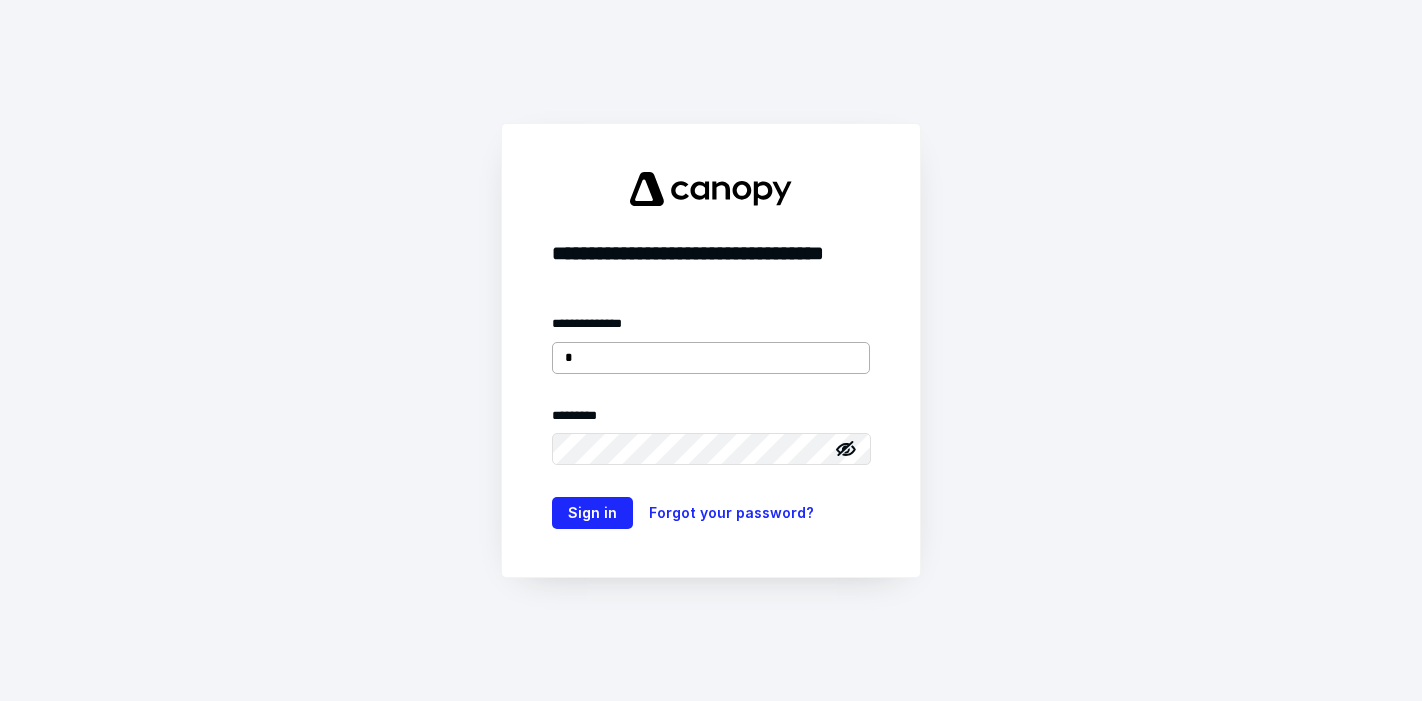 scroll, scrollTop: 0, scrollLeft: 0, axis: both 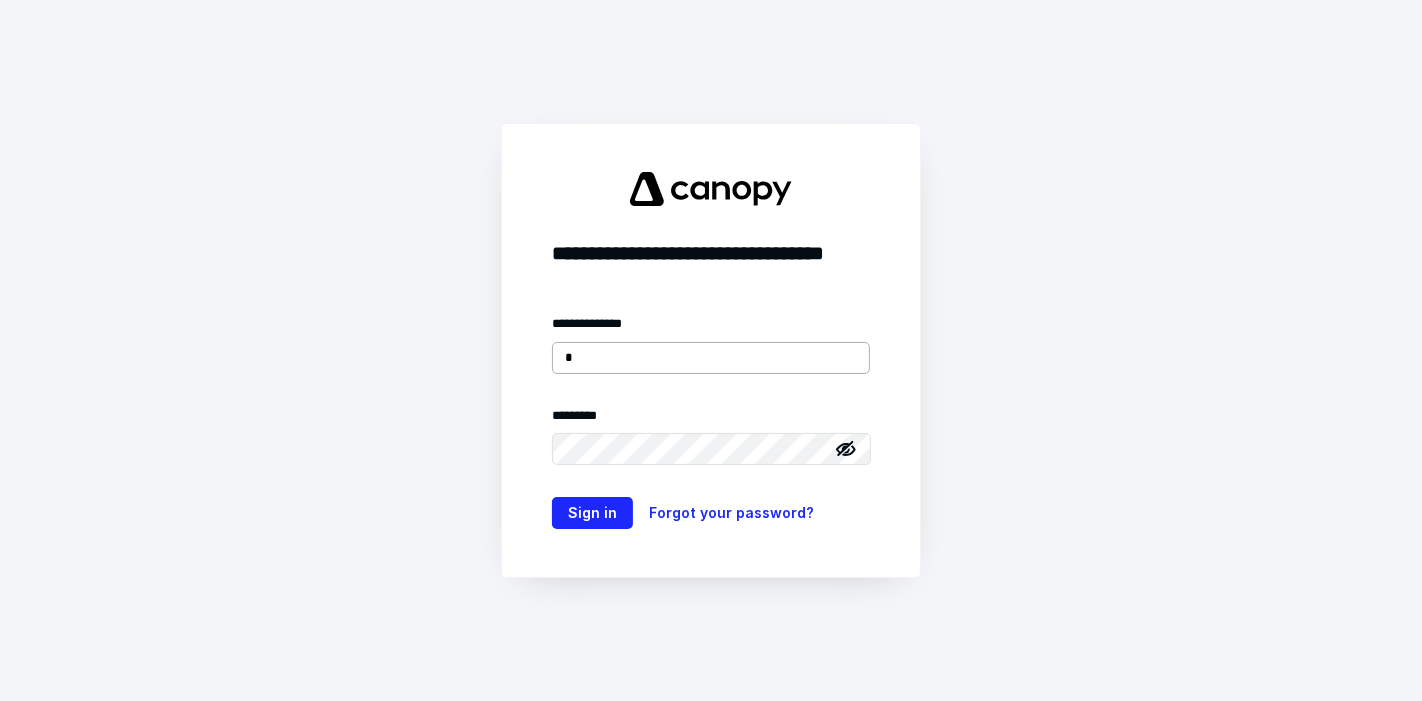 type on "**********" 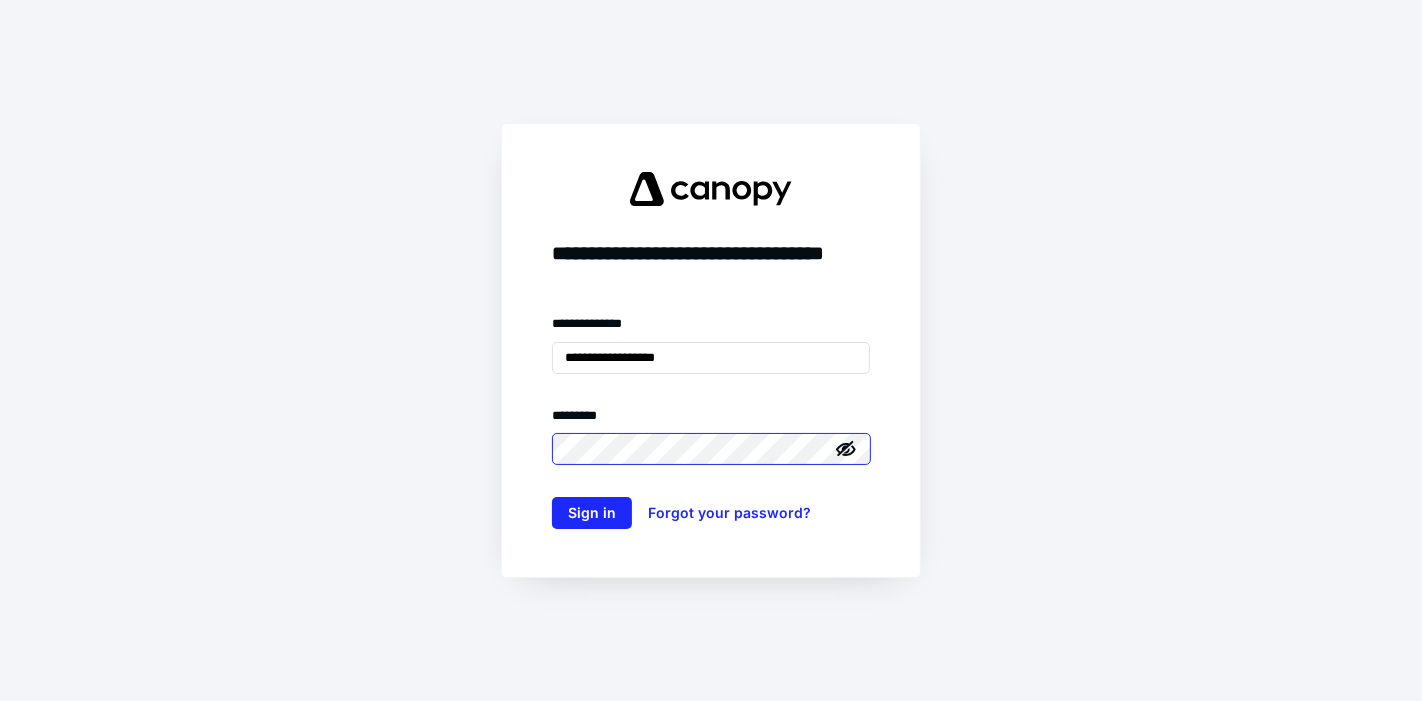 scroll, scrollTop: 0, scrollLeft: 0, axis: both 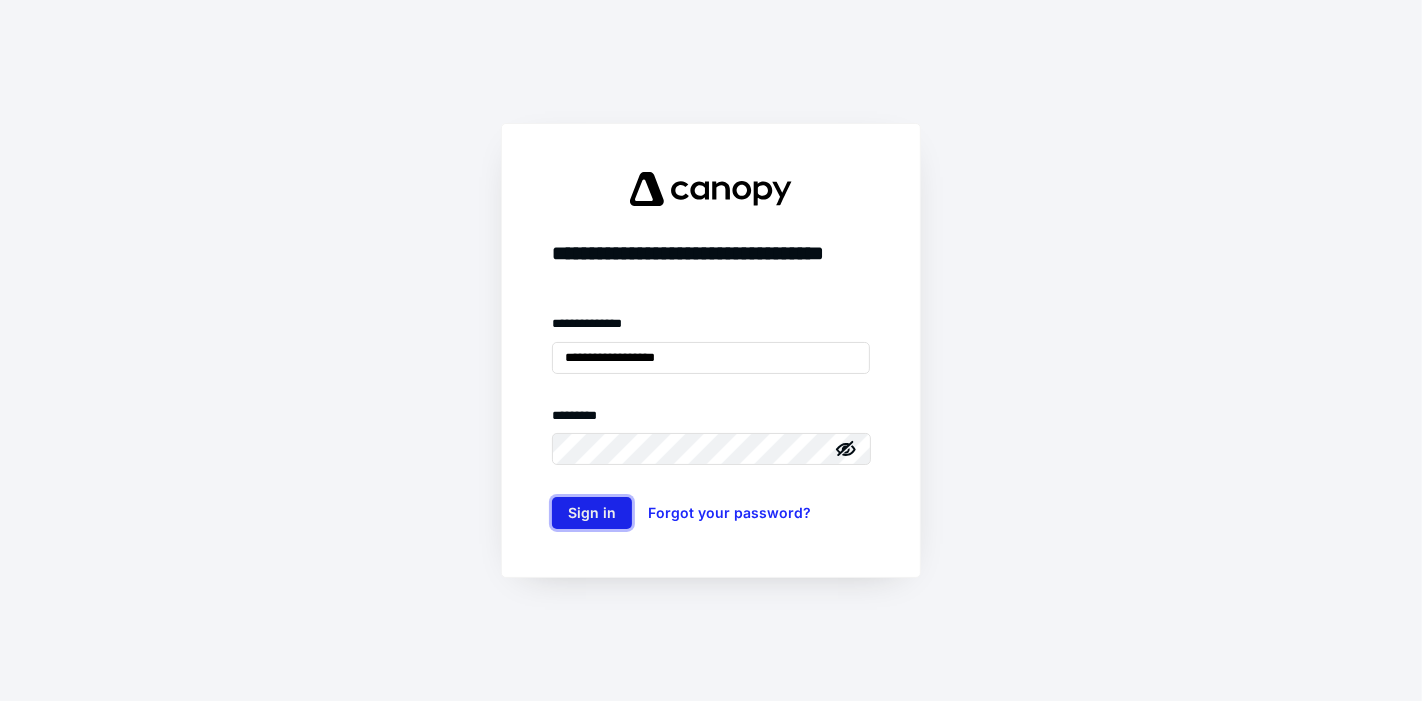 click on "Sign in" at bounding box center [592, 513] 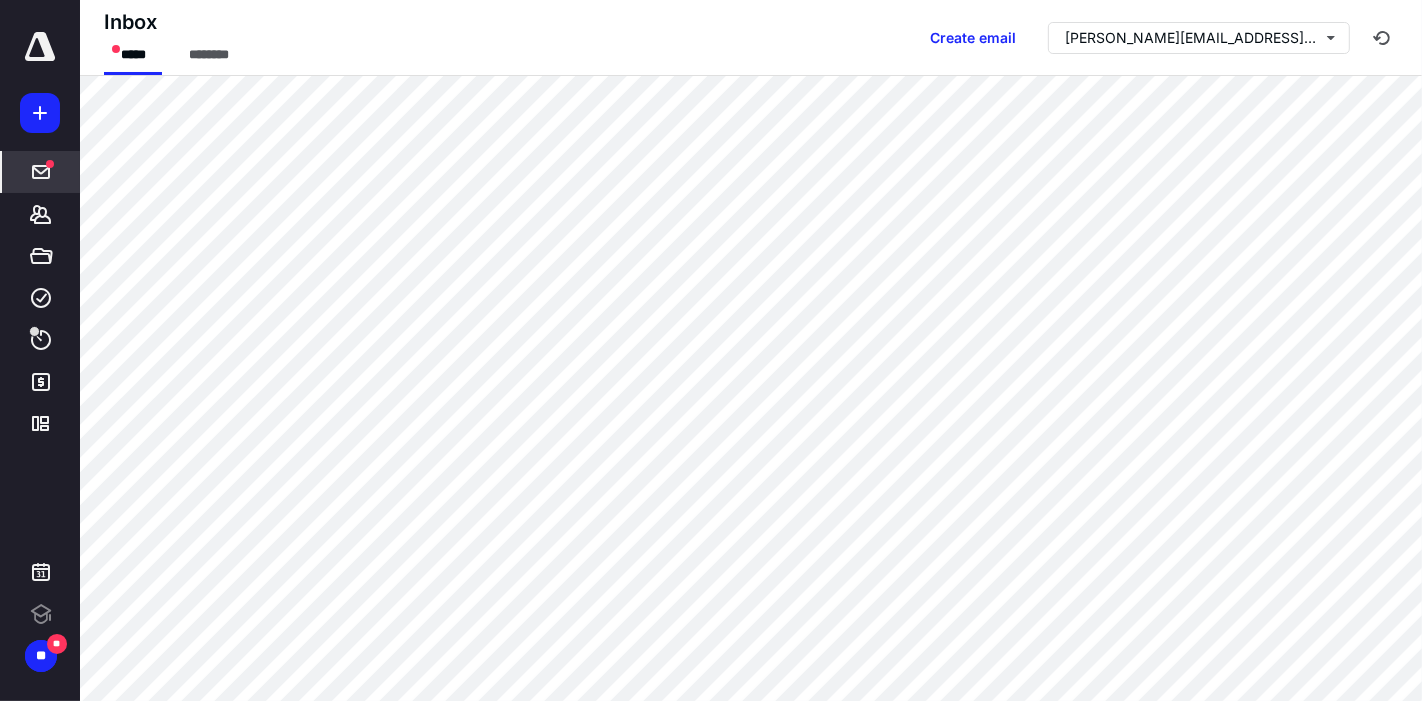 scroll, scrollTop: 0, scrollLeft: 0, axis: both 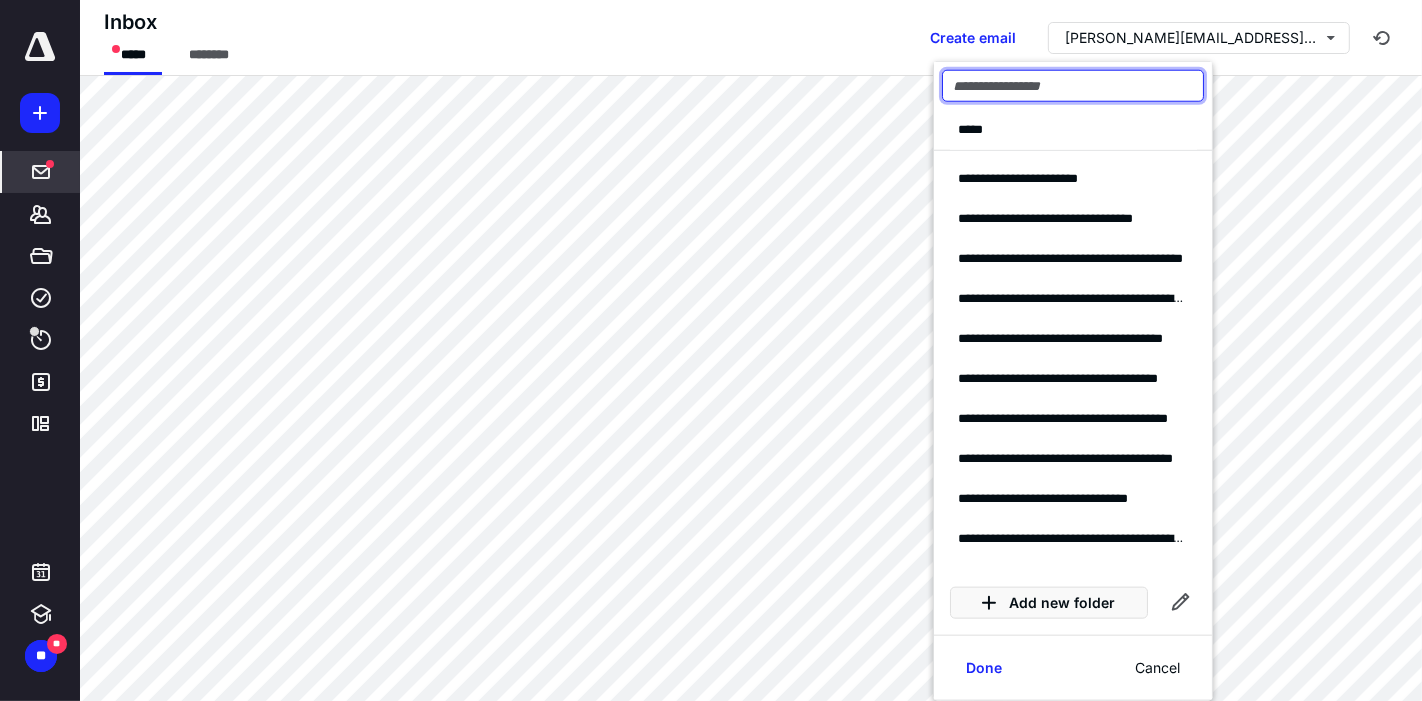 click at bounding box center (1073, 86) 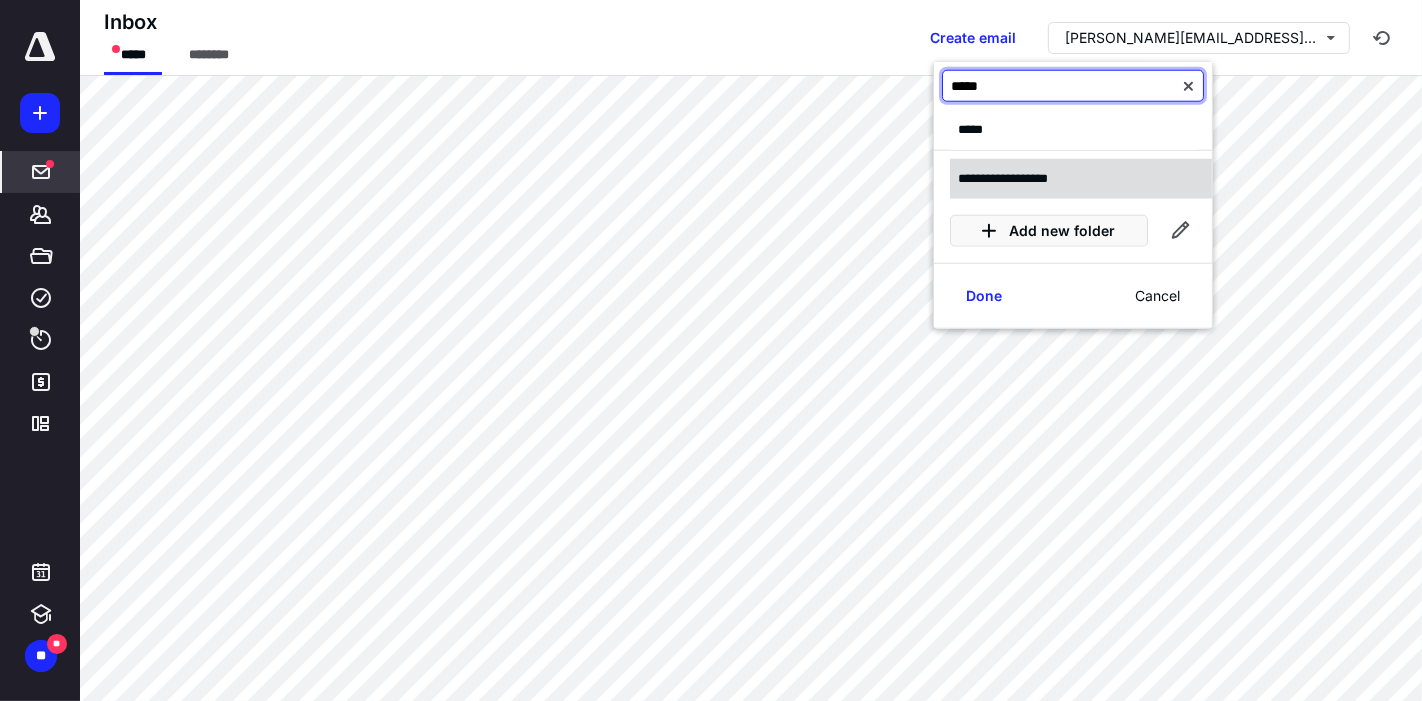 type on "*****" 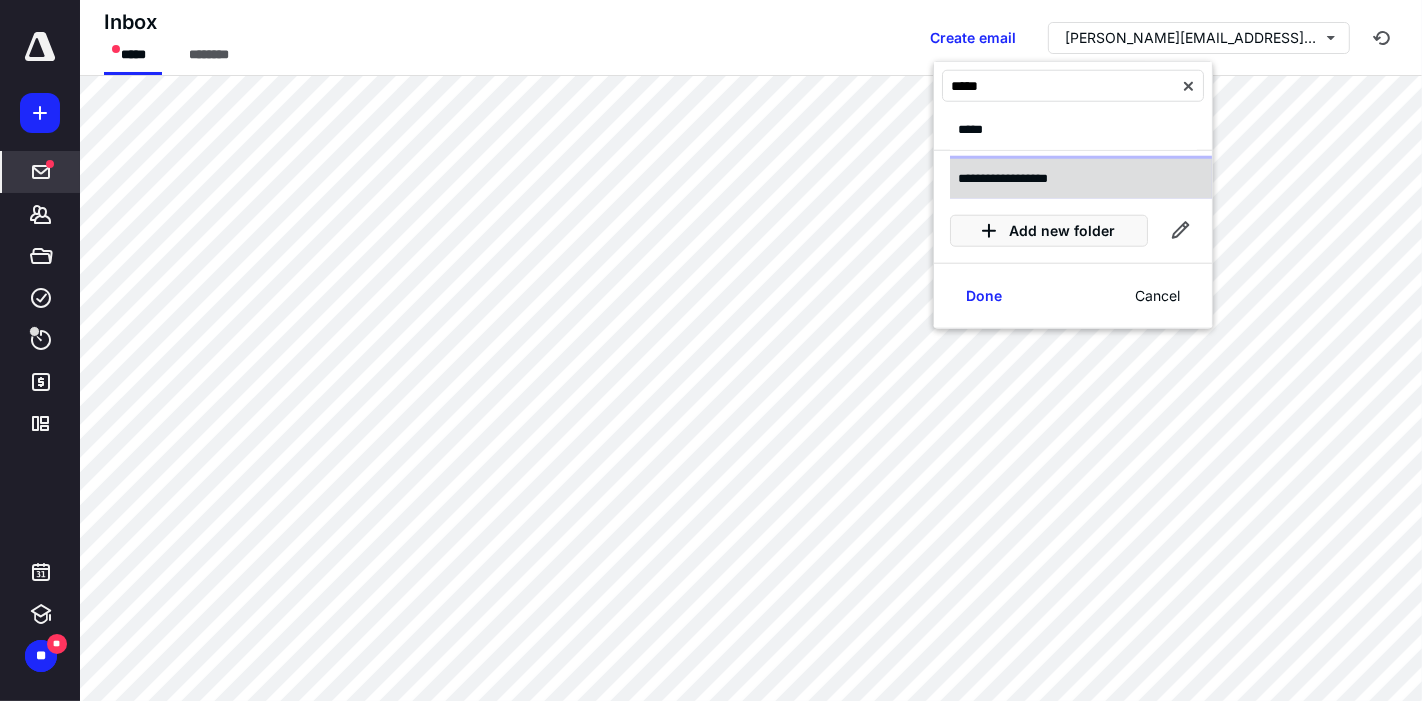 click on "**********" at bounding box center [1017, 178] 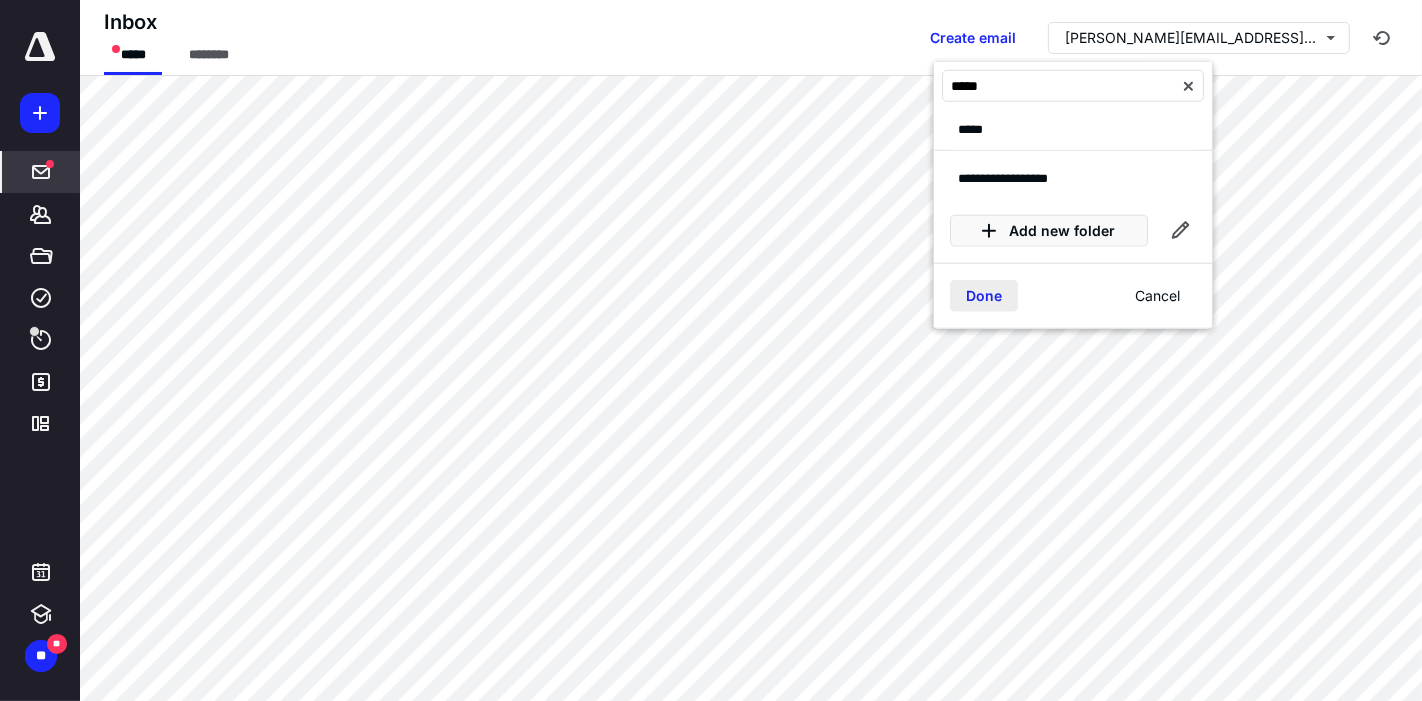 click on "Done" at bounding box center (984, 296) 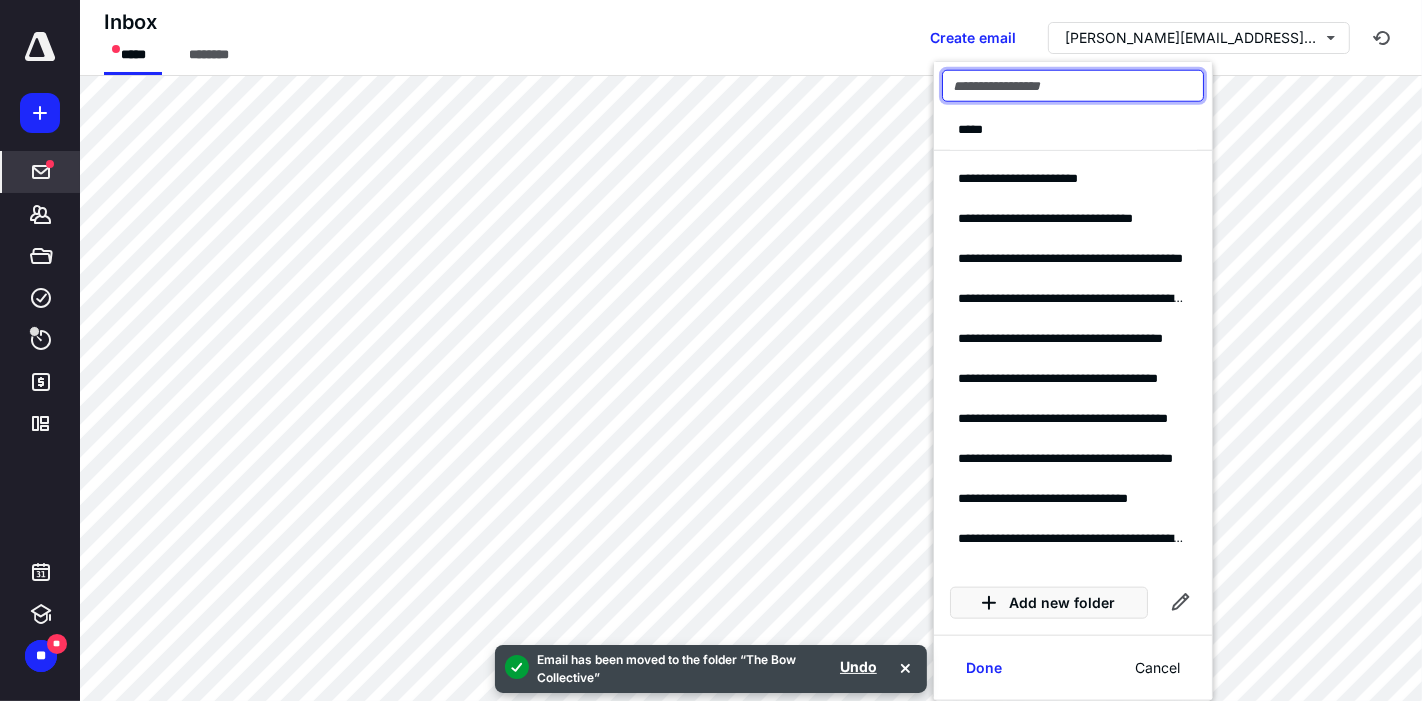 click at bounding box center [1073, 86] 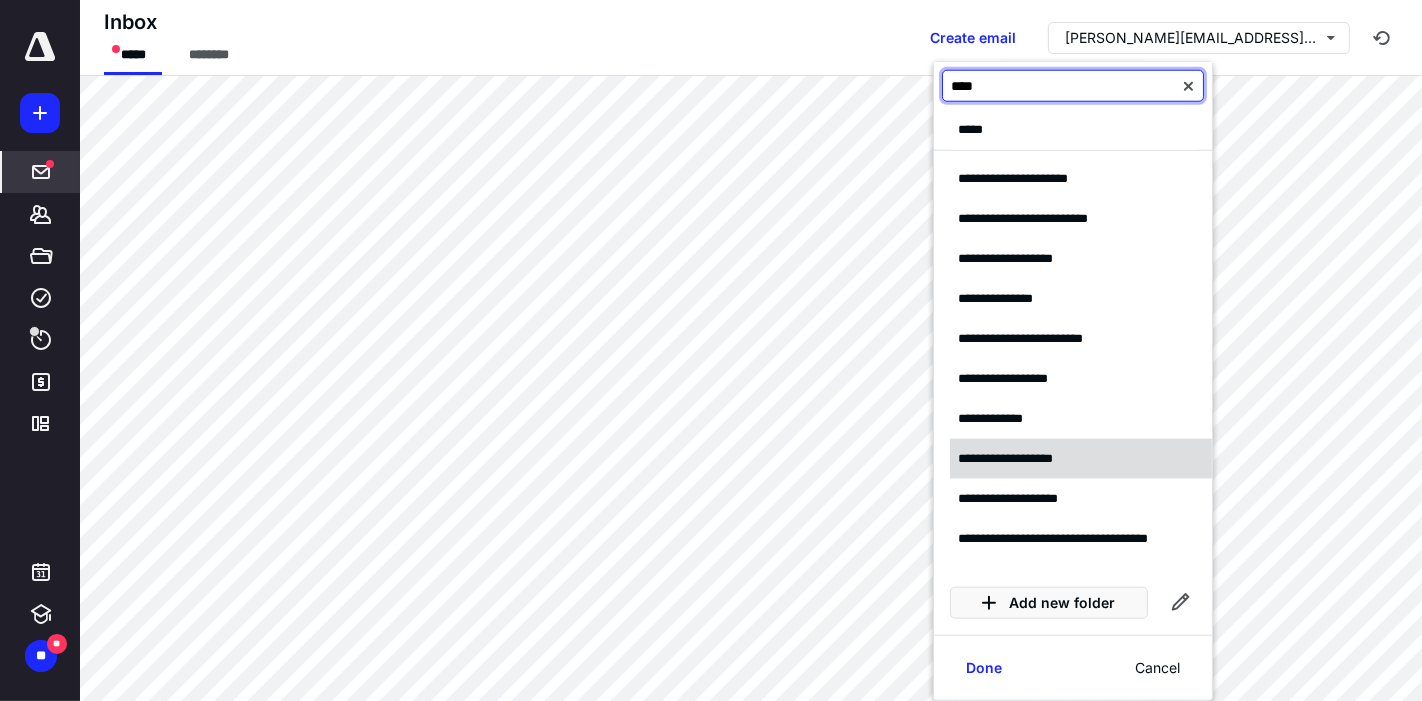 type on "****" 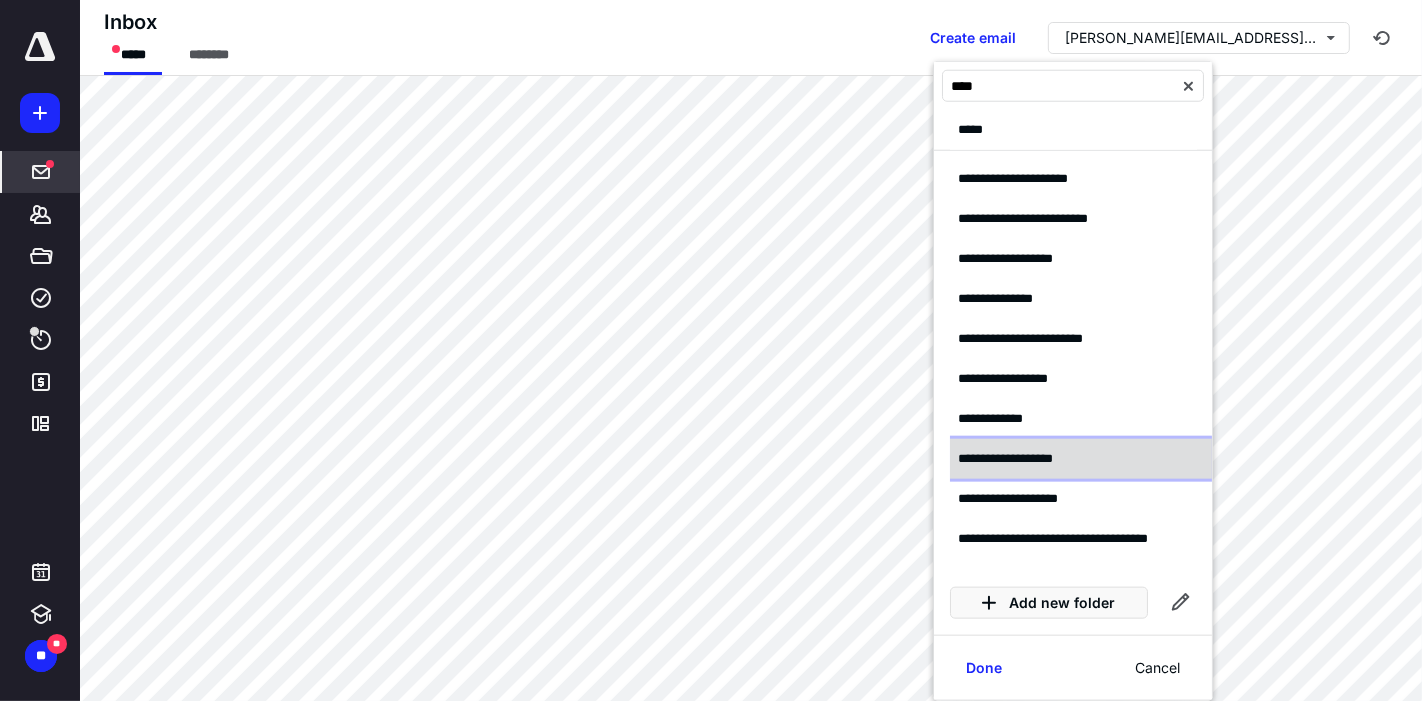 click on "**********" at bounding box center [1027, 458] 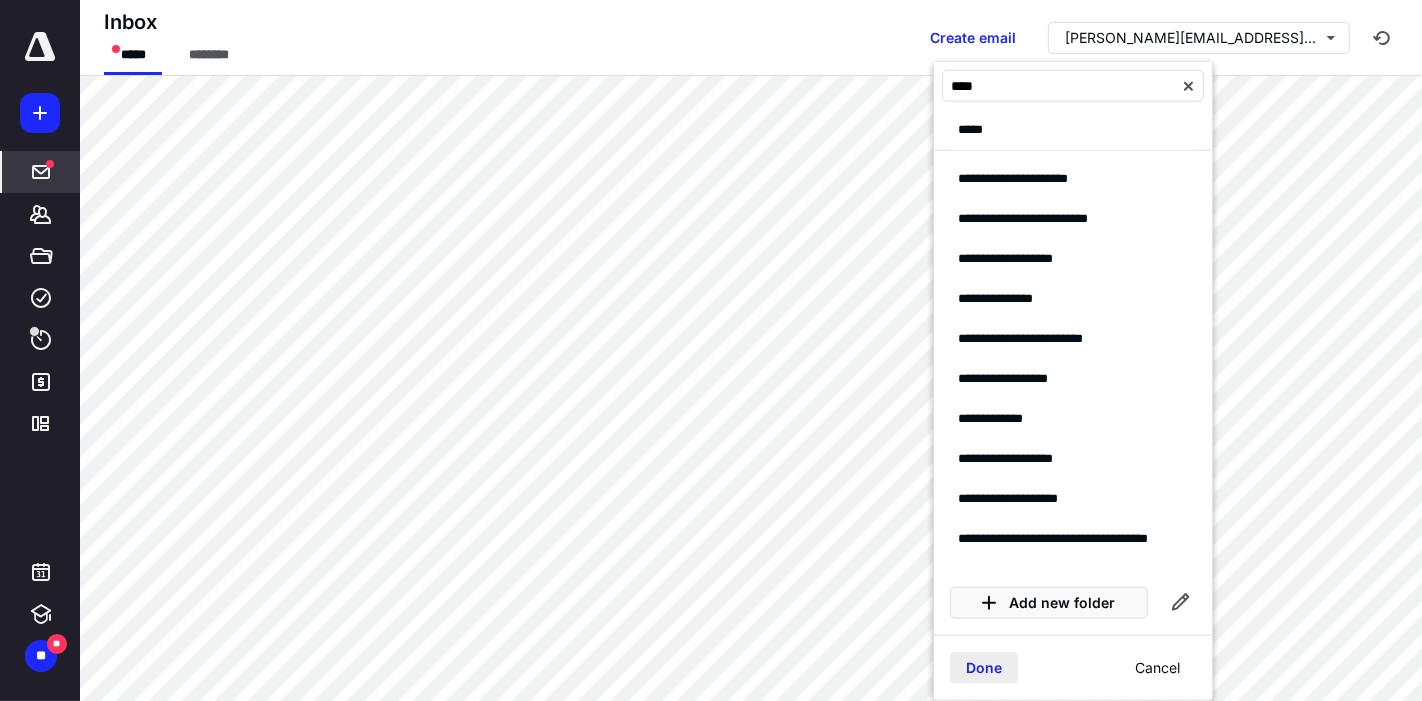click on "Done" at bounding box center [984, 668] 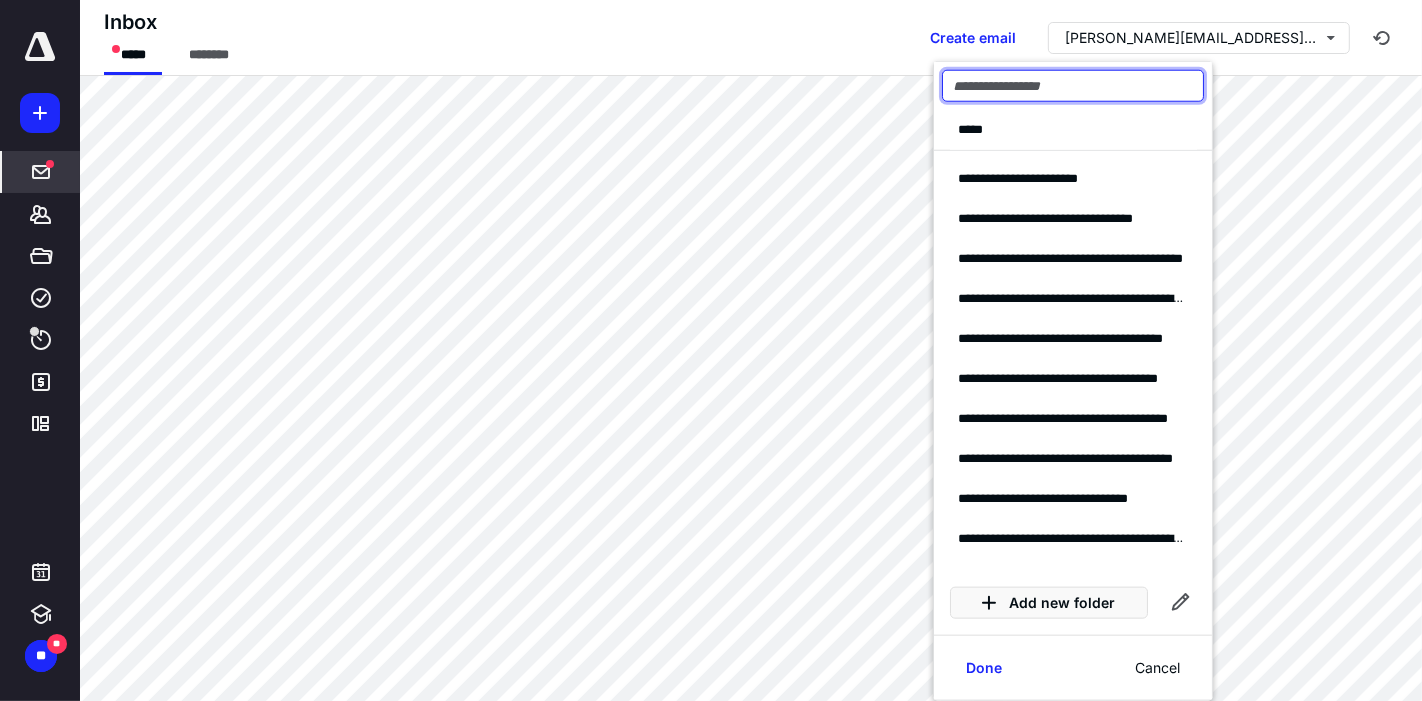 click at bounding box center (1073, 86) 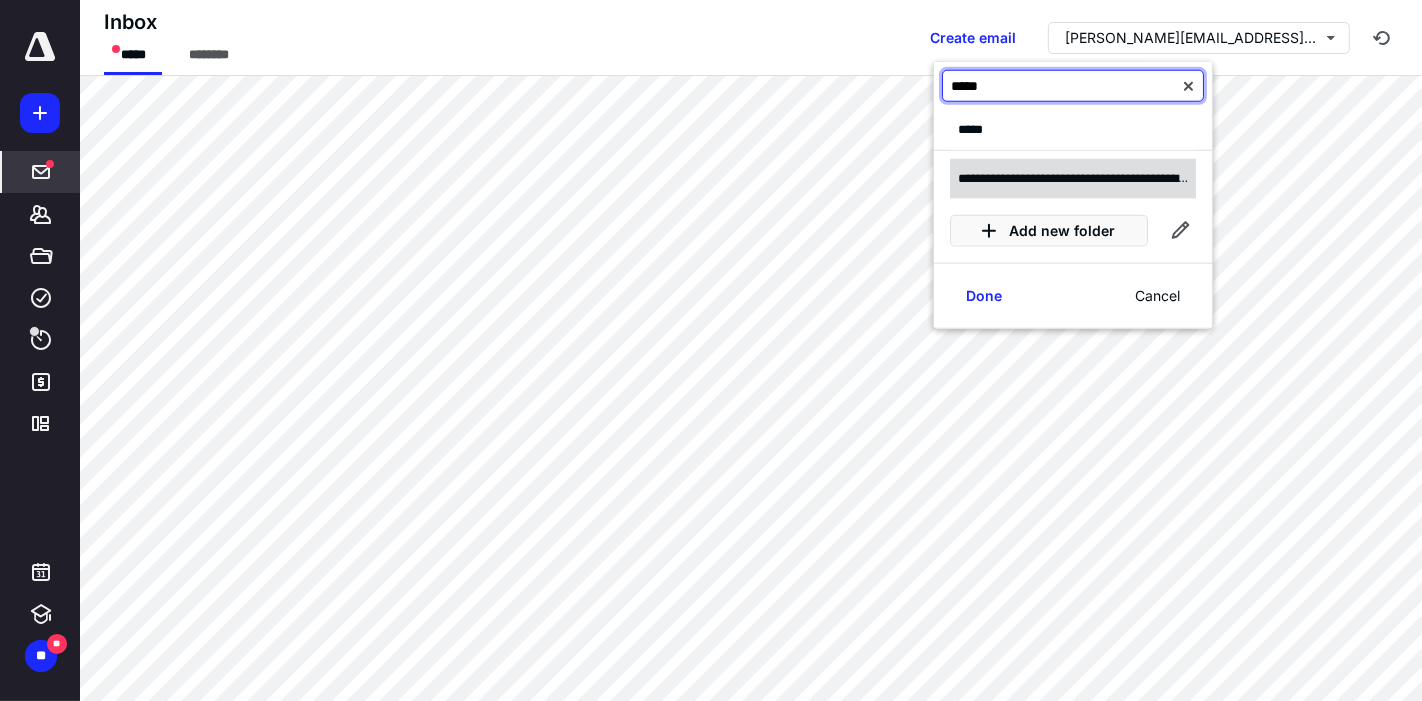type on "*****" 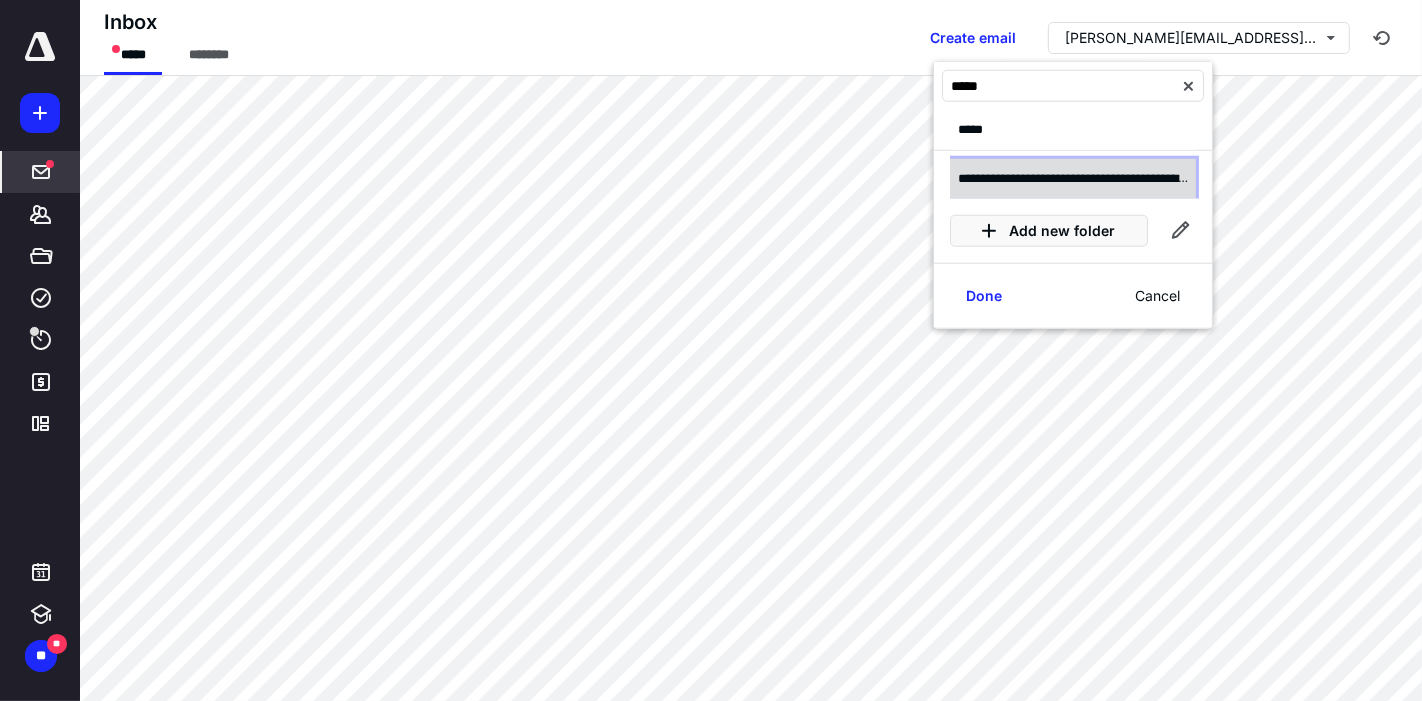 click on "**********" at bounding box center [1073, 178] 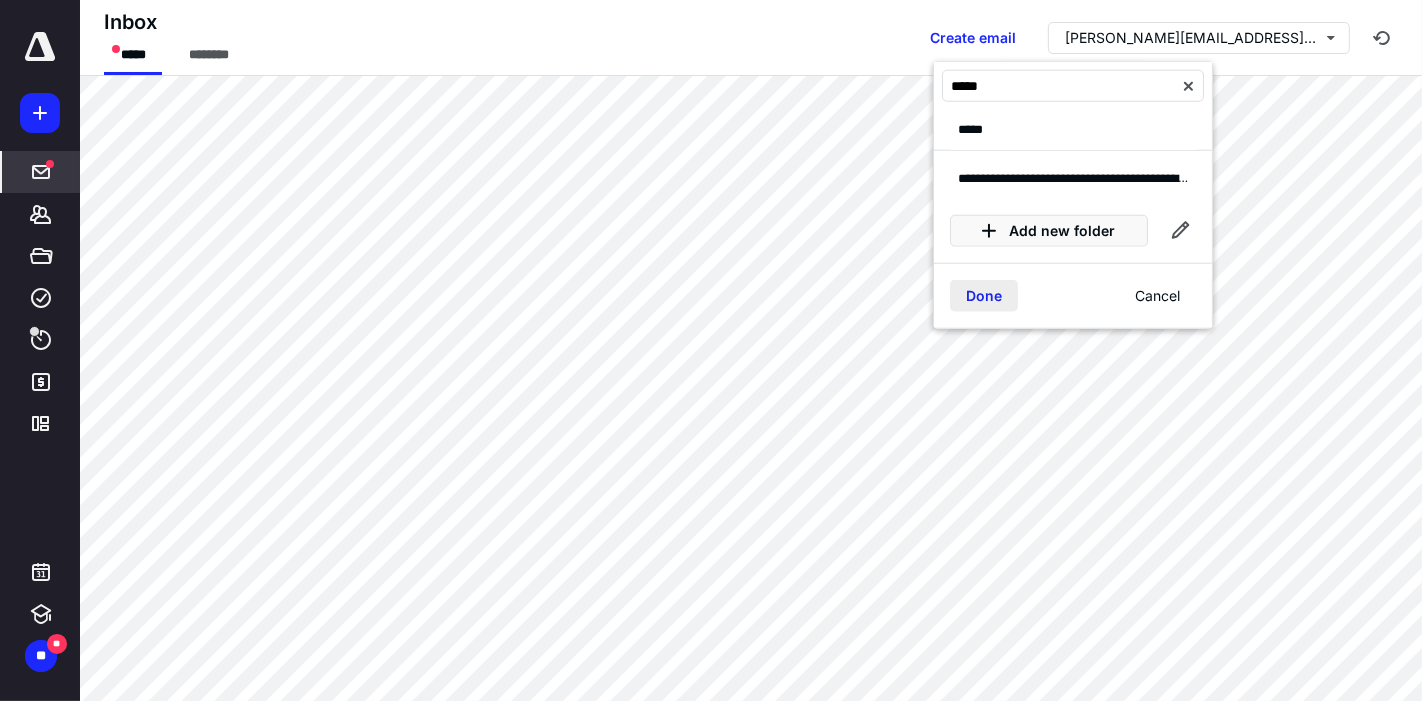 click on "Done" at bounding box center [984, 296] 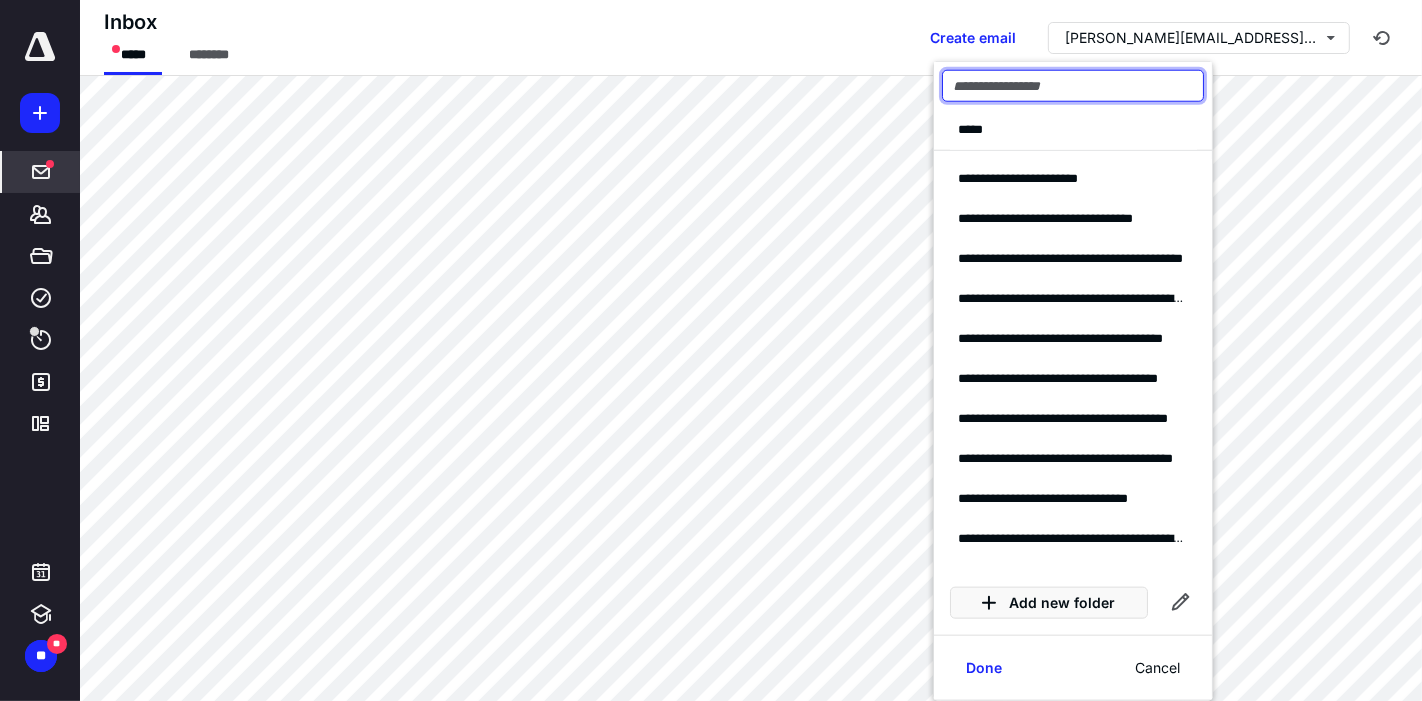 click at bounding box center (1073, 86) 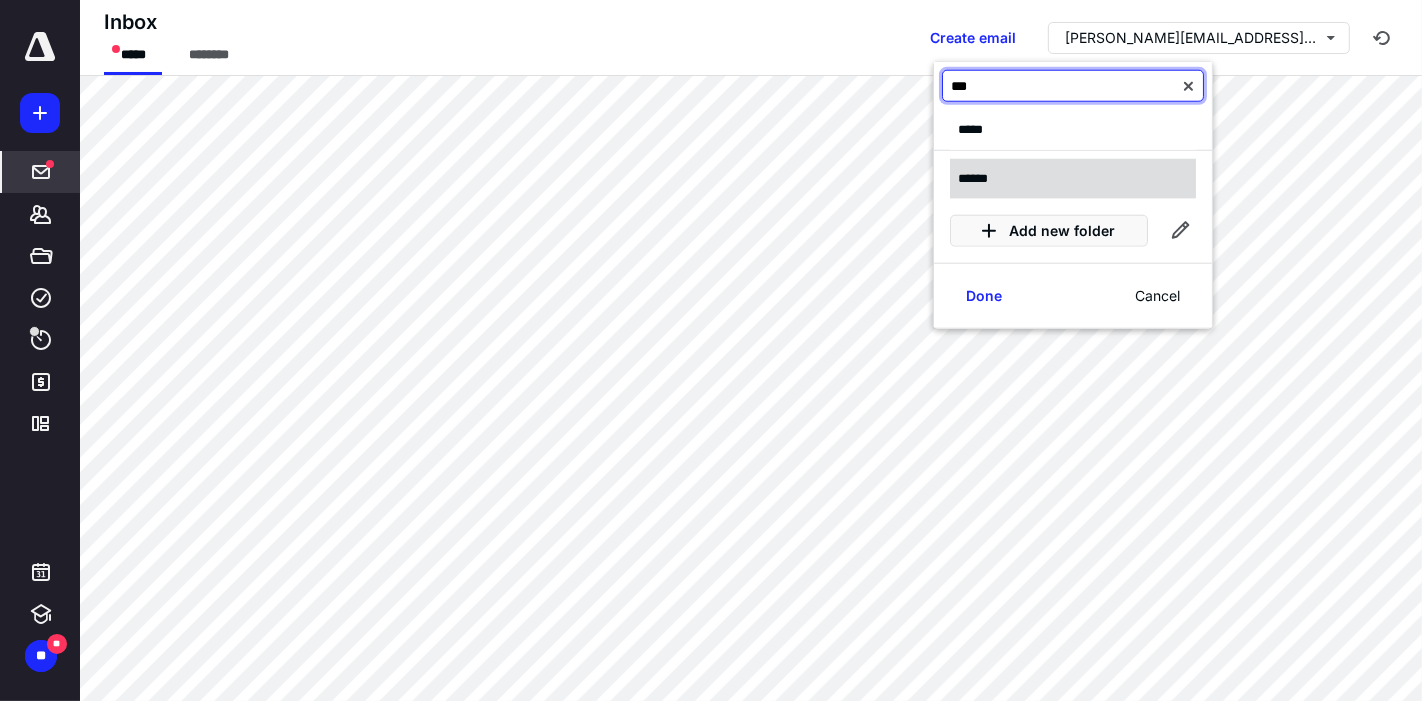 type on "***" 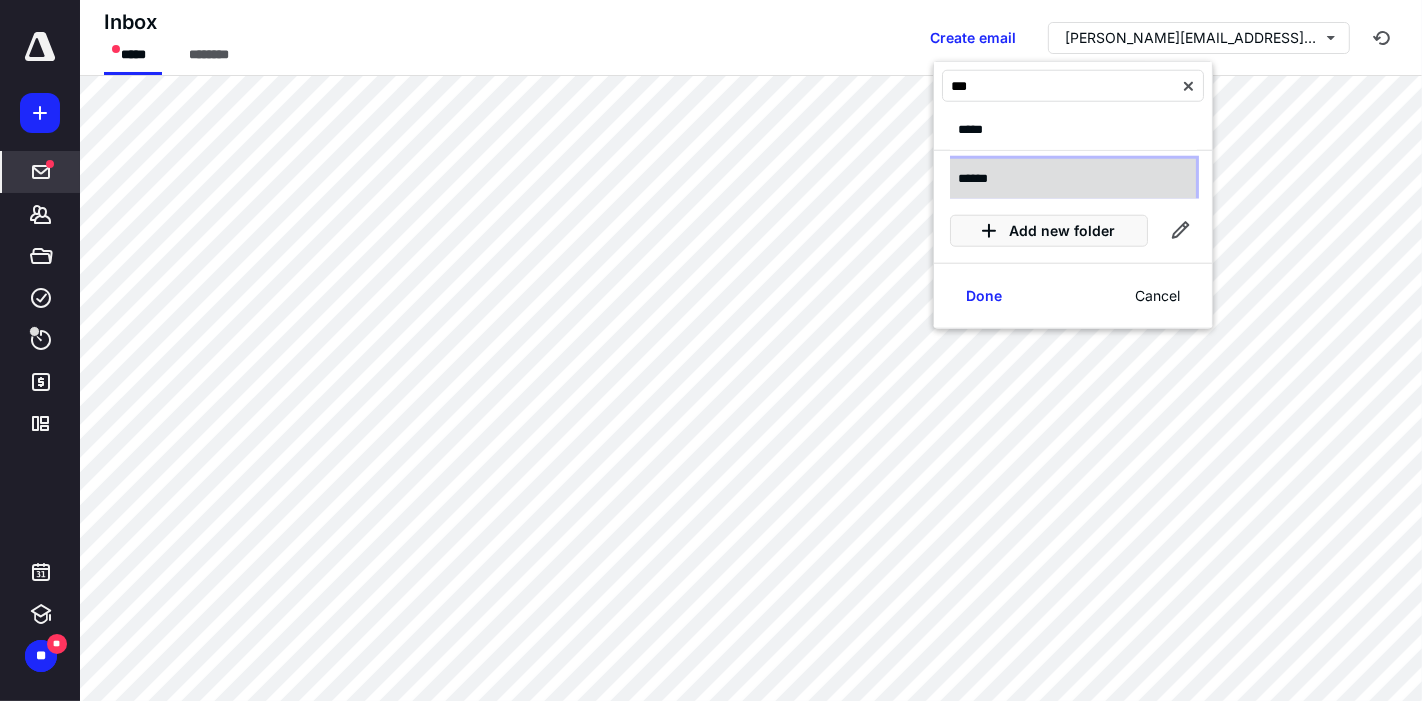 click on "******" at bounding box center (1073, 179) 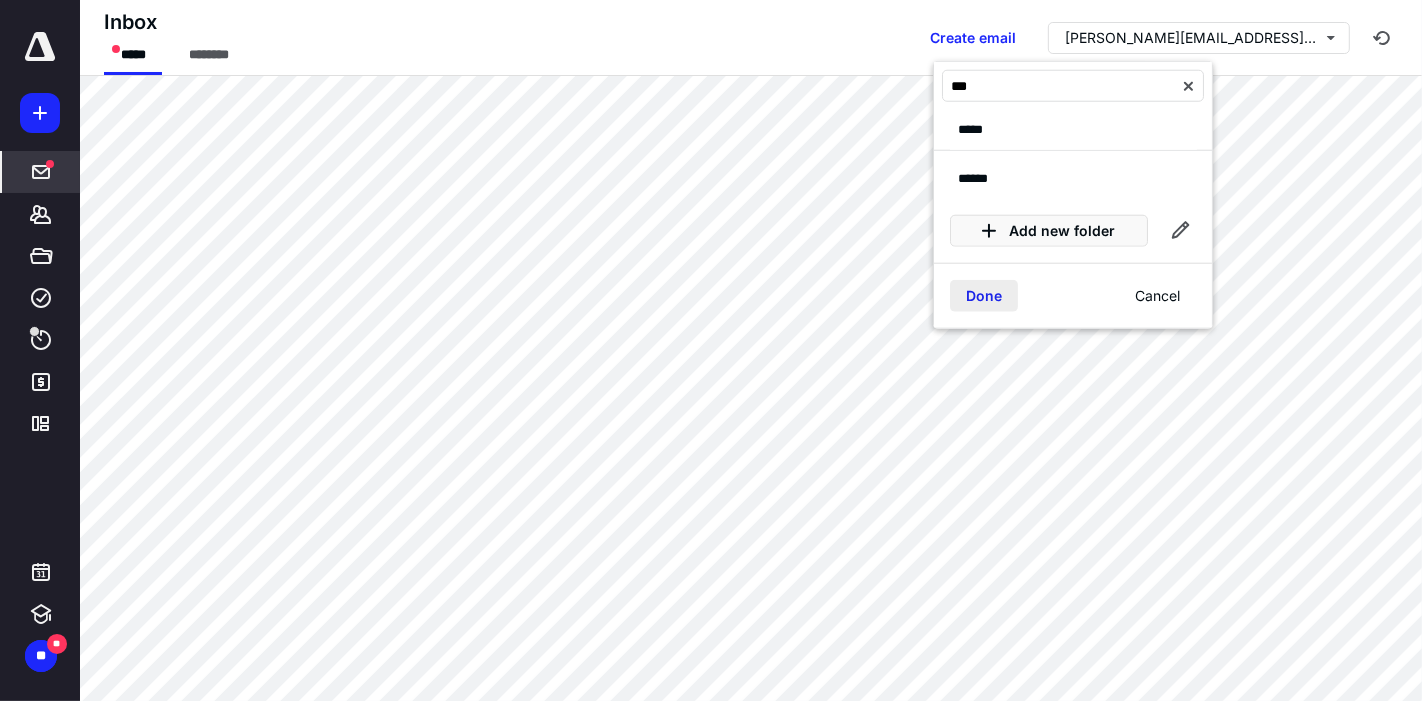 click on "Done" at bounding box center [984, 296] 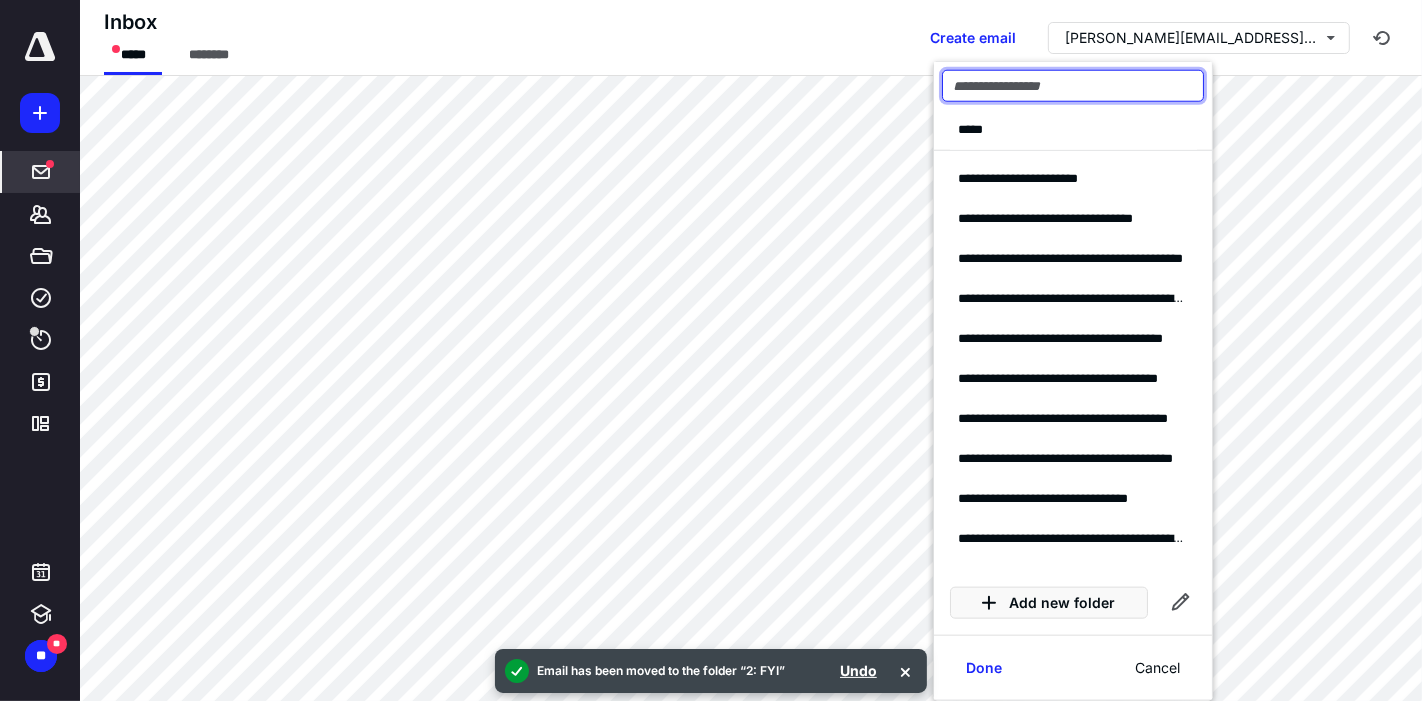 click at bounding box center (1073, 86) 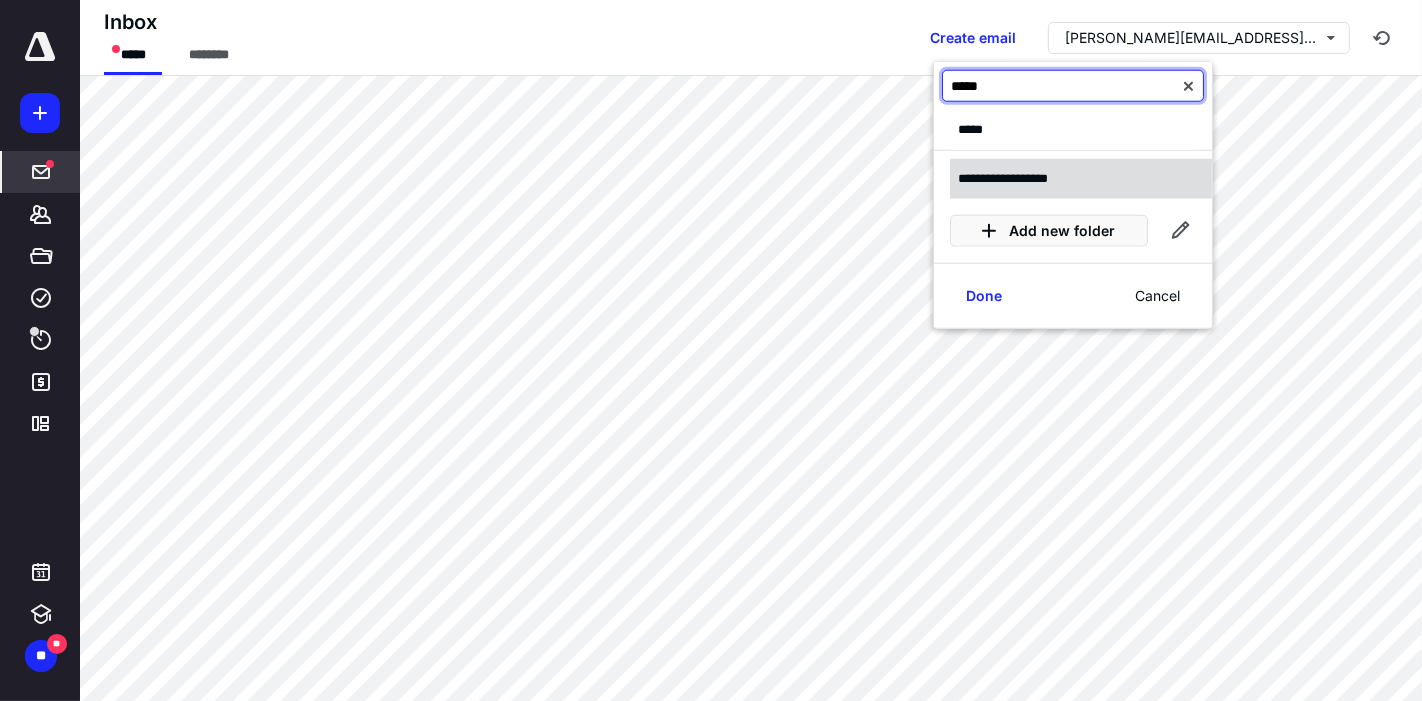 type on "*****" 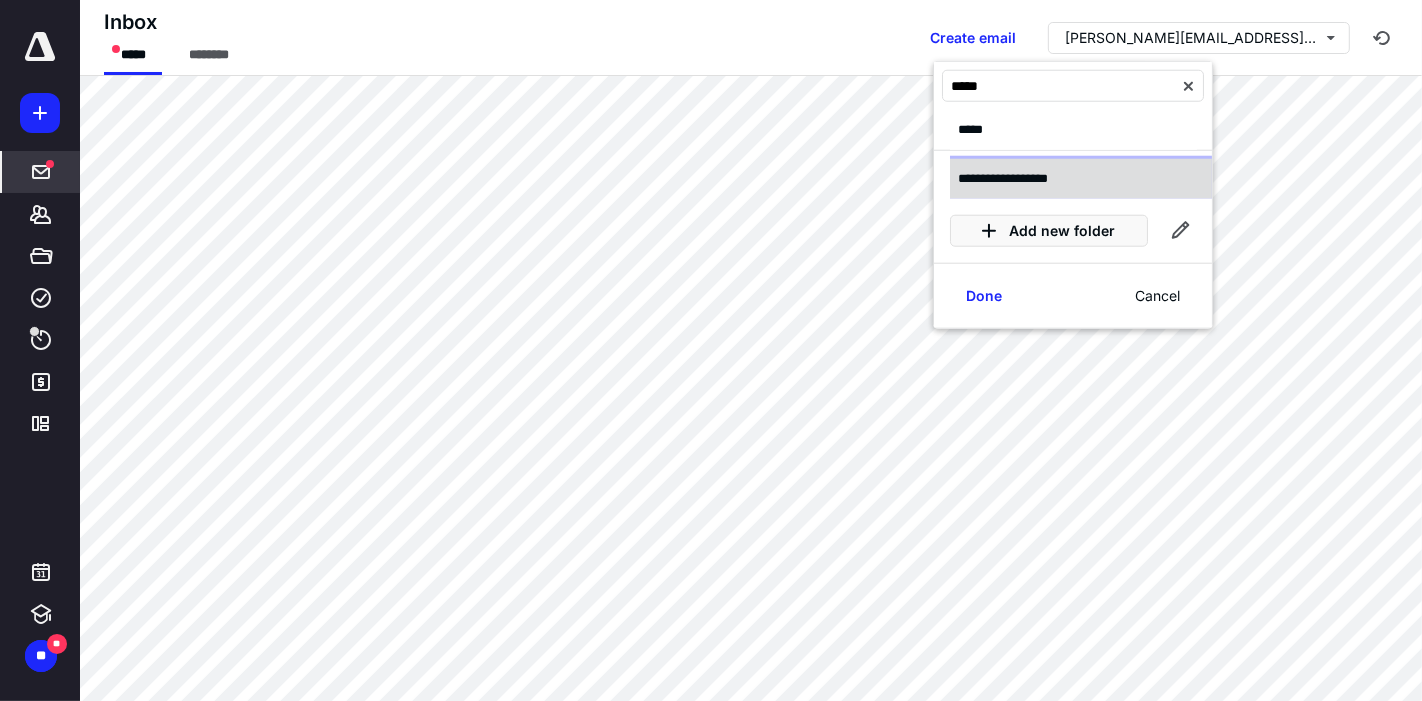 click on "**********" at bounding box center (1017, 178) 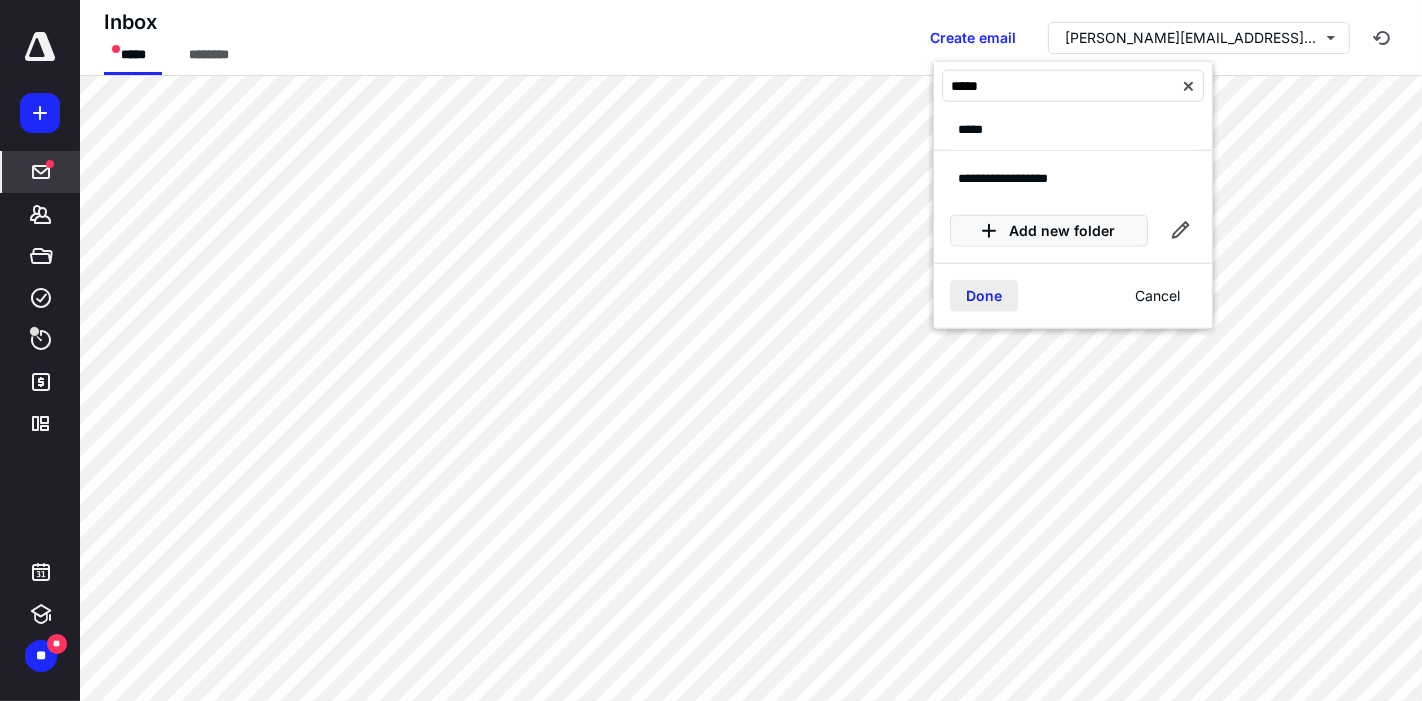 click on "Done" at bounding box center [984, 296] 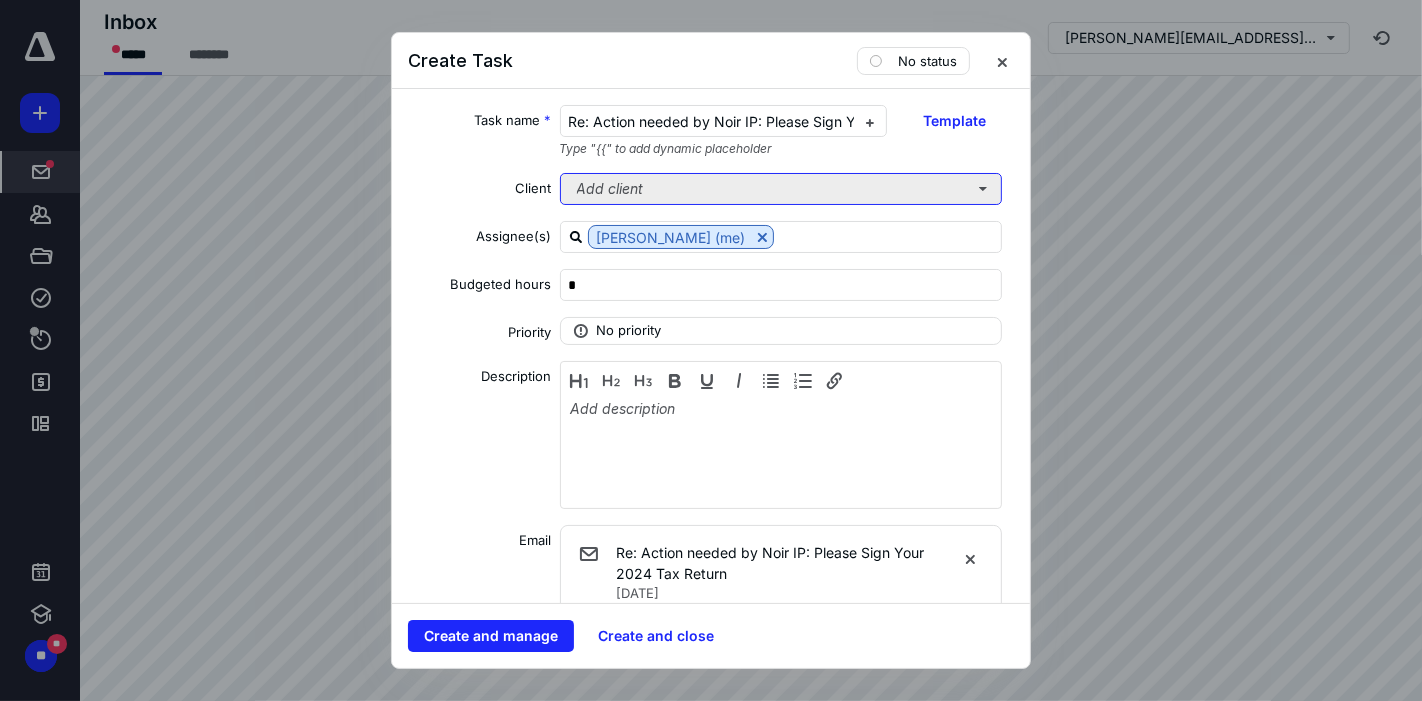 click on "Add client" at bounding box center [781, 189] 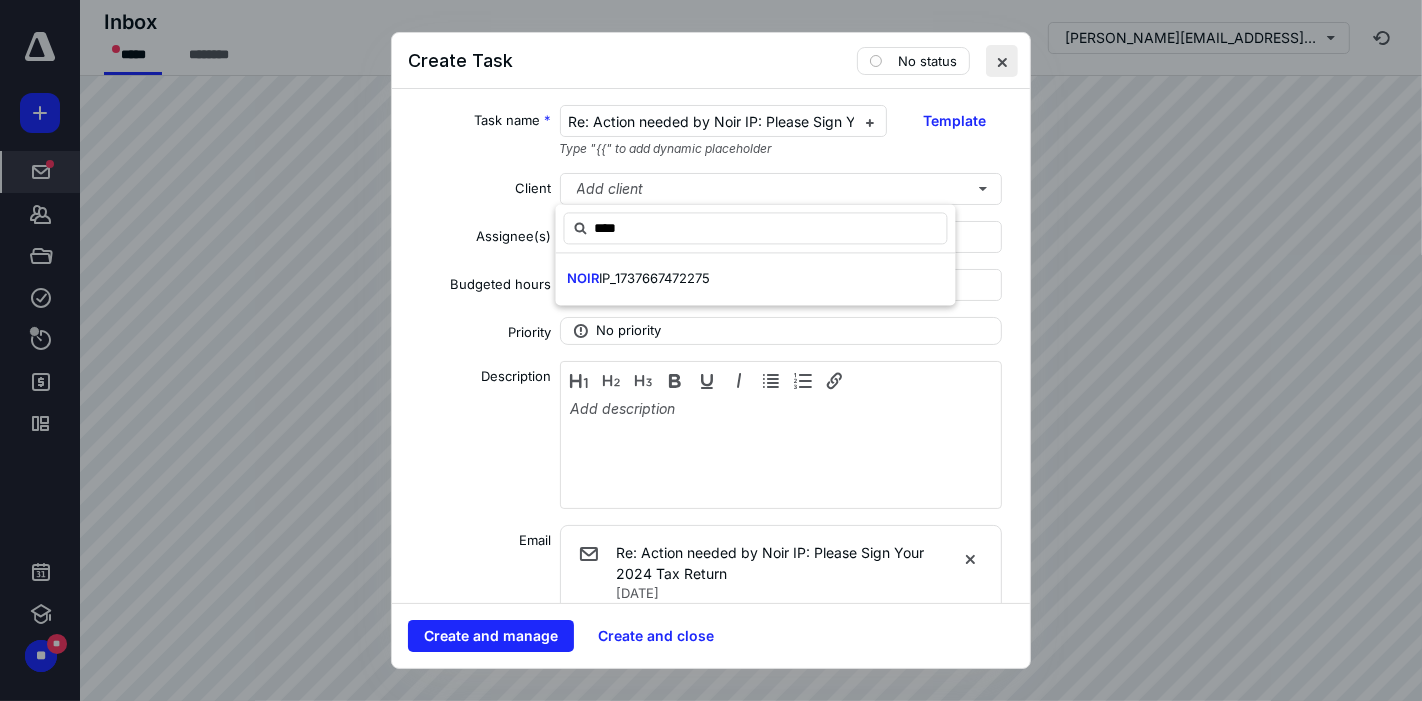 type on "****" 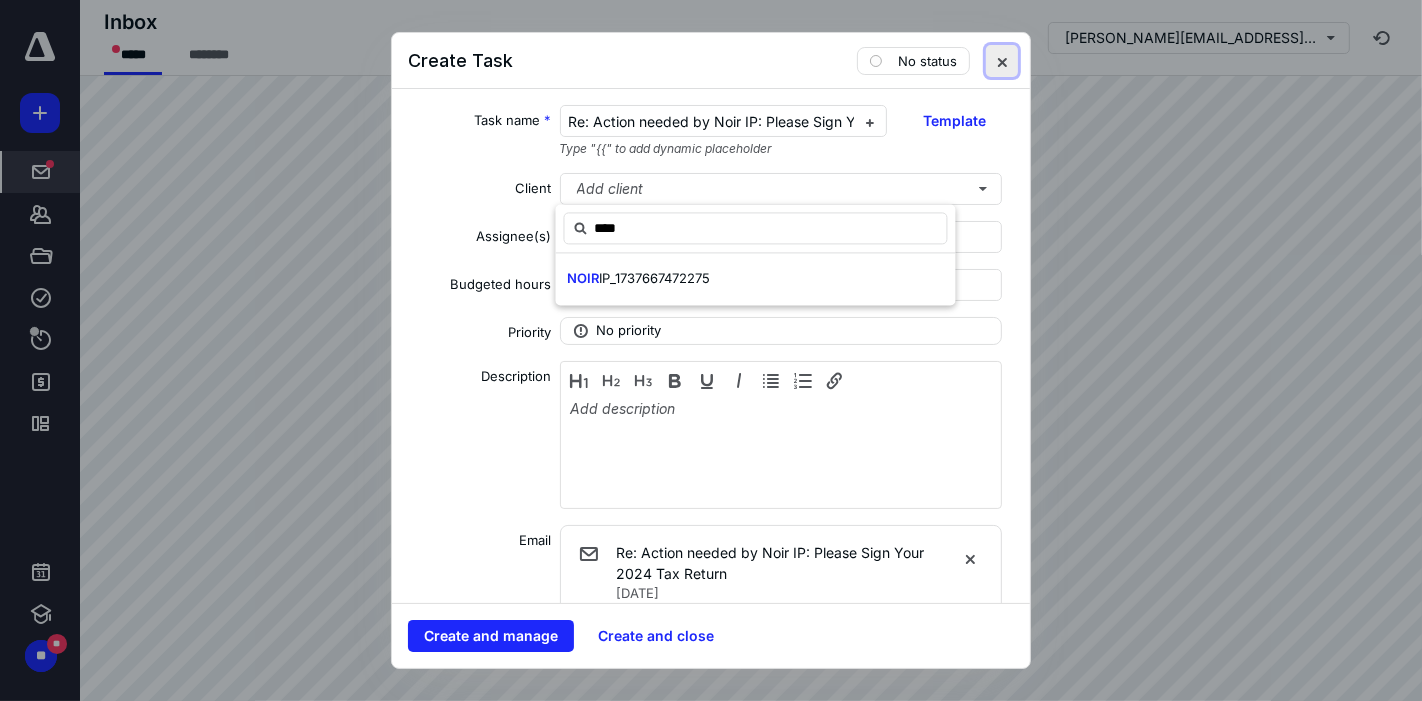 click at bounding box center (1002, 61) 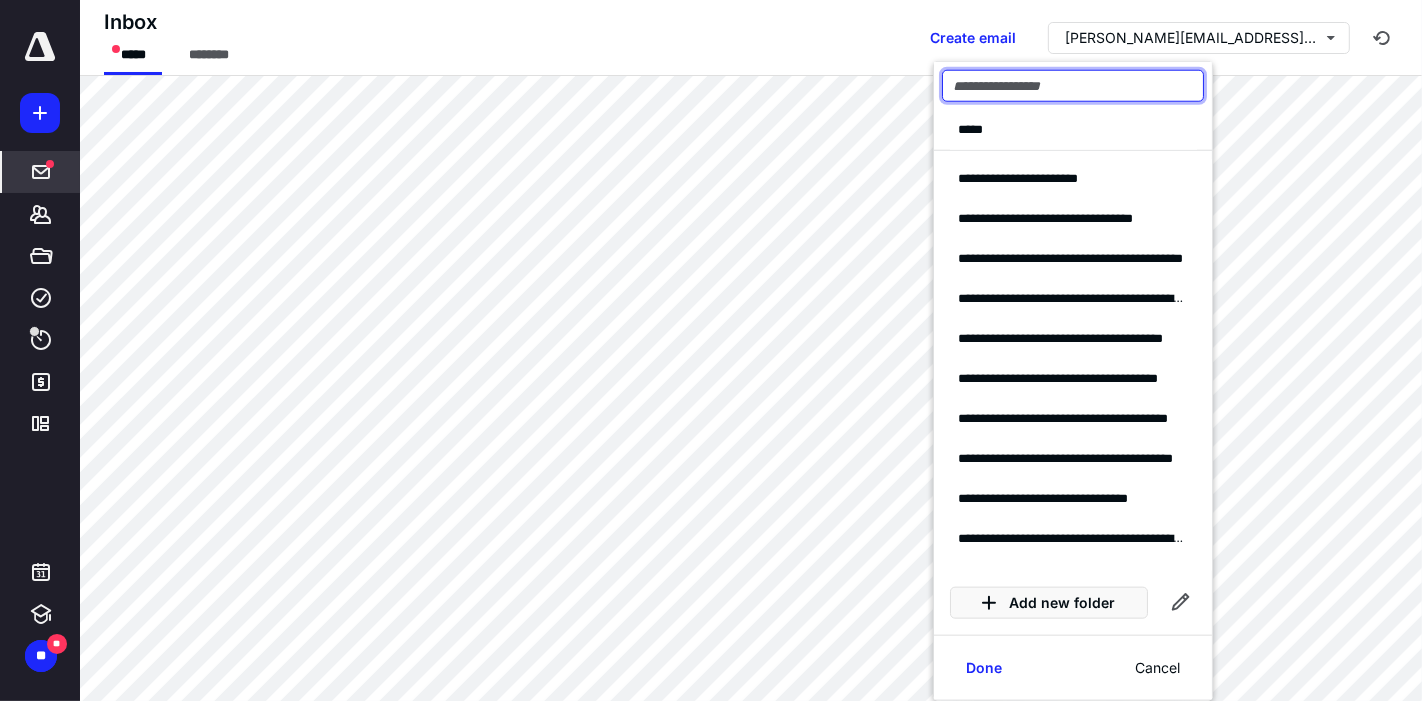 click at bounding box center [1073, 86] 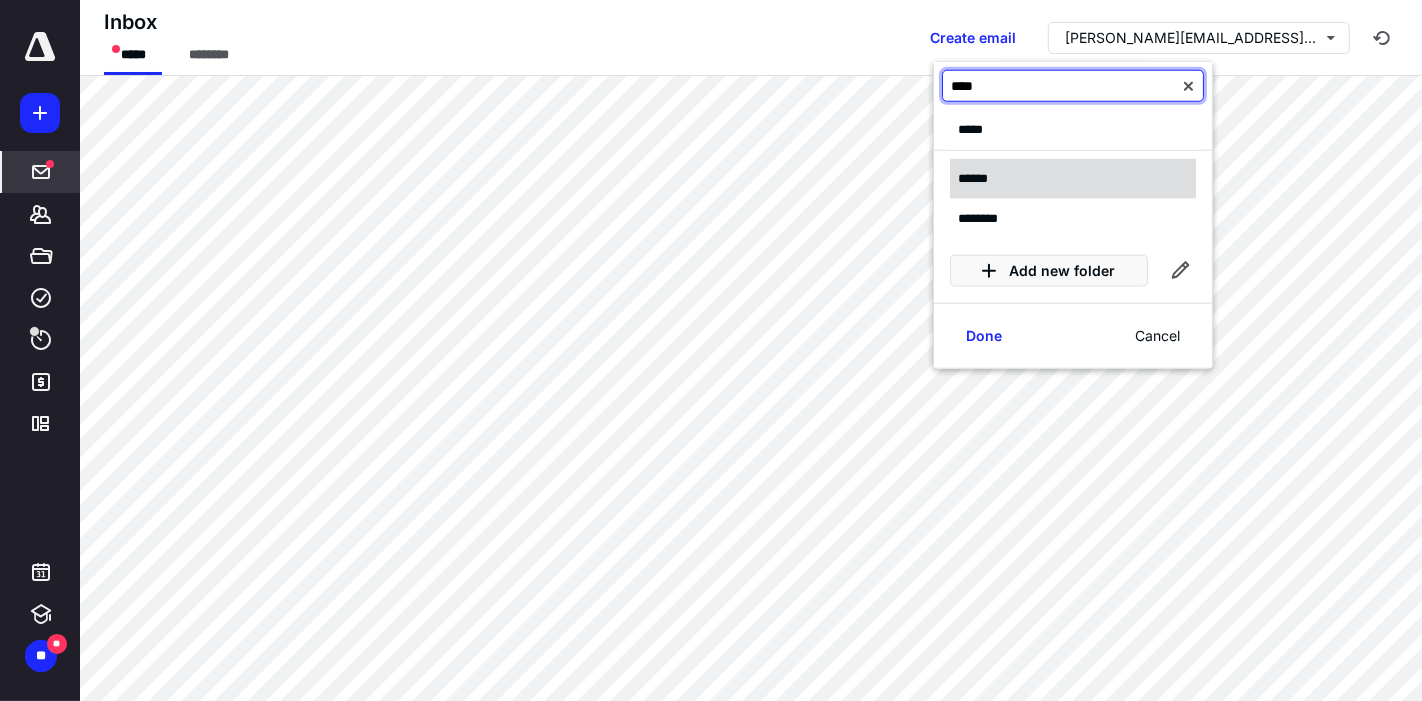 type on "****" 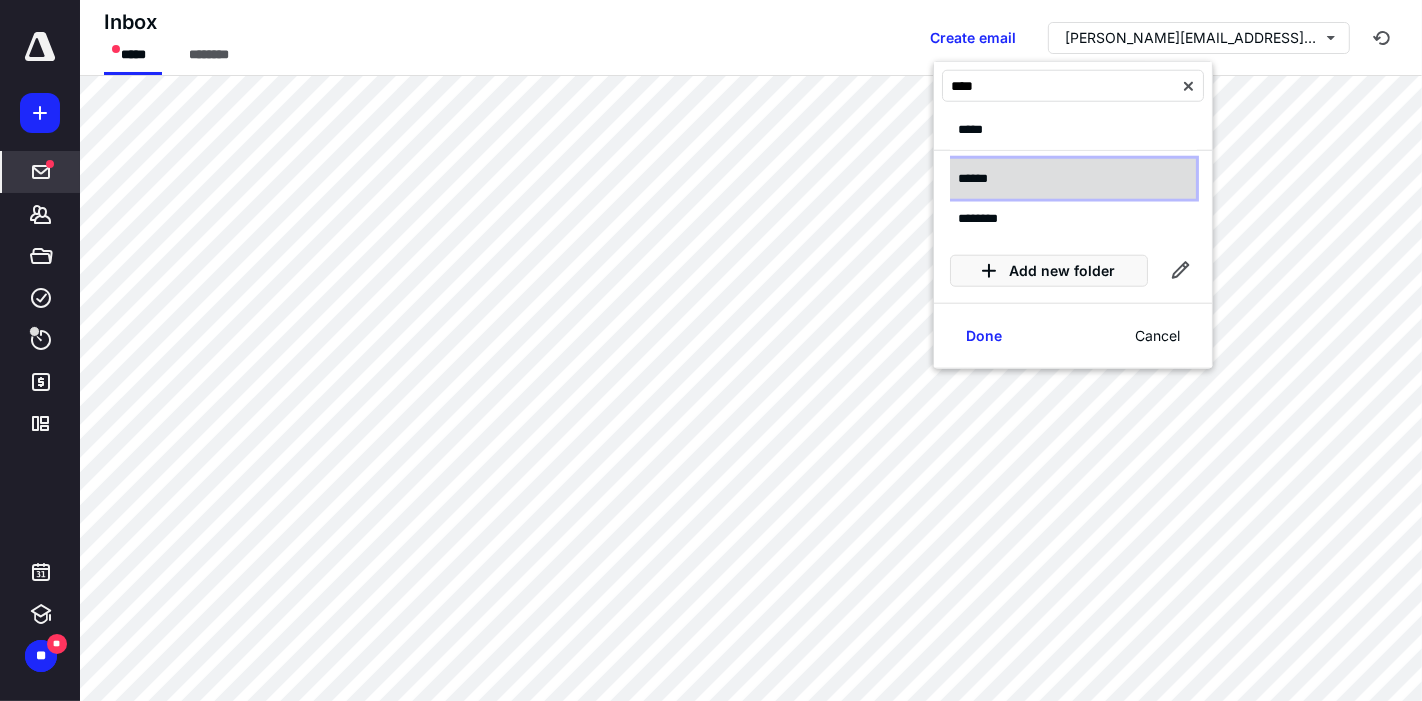 click on "******" at bounding box center [977, 178] 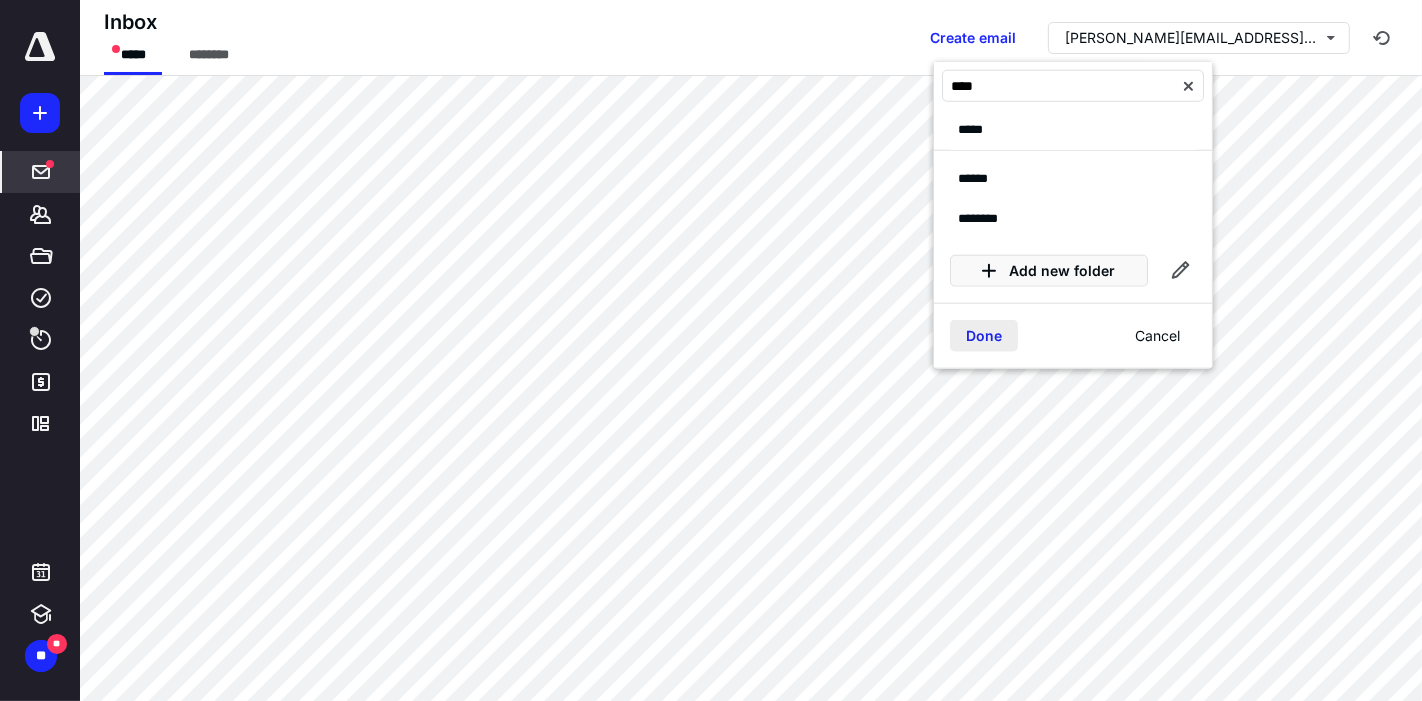 click on "Done" at bounding box center (984, 336) 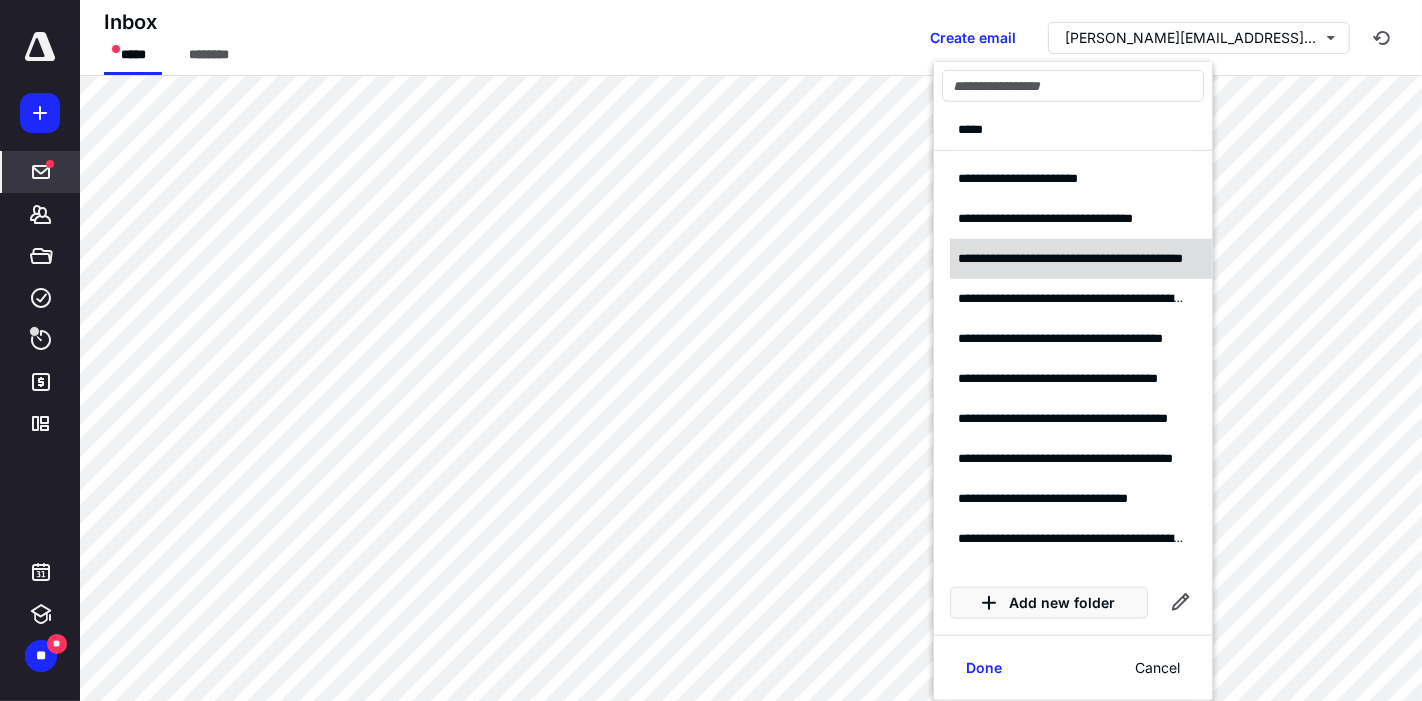 click on "**********" at bounding box center (1072, 258) 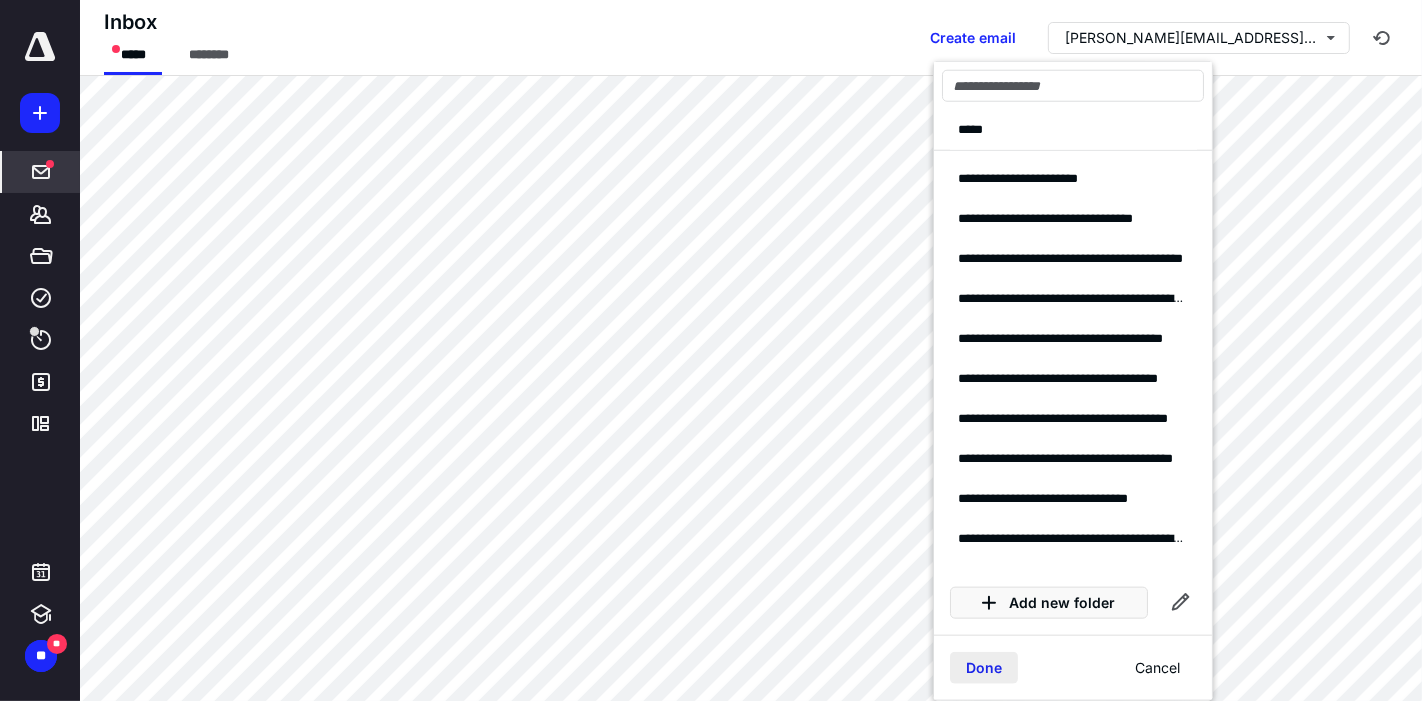 click on "Done" at bounding box center (984, 668) 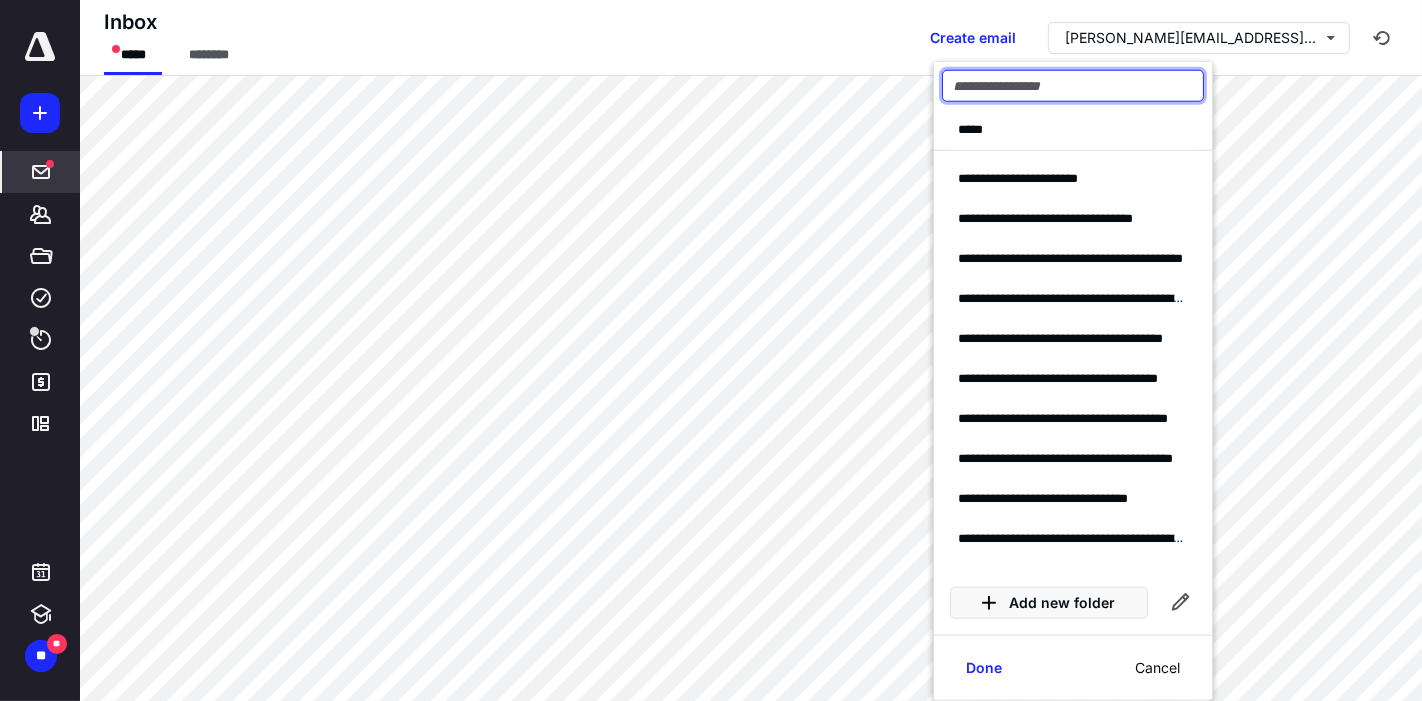 click at bounding box center [1073, 86] 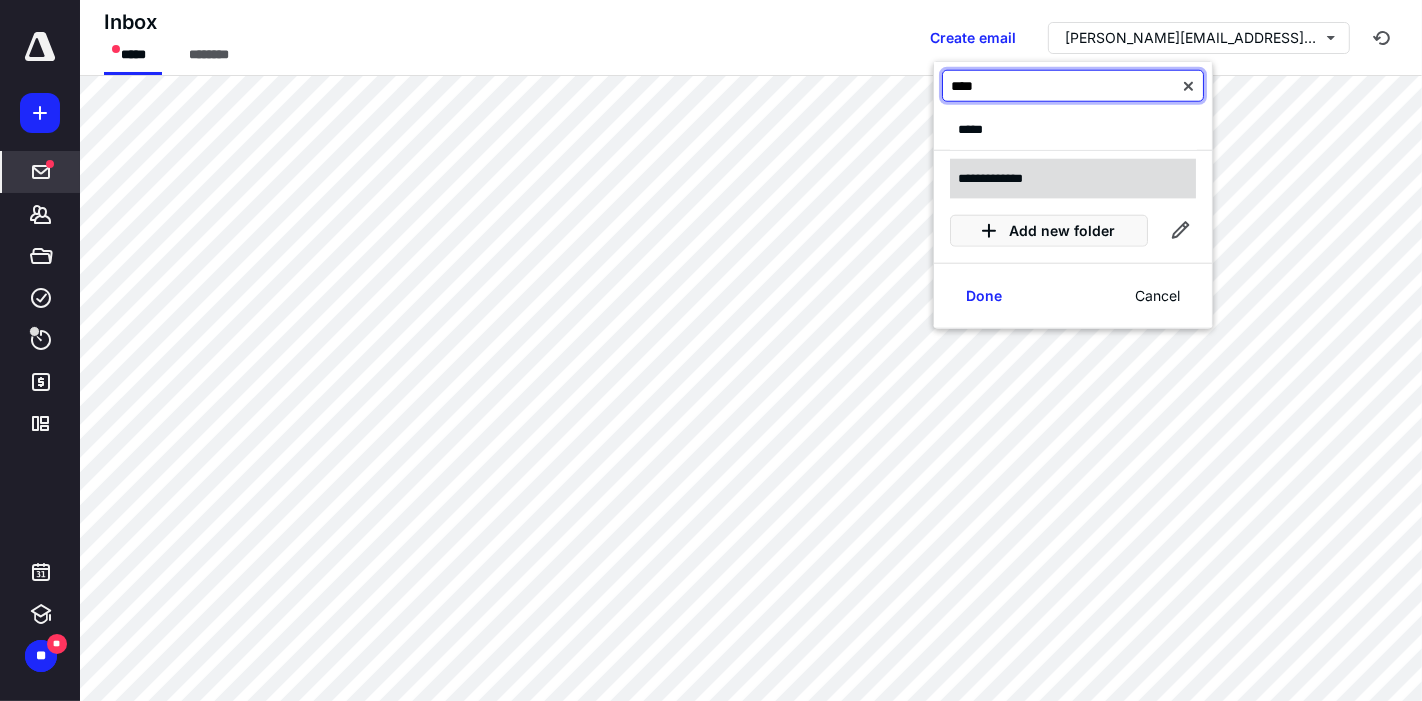 type on "****" 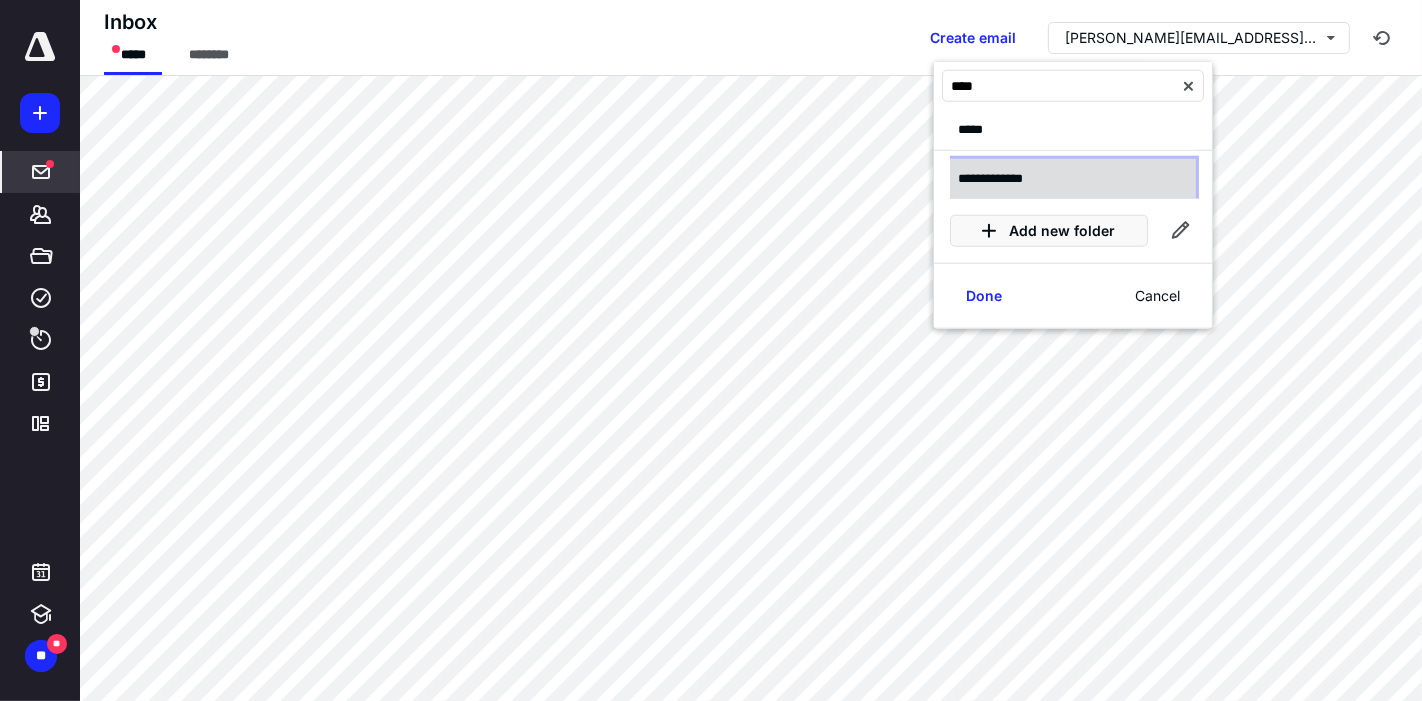 click on "**********" at bounding box center (1000, 178) 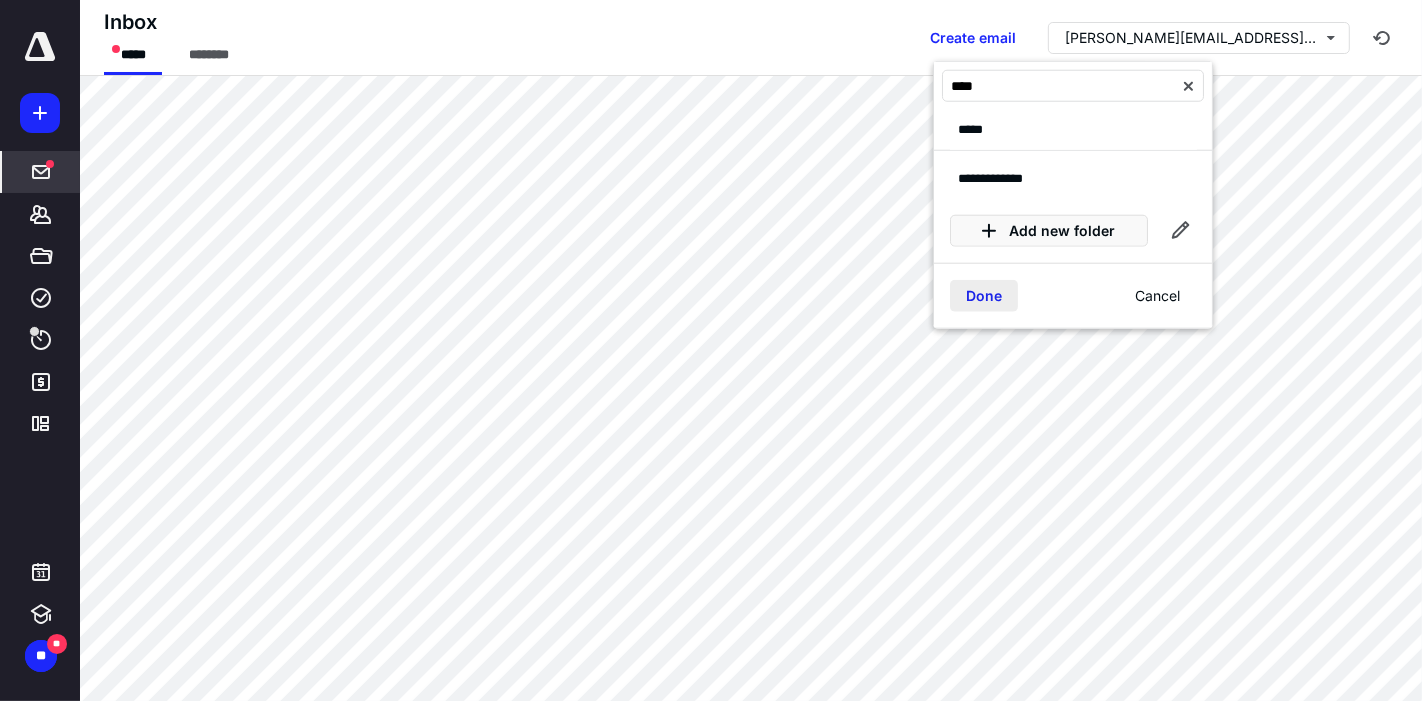 click on "Done" at bounding box center [984, 296] 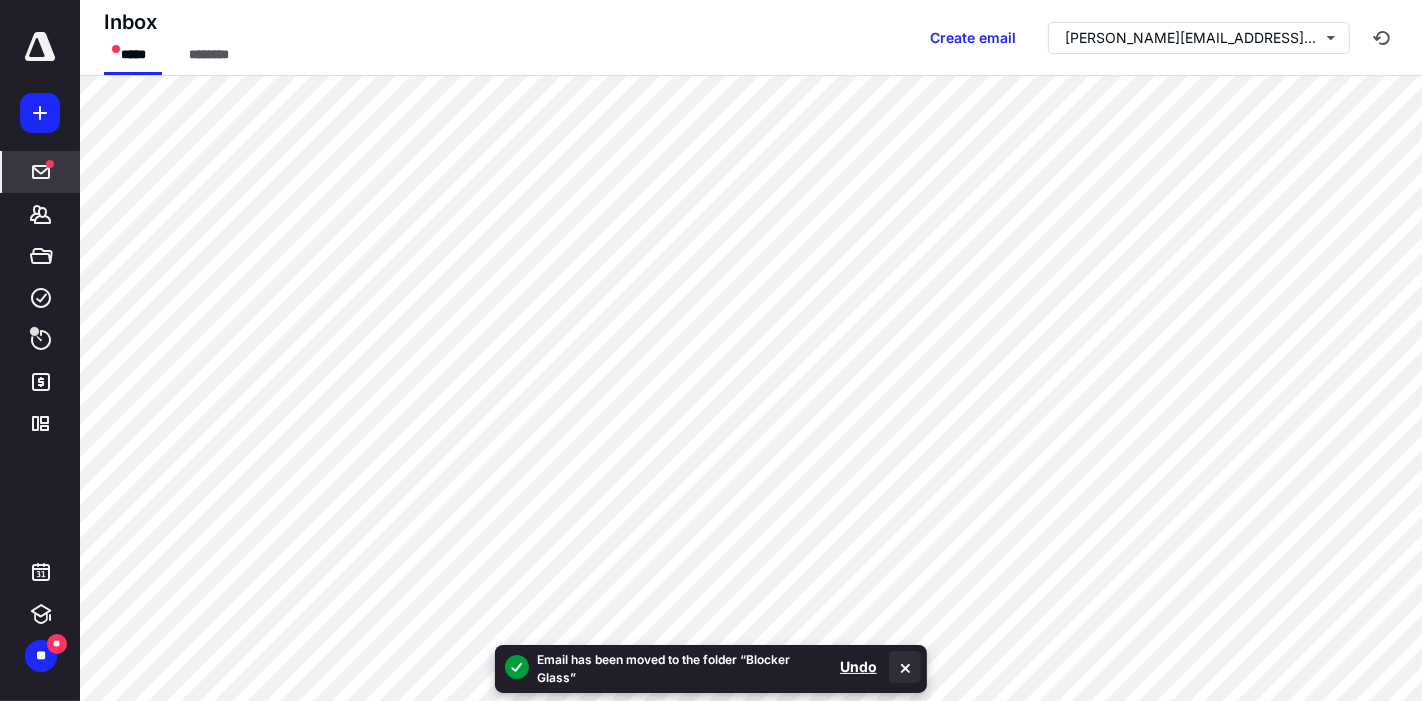 click at bounding box center [905, 667] 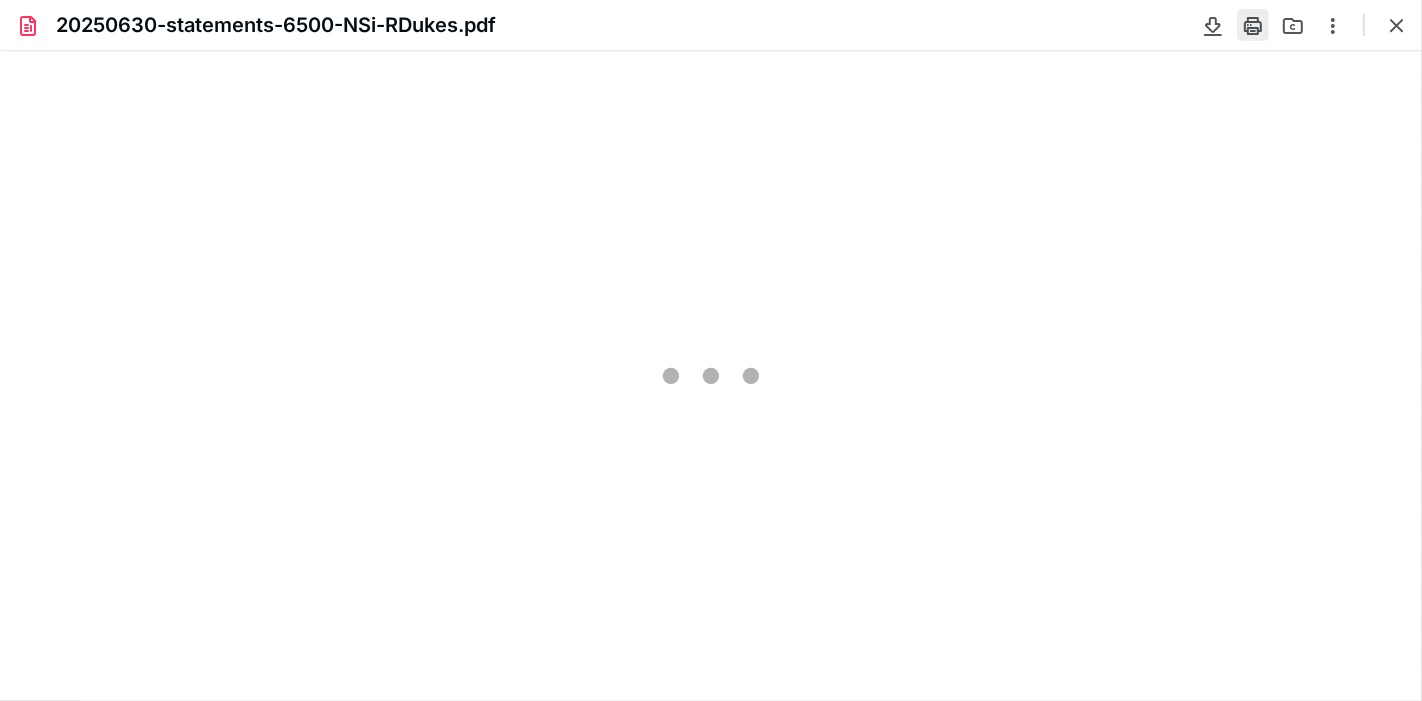scroll, scrollTop: 0, scrollLeft: 0, axis: both 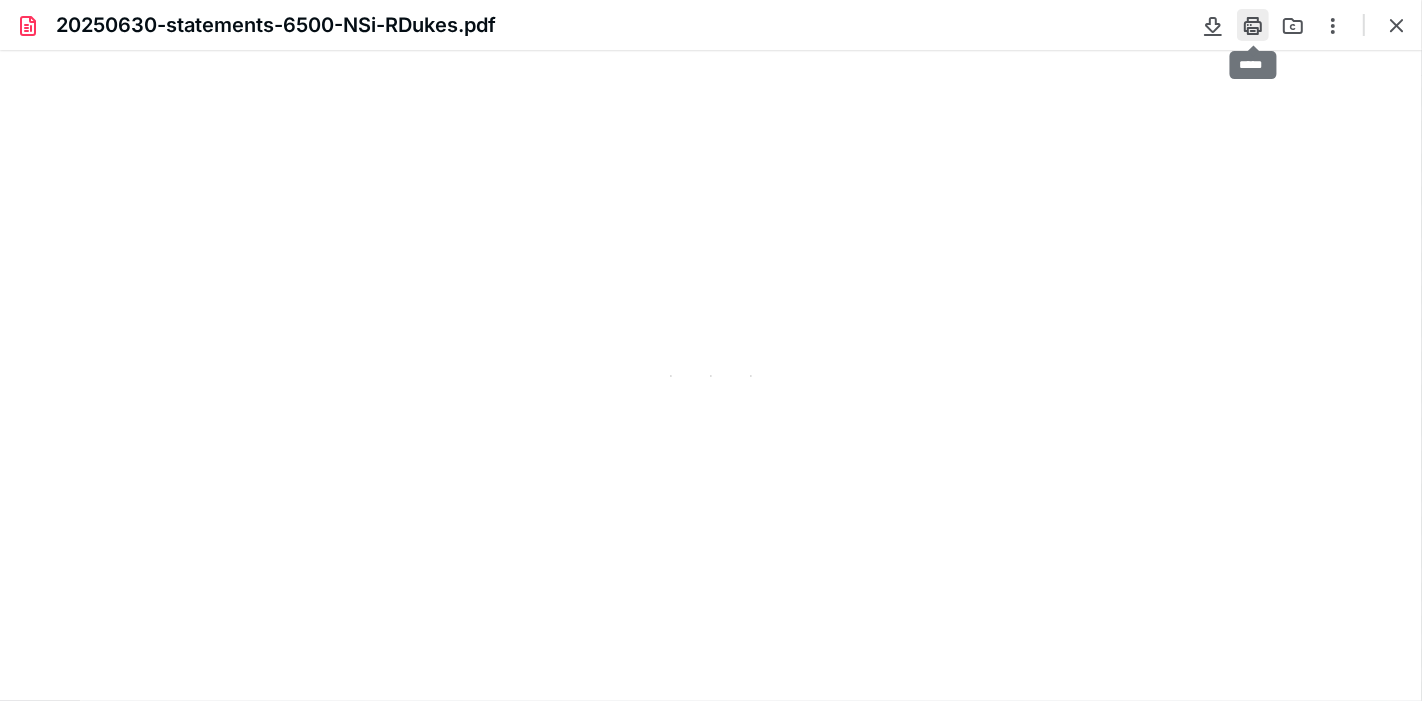 type on "77" 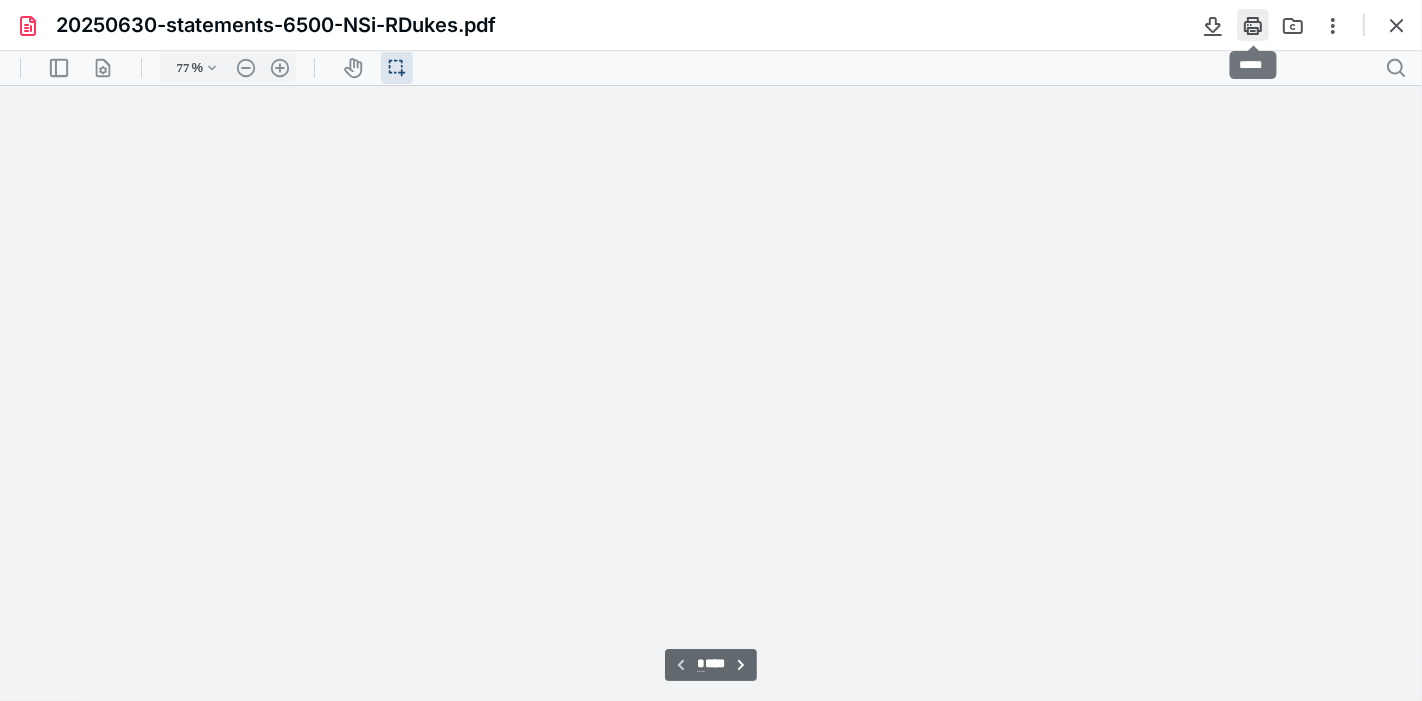 scroll, scrollTop: 39, scrollLeft: 0, axis: vertical 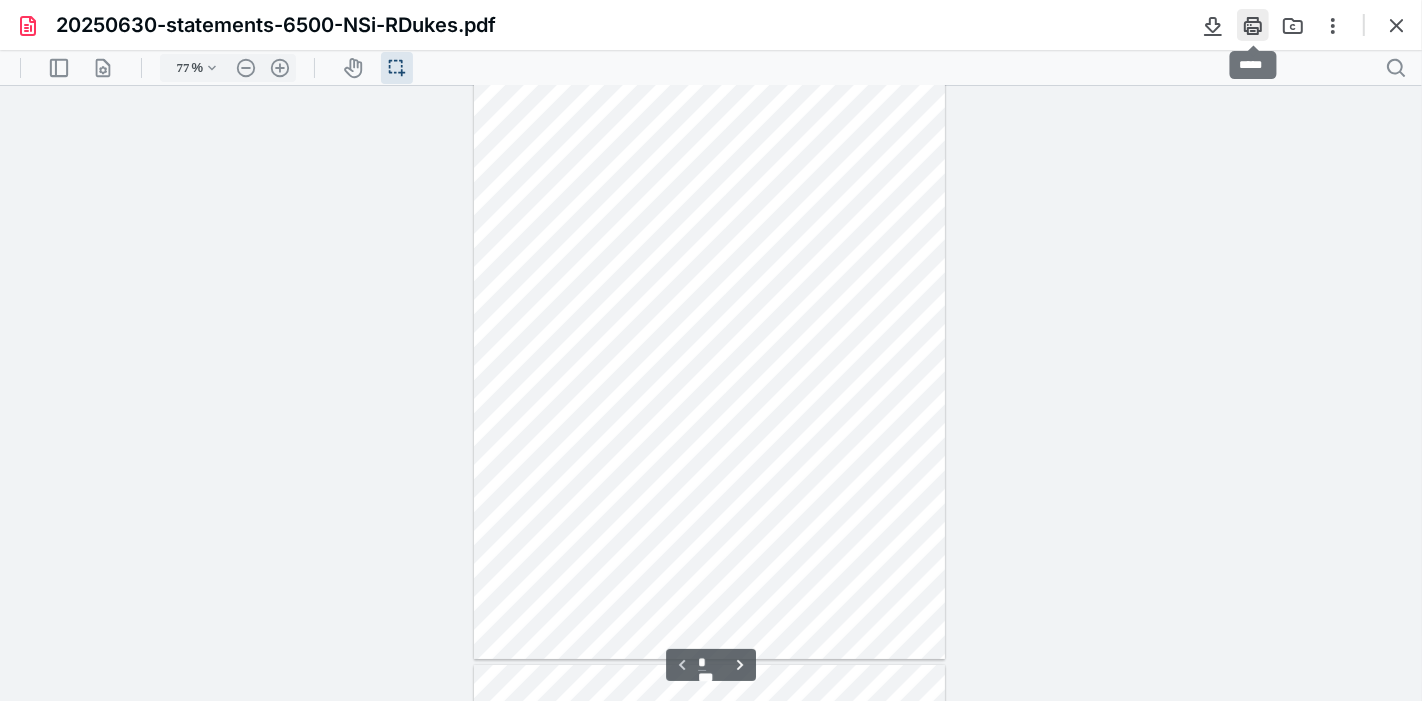 click at bounding box center (1253, 25) 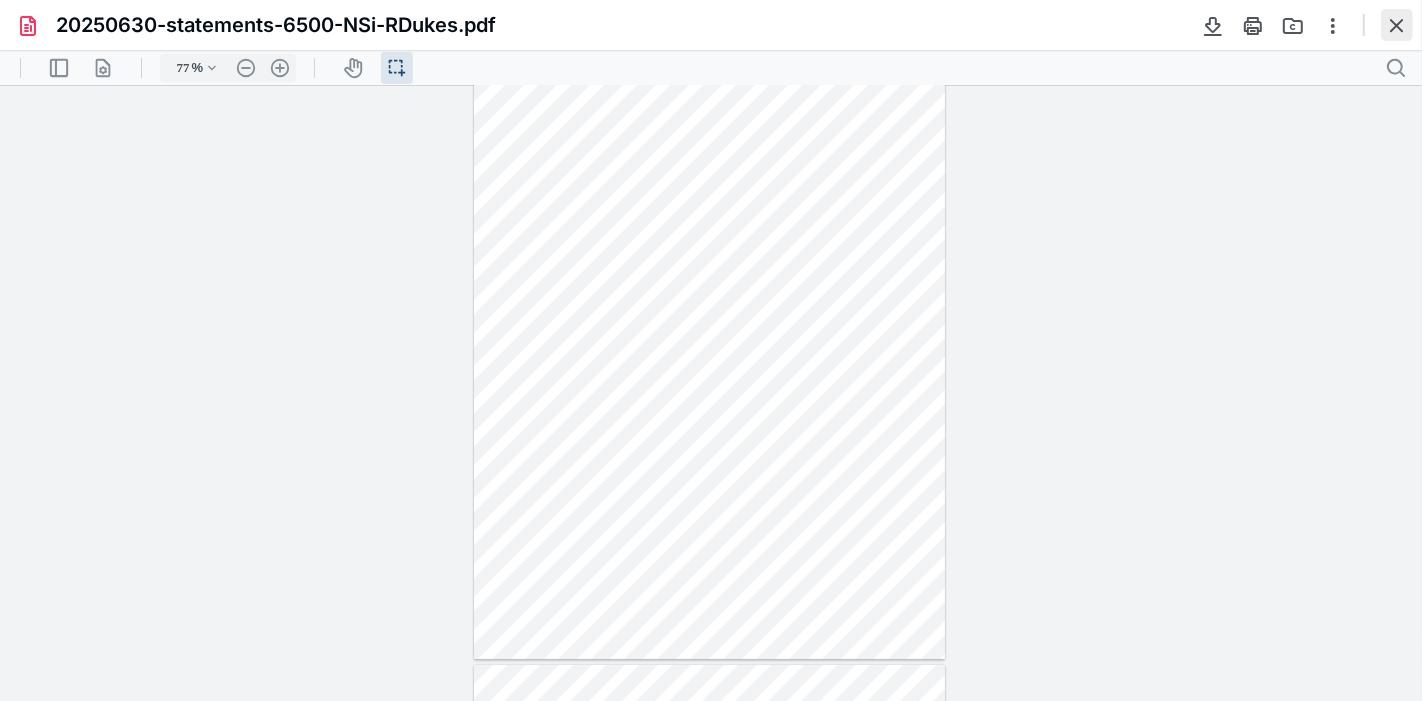 click at bounding box center [1397, 25] 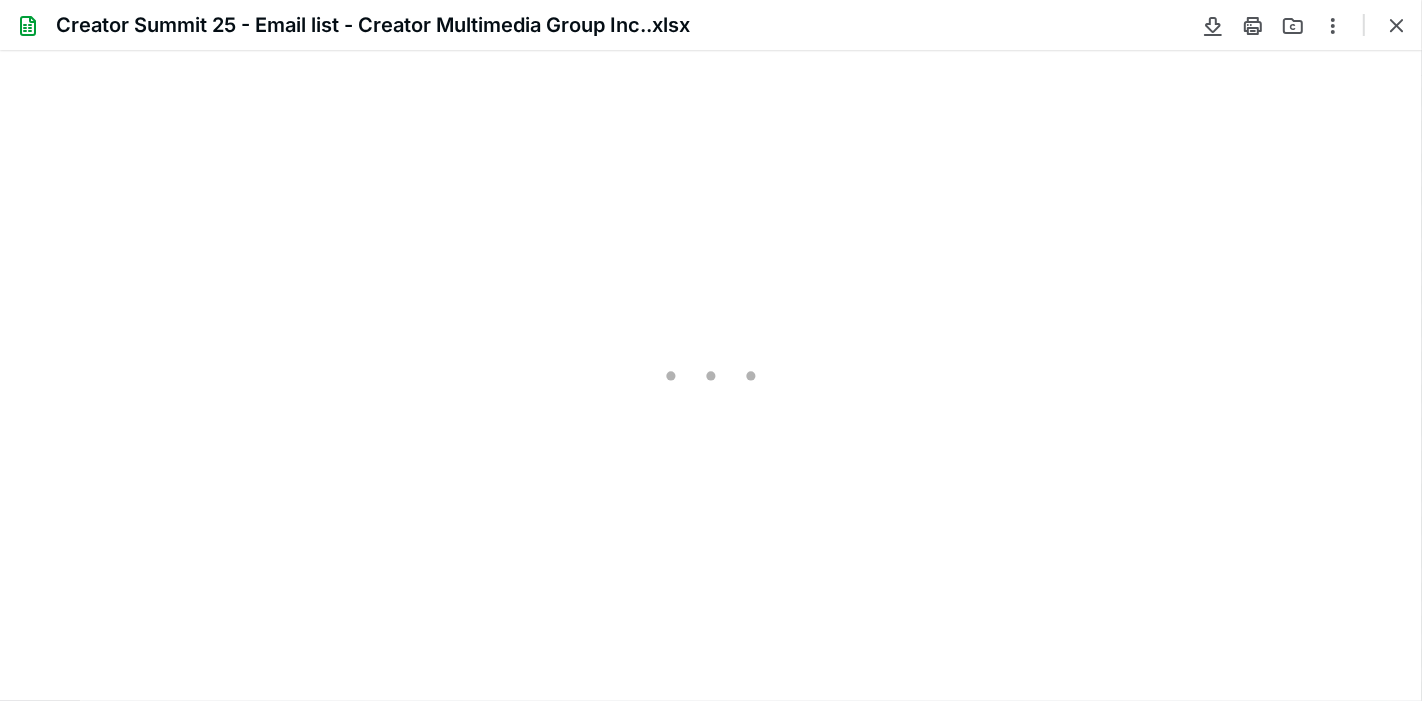 scroll, scrollTop: 0, scrollLeft: 0, axis: both 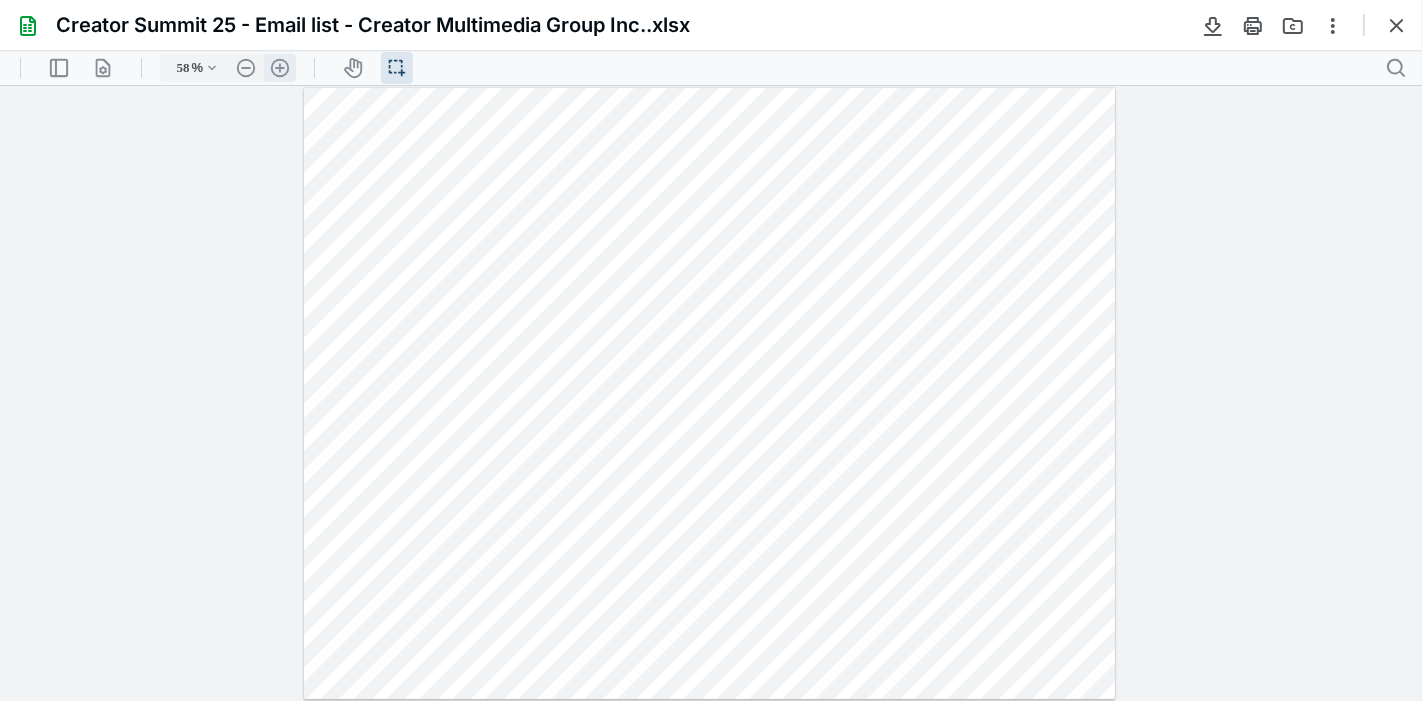 click on ".cls-1{fill:#abb0c4;} icon - header - zoom - in - line" at bounding box center [280, 68] 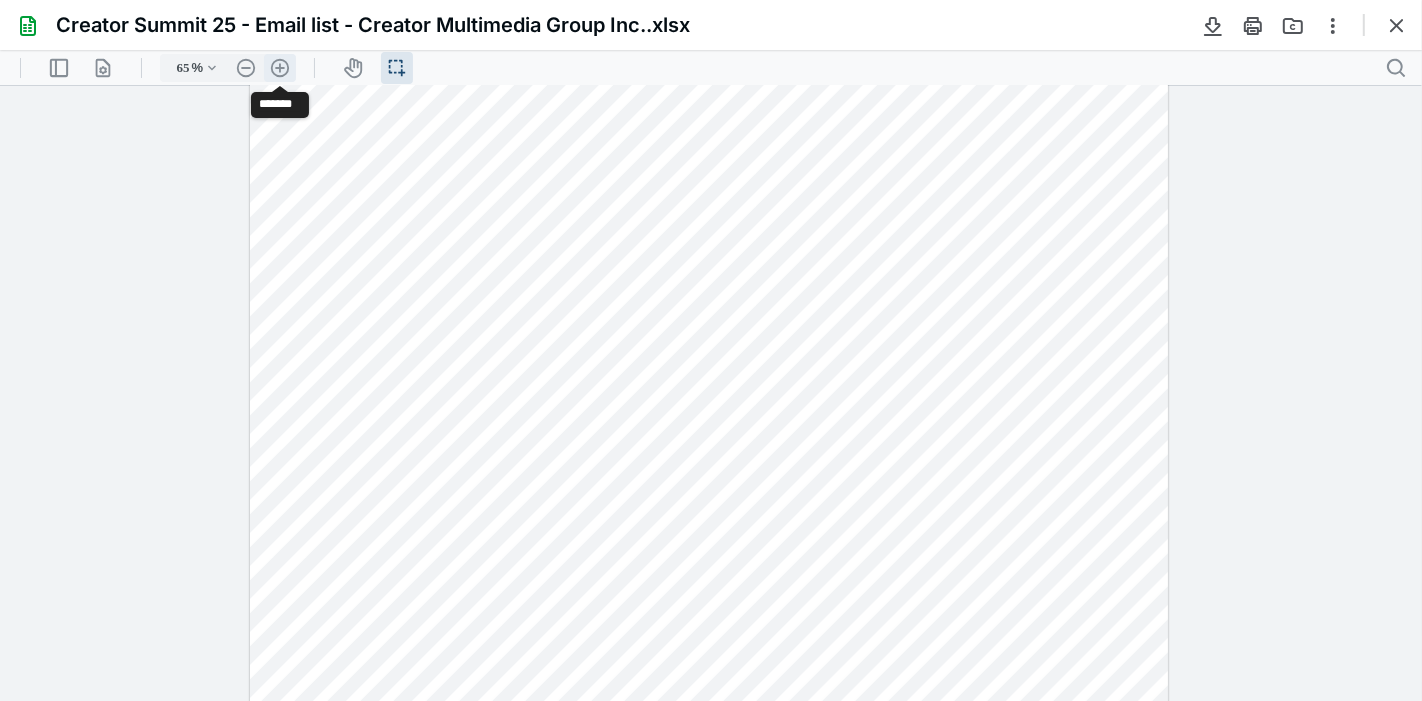 click on ".cls-1{fill:#abb0c4;} icon - header - zoom - in - line" at bounding box center [280, 68] 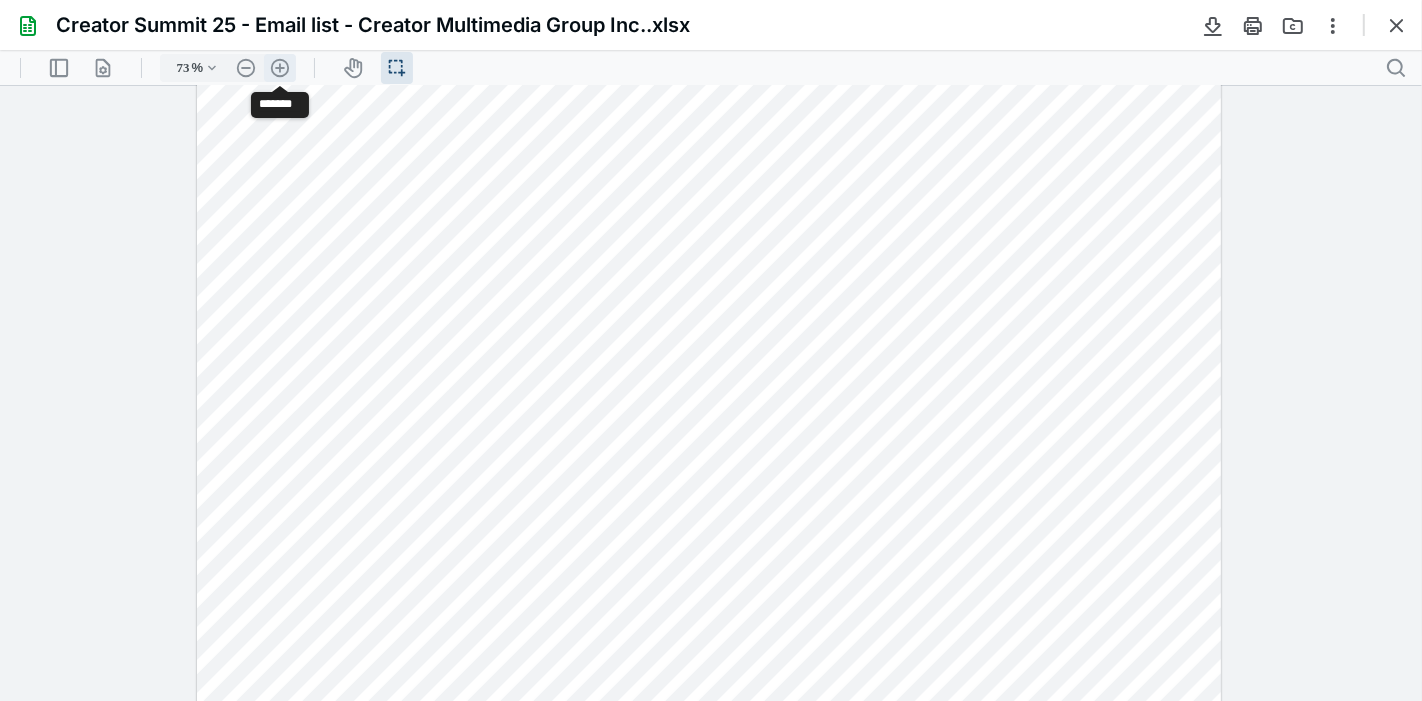 click on ".cls-1{fill:#abb0c4;} icon - header - zoom - in - line" at bounding box center [280, 68] 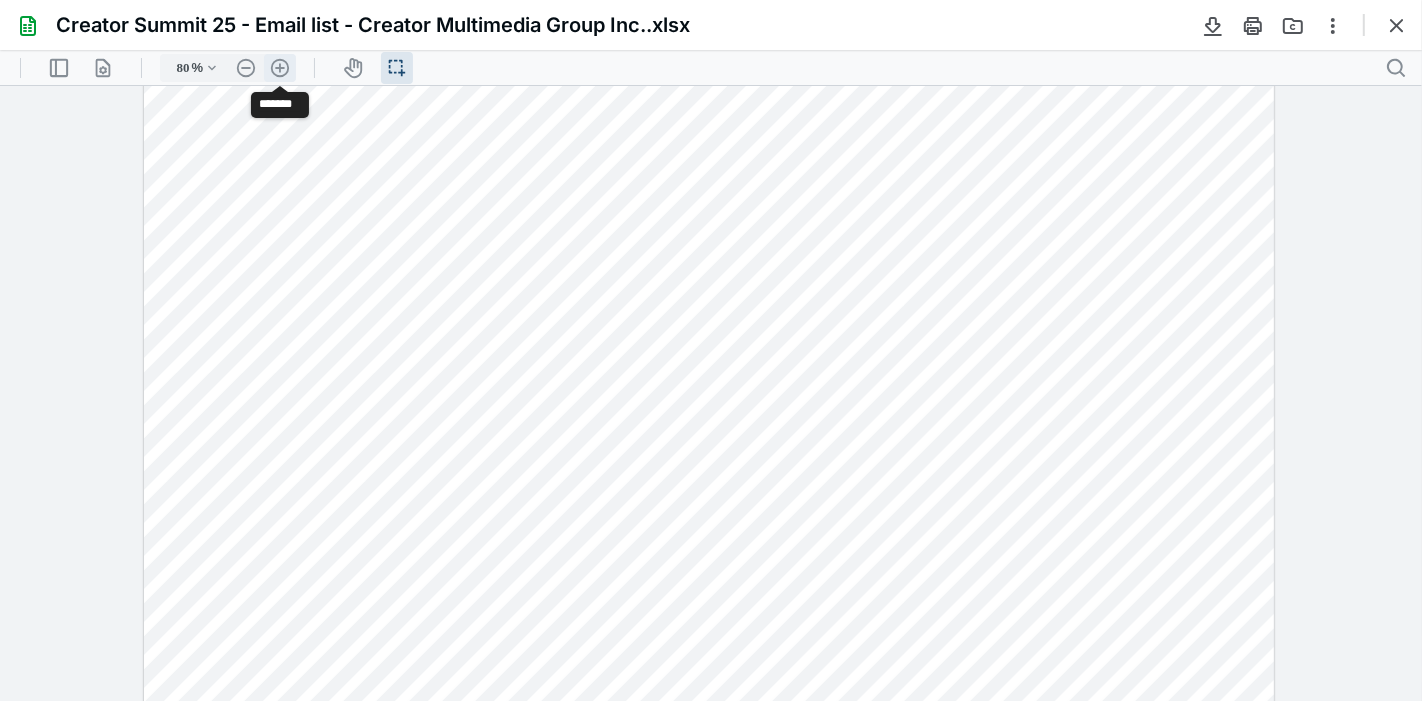 click on ".cls-1{fill:#abb0c4;} icon - header - zoom - in - line" at bounding box center (280, 68) 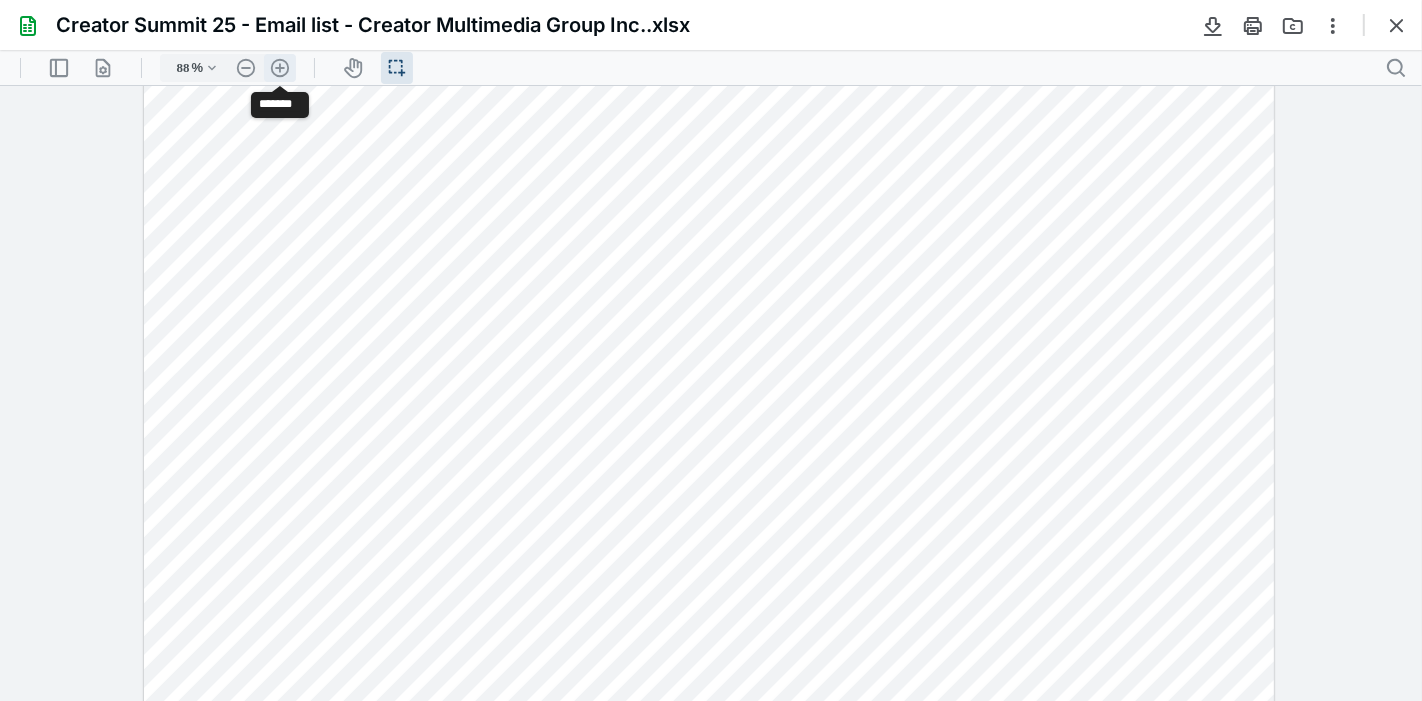scroll, scrollTop: 151, scrollLeft: 0, axis: vertical 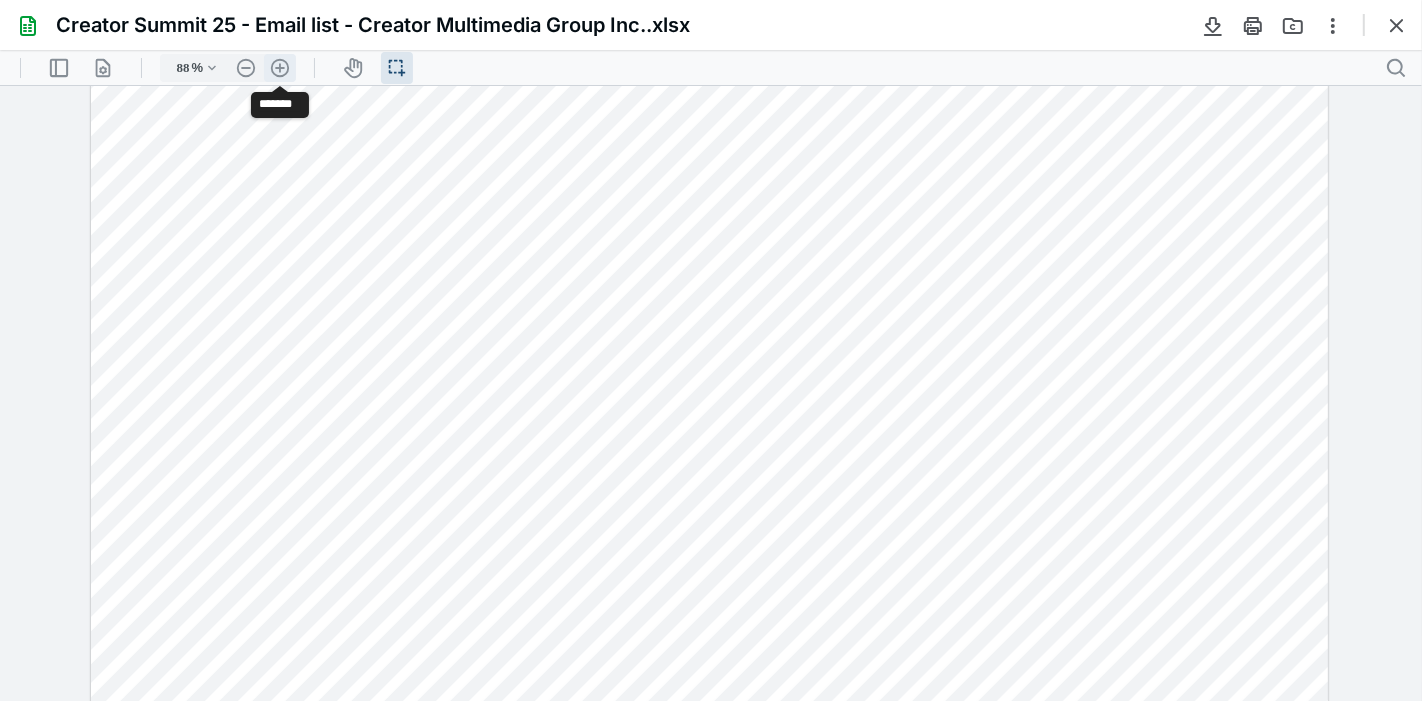 click on ".cls-1{fill:#abb0c4;} icon - header - zoom - in - line" at bounding box center [280, 68] 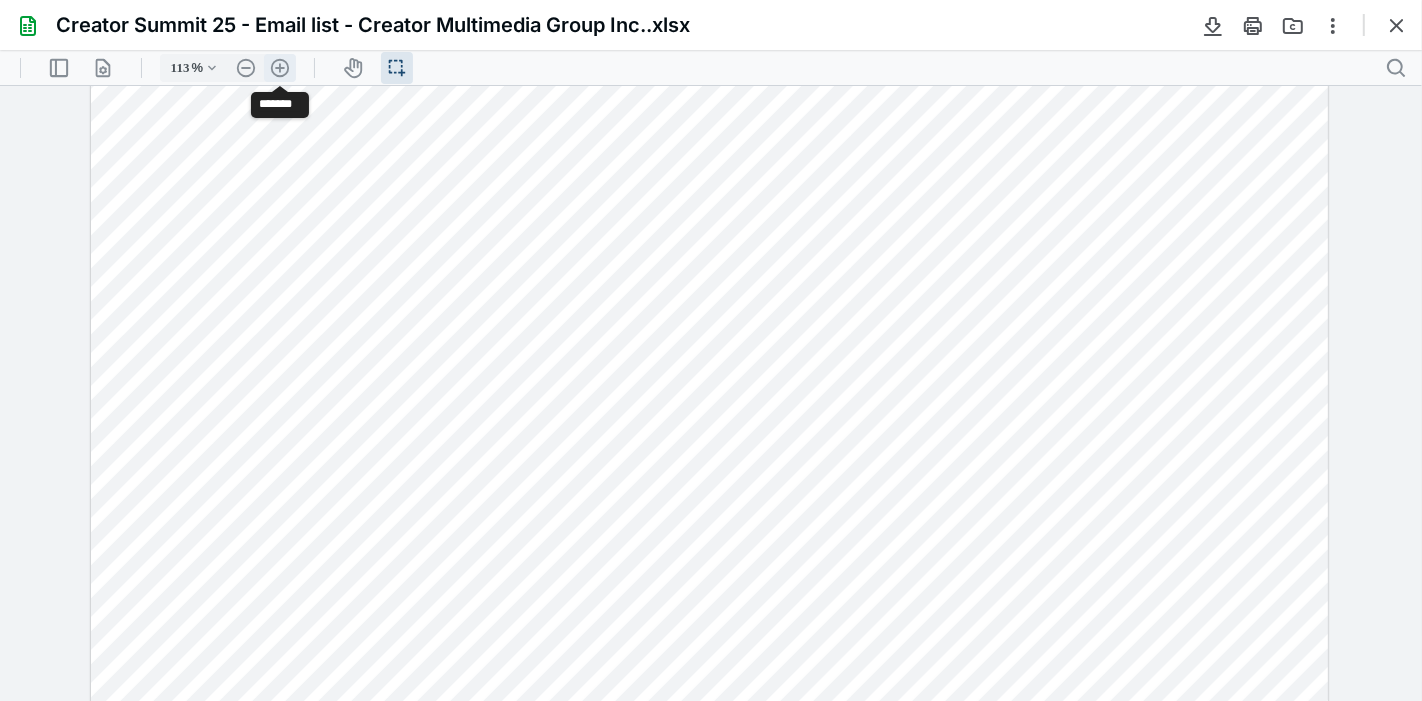 scroll, scrollTop: 277, scrollLeft: 95, axis: both 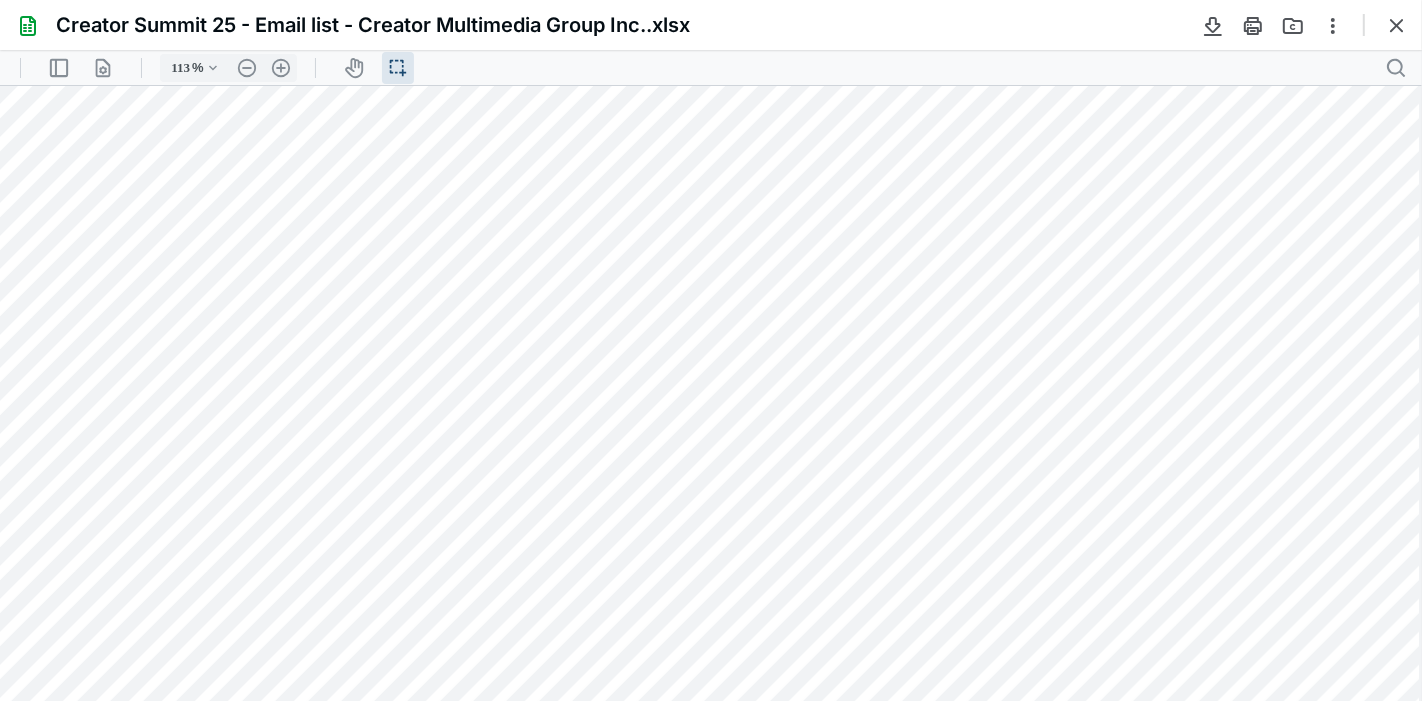 drag, startPoint x: 672, startPoint y: 192, endPoint x: 687, endPoint y: 345, distance: 153.73354 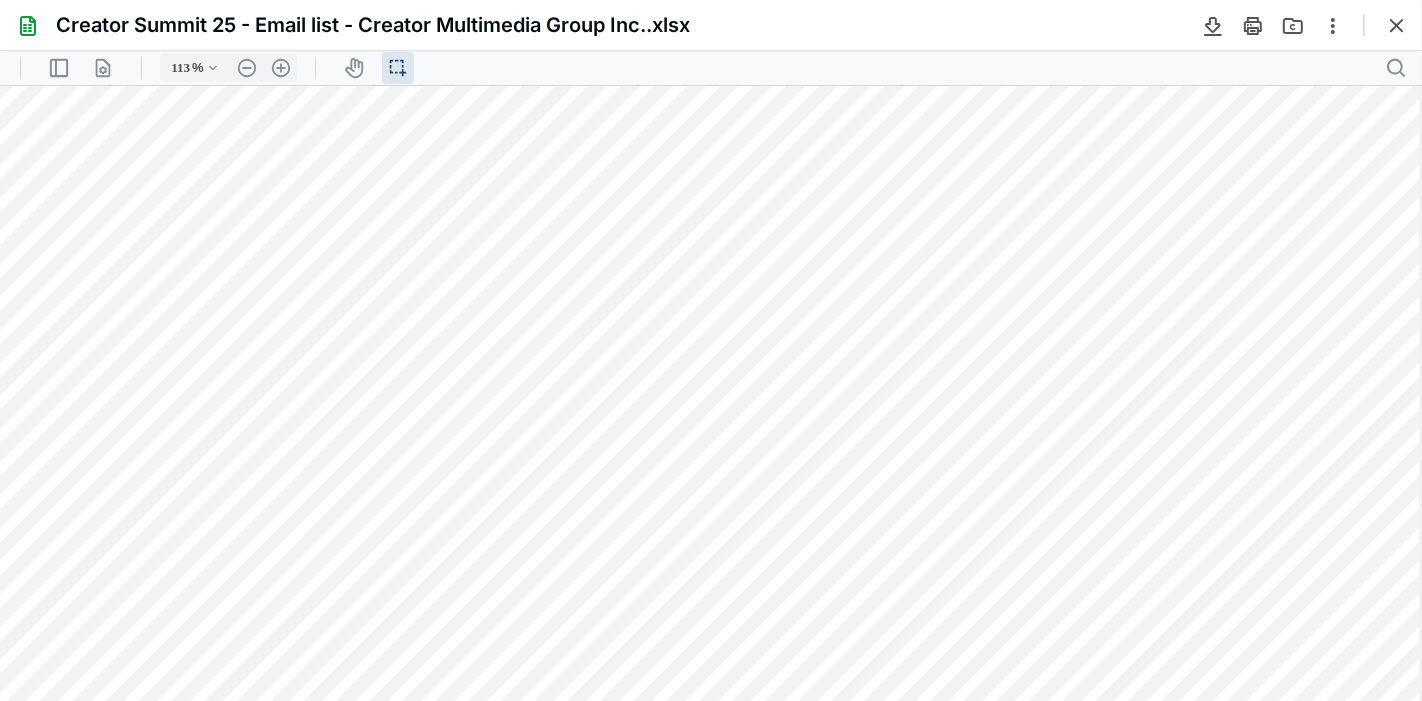 scroll, scrollTop: 0, scrollLeft: 95, axis: horizontal 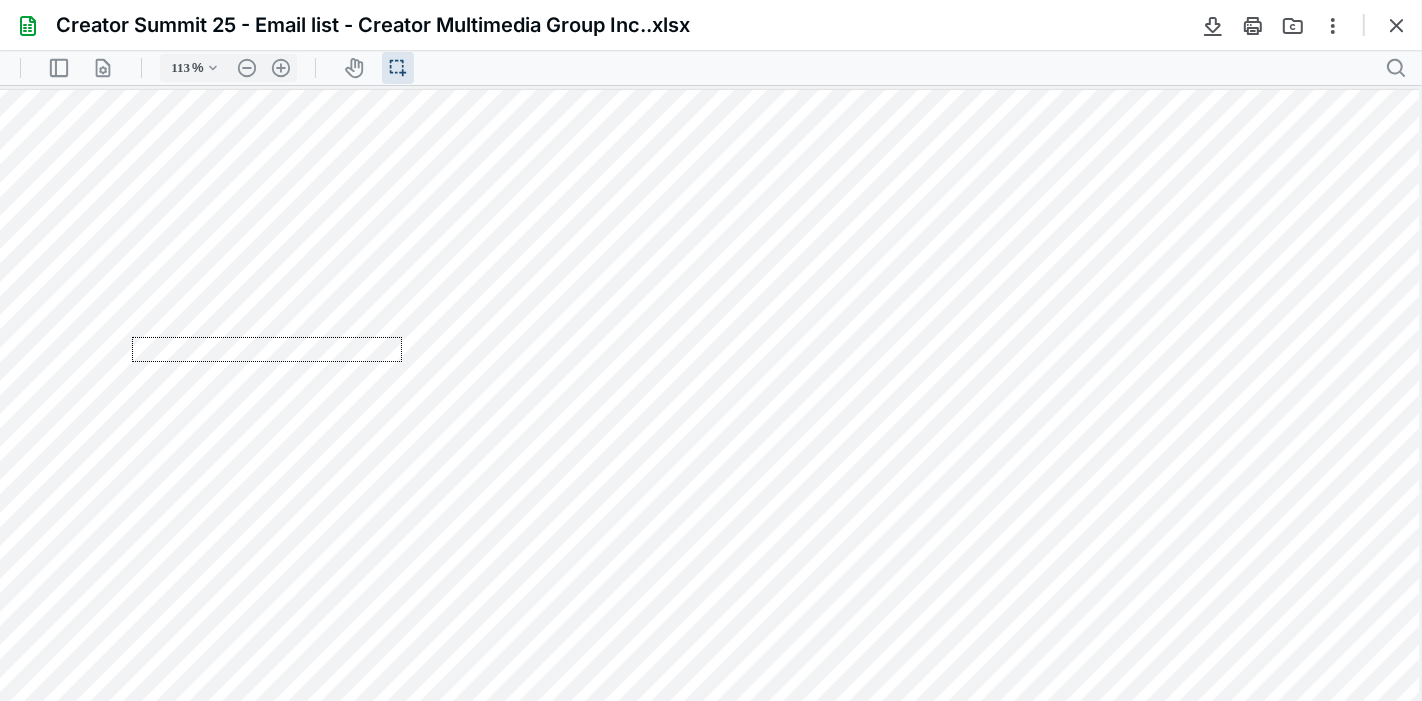 drag, startPoint x: 133, startPoint y: 337, endPoint x: 402, endPoint y: 362, distance: 270.1592 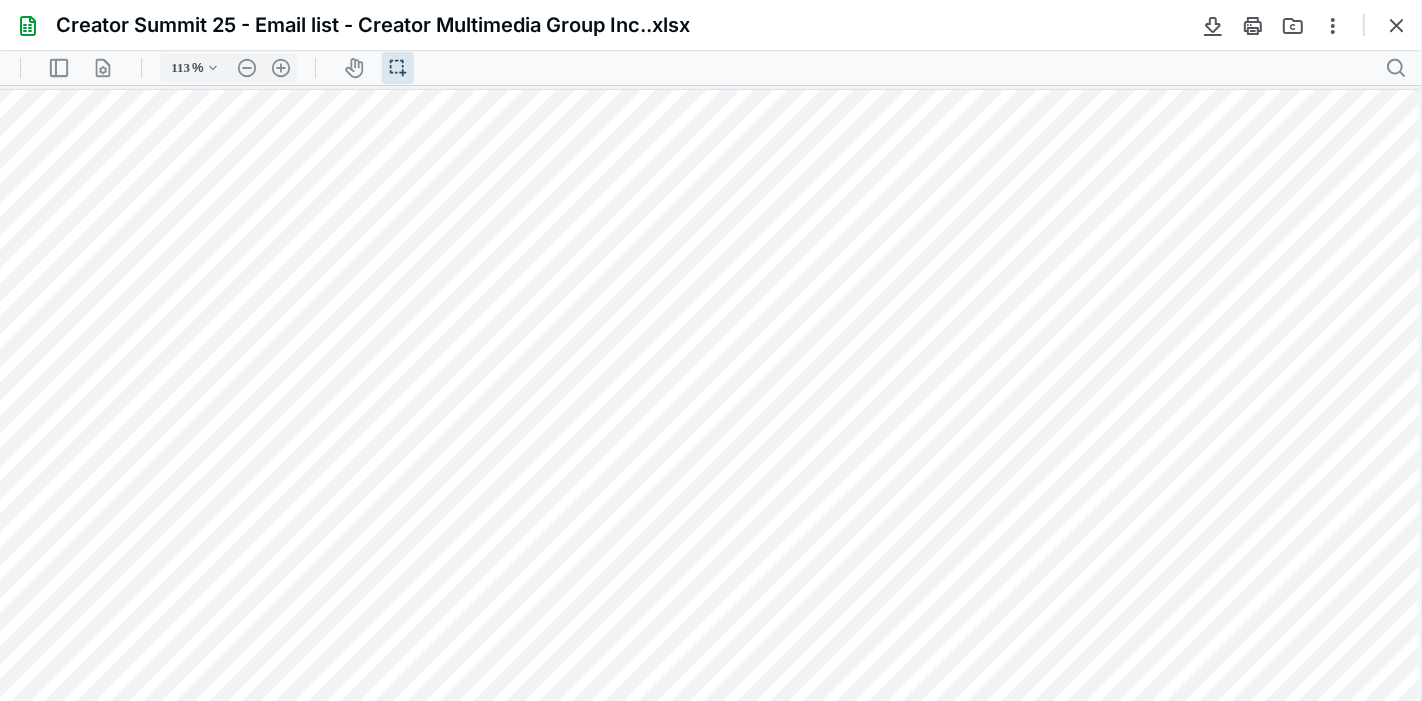 scroll, scrollTop: 0, scrollLeft: 43, axis: horizontal 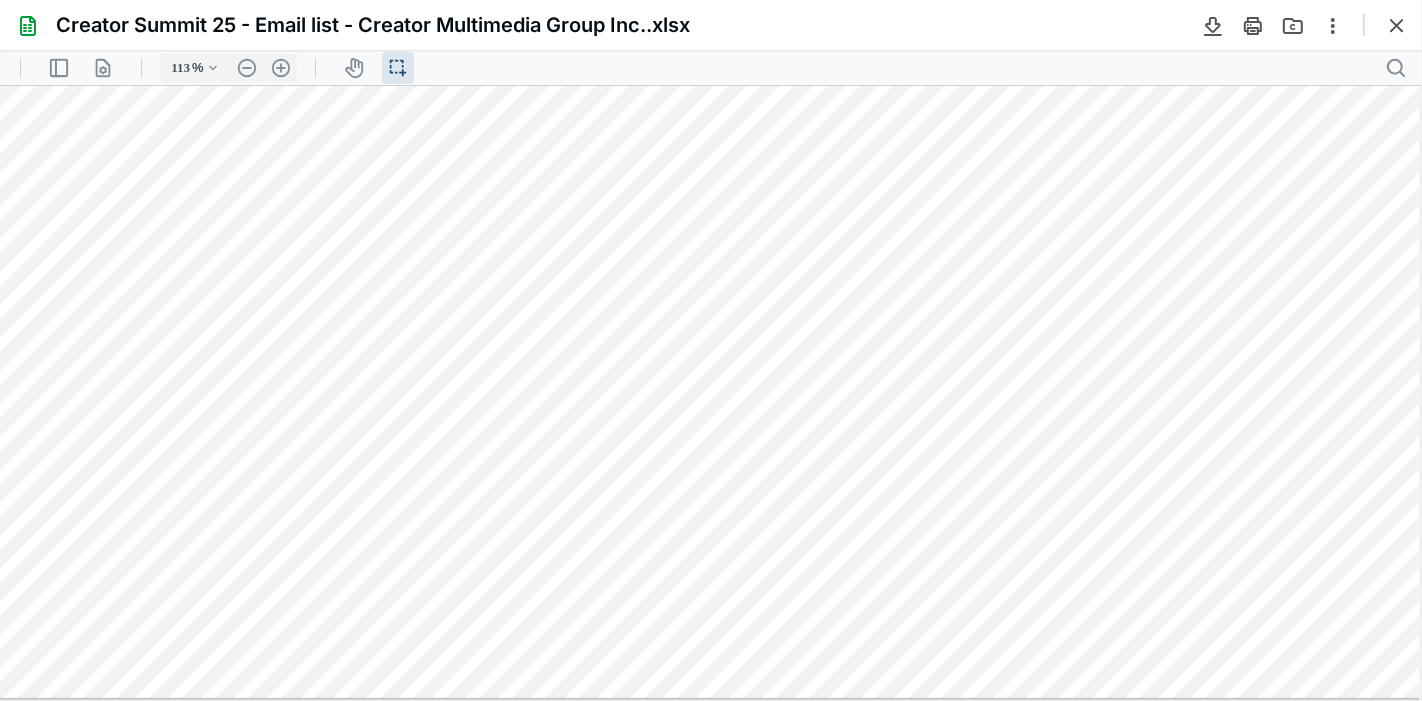 drag, startPoint x: 723, startPoint y: 694, endPoint x: 910, endPoint y: 692, distance: 187.0107 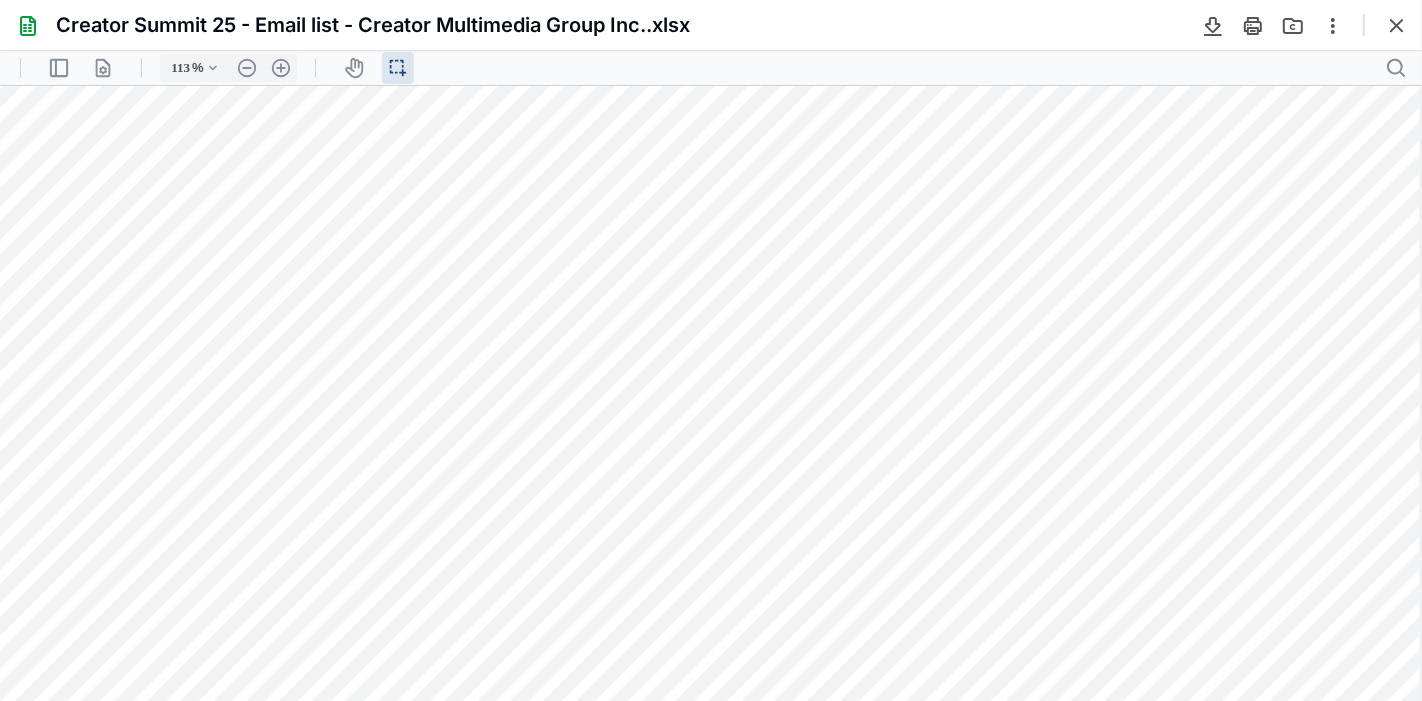 scroll, scrollTop: 0, scrollLeft: 43, axis: horizontal 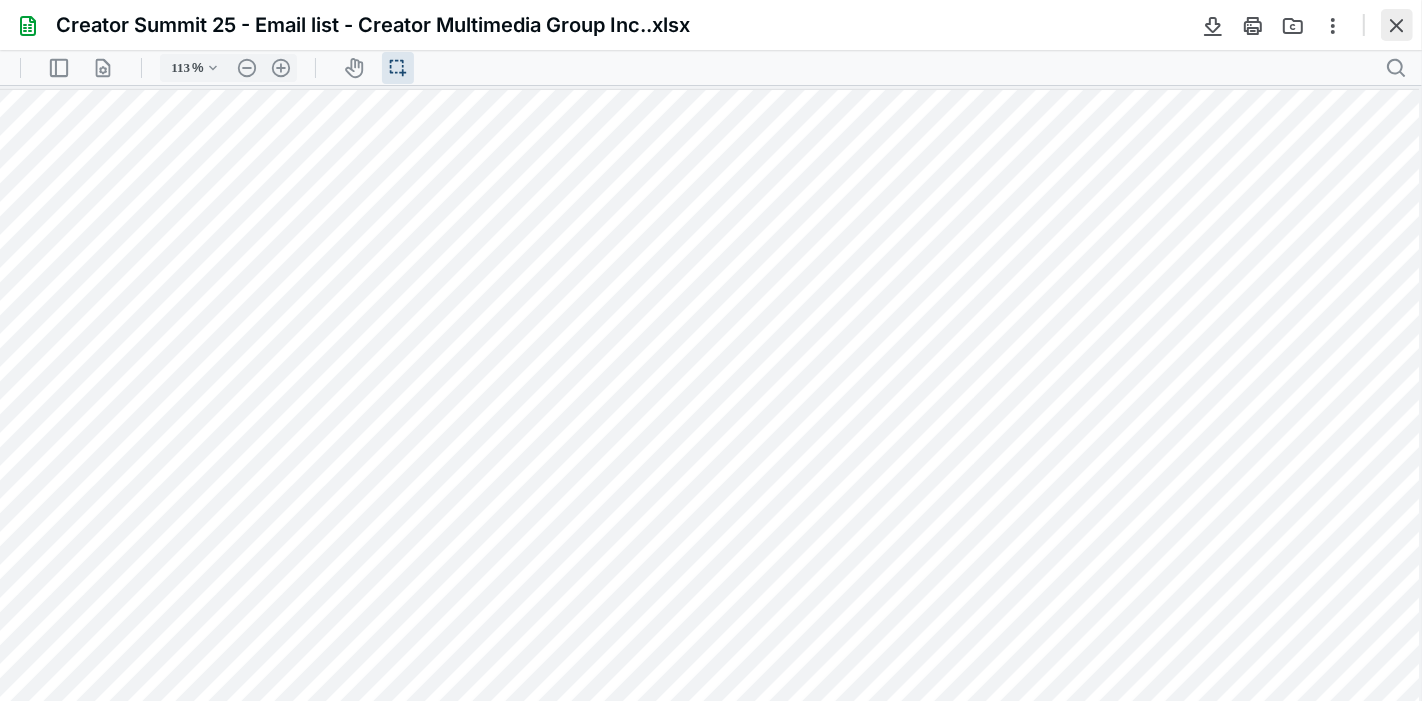 click at bounding box center [1397, 25] 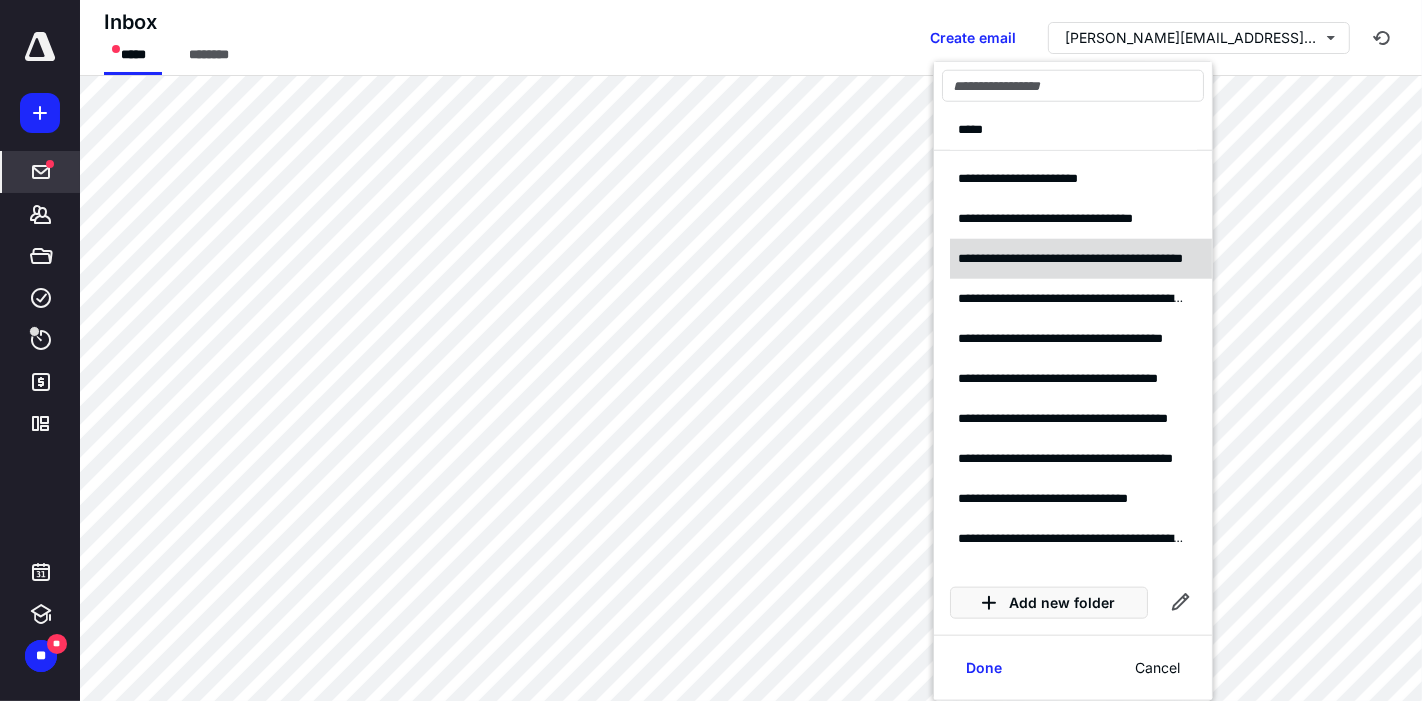 click on "**********" at bounding box center (1072, 258) 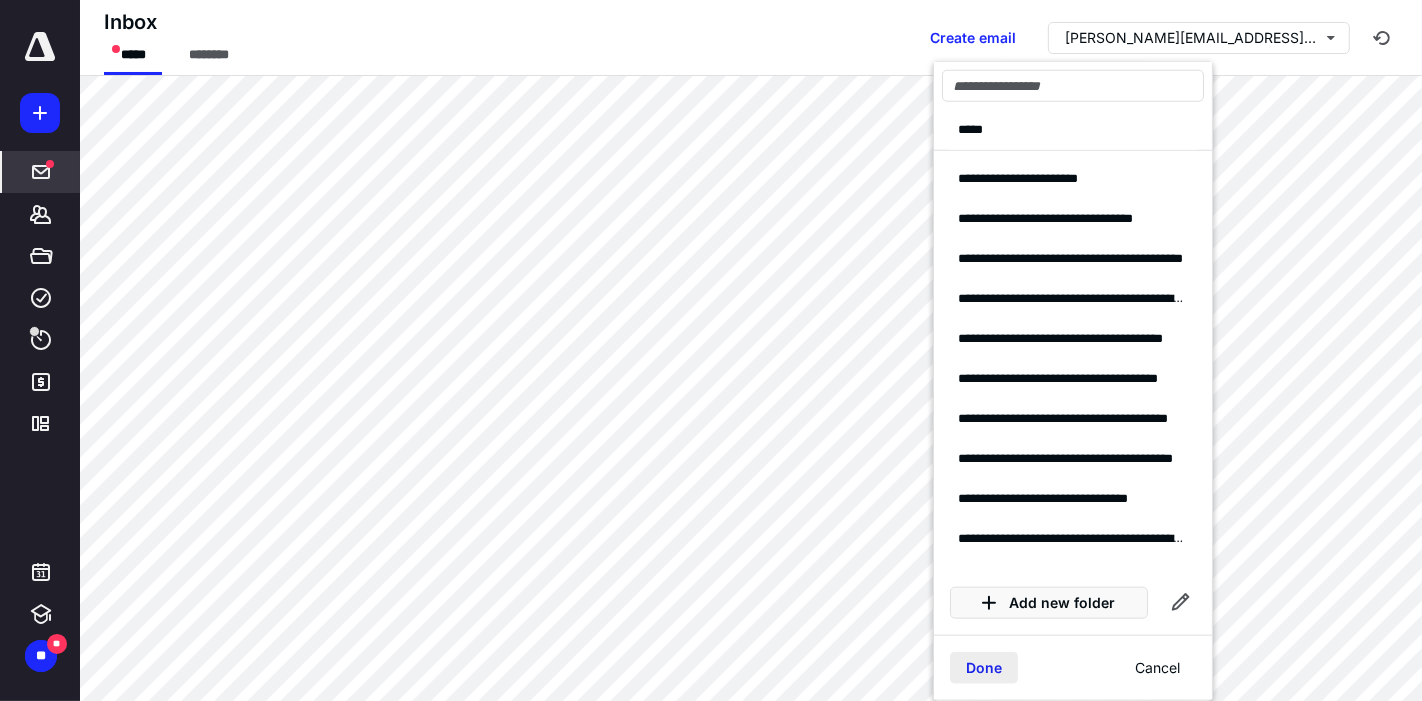 click on "Done" at bounding box center [984, 668] 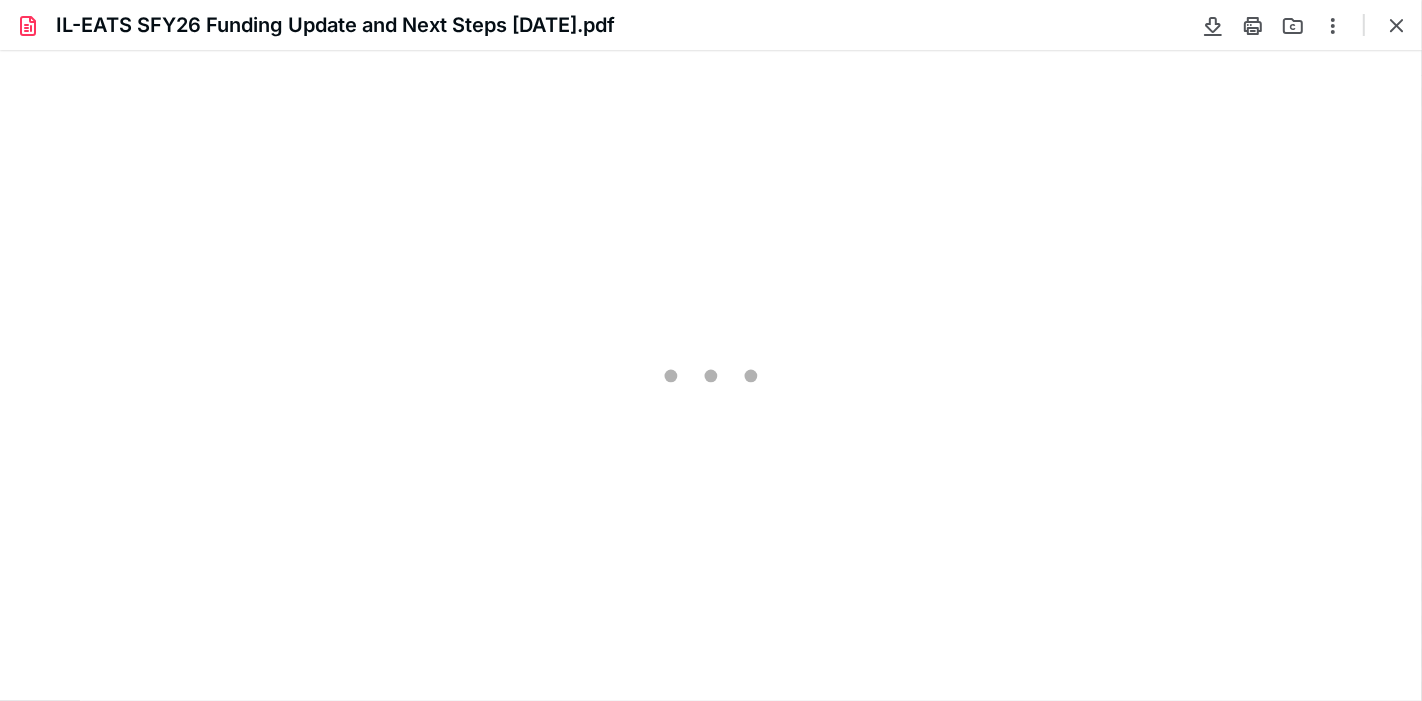 scroll, scrollTop: 0, scrollLeft: 0, axis: both 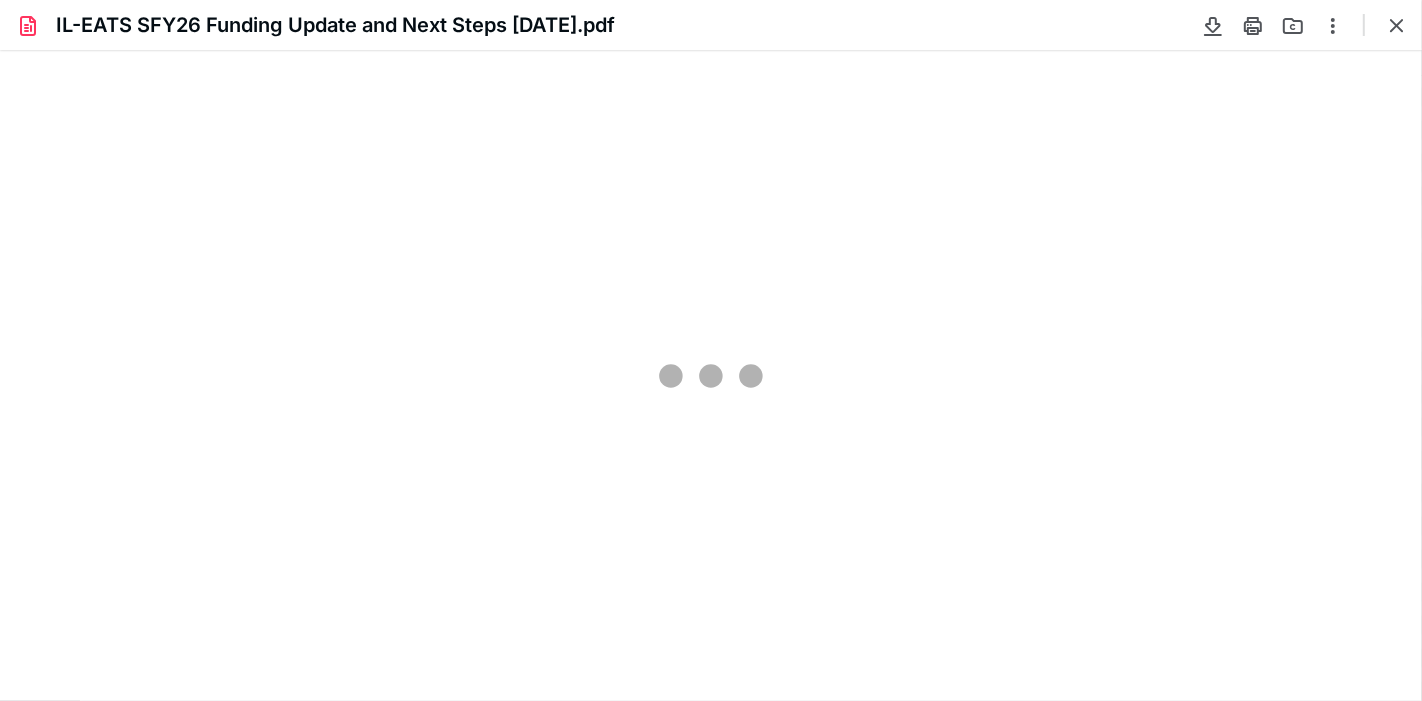 type on "113" 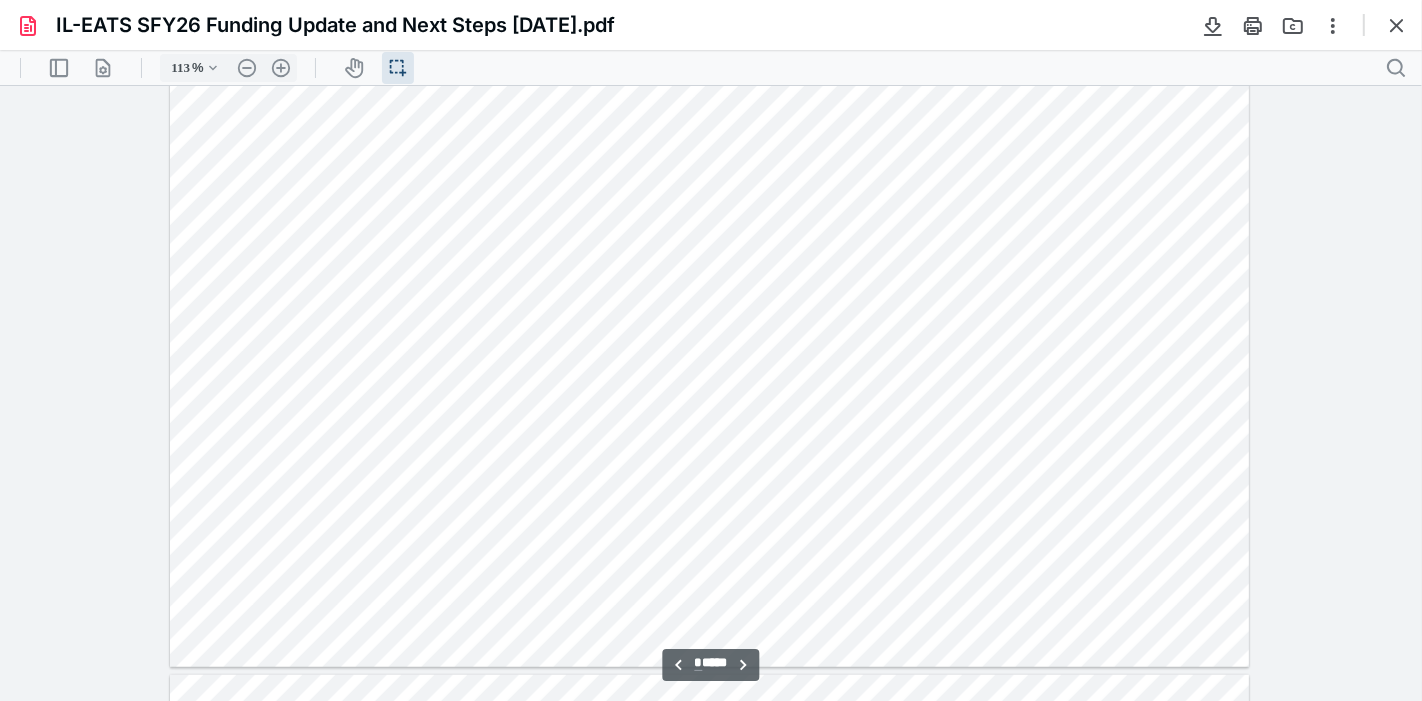 scroll, scrollTop: 1262, scrollLeft: 0, axis: vertical 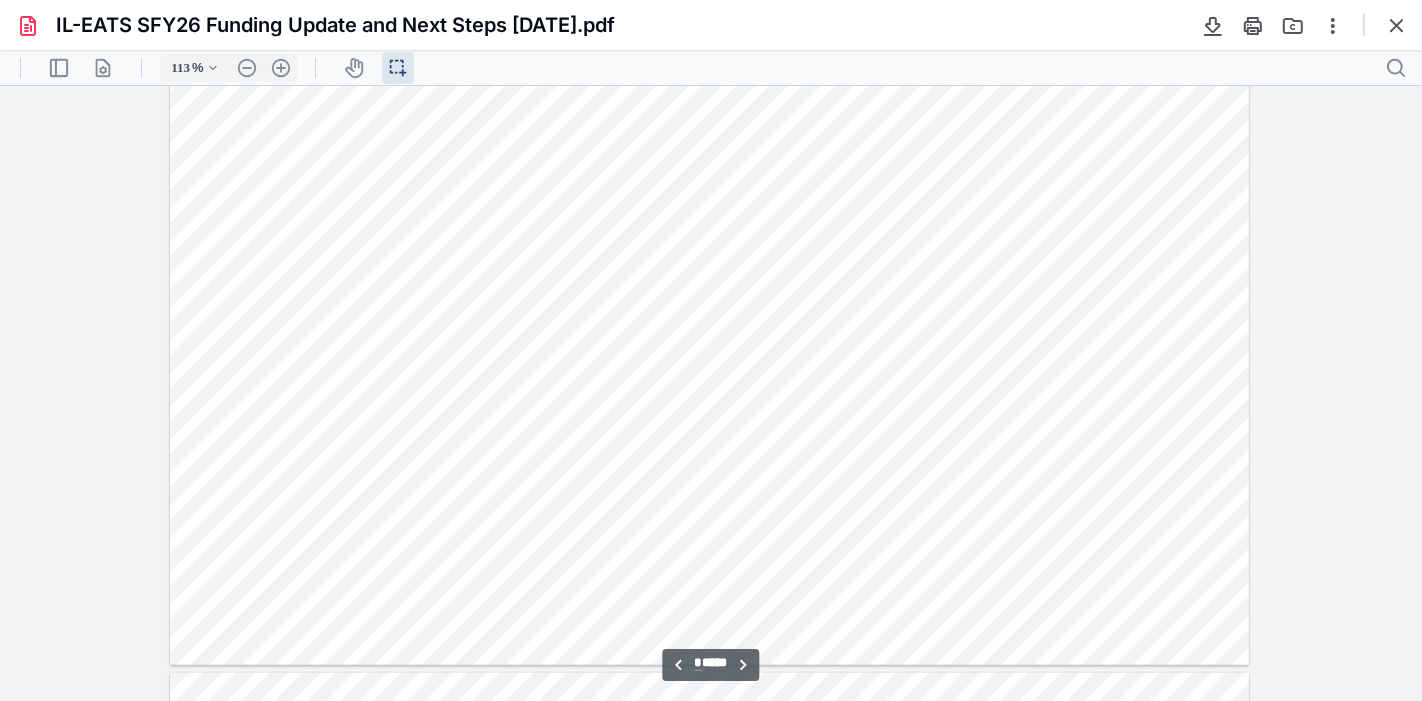 type on "*" 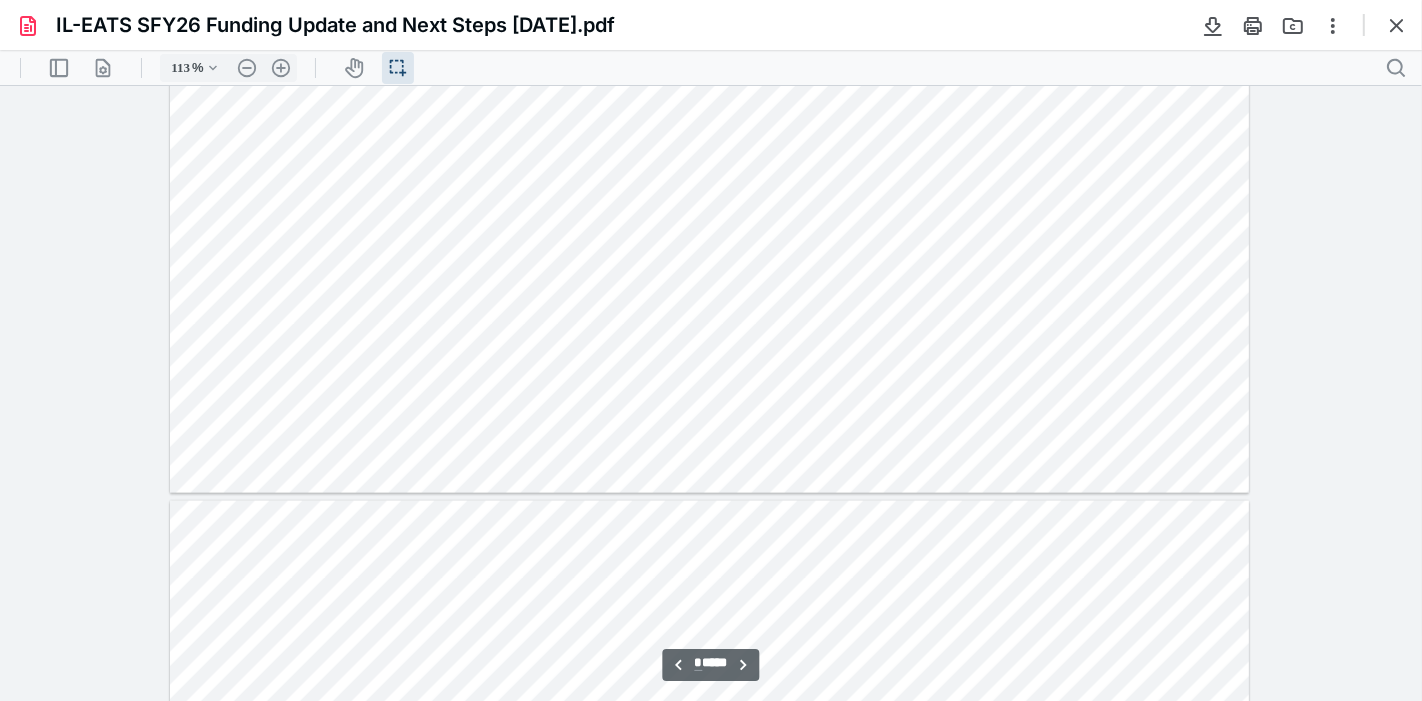 scroll, scrollTop: 1928, scrollLeft: 0, axis: vertical 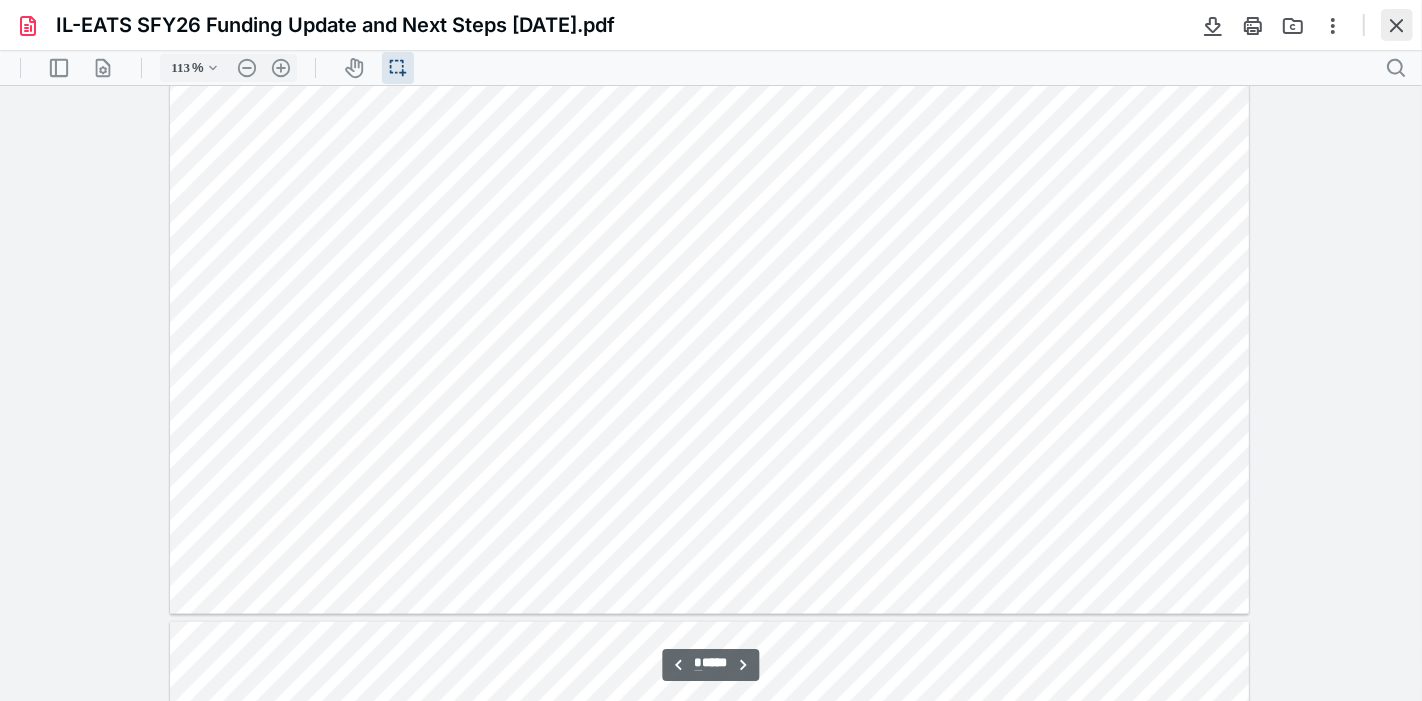 click at bounding box center [1397, 25] 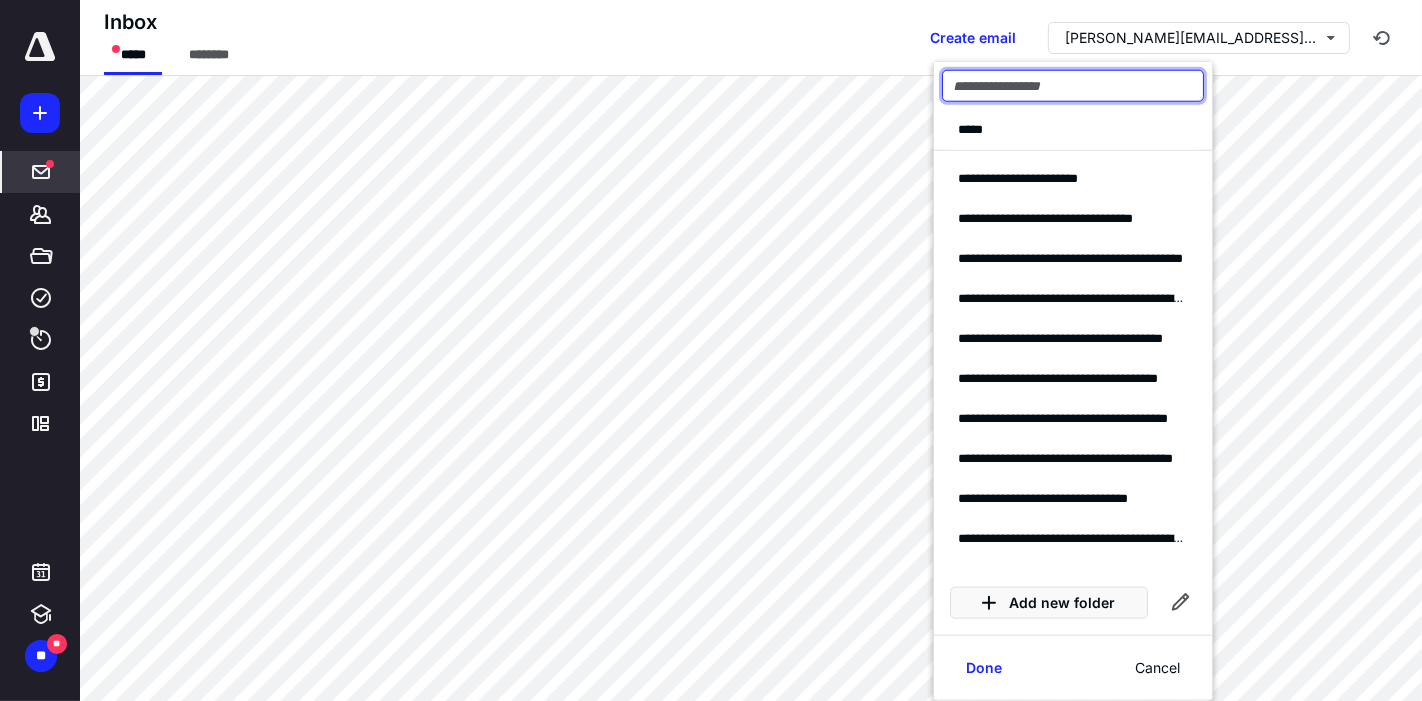 click at bounding box center (1073, 86) 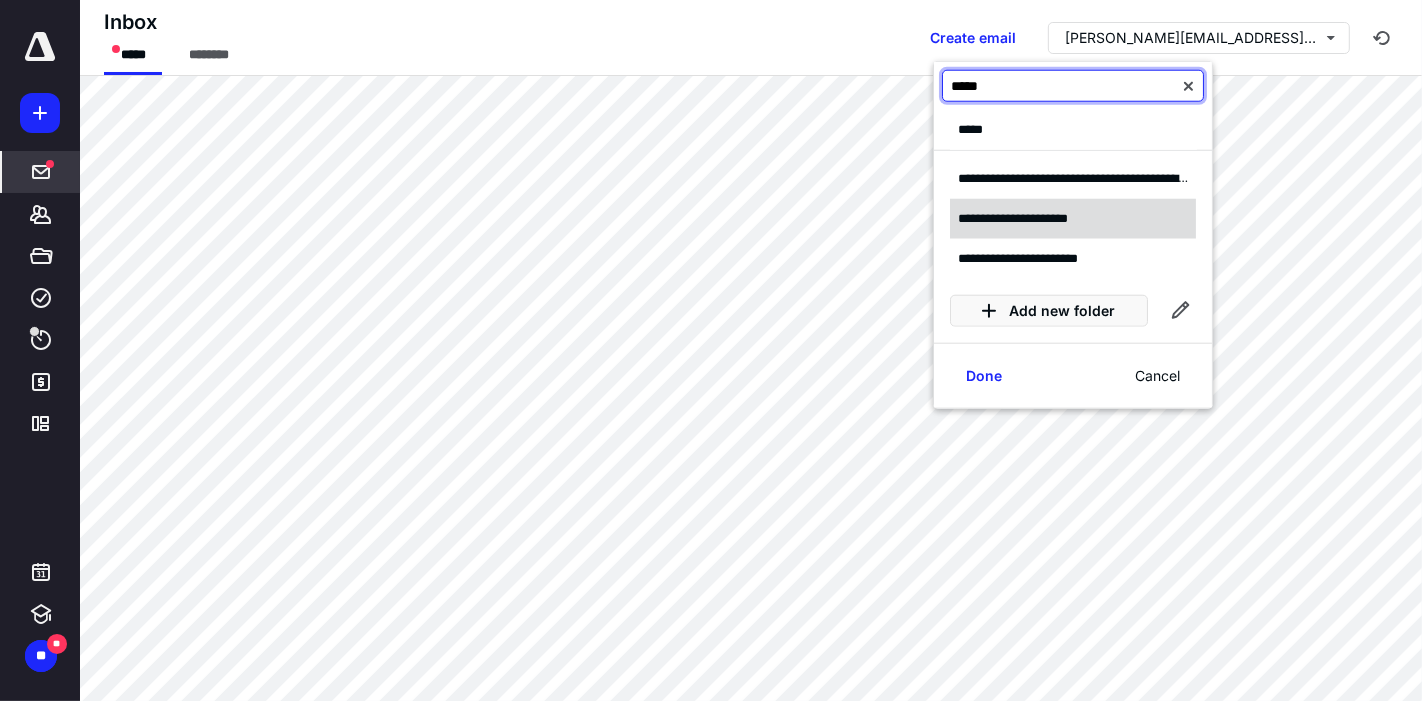 type on "*****" 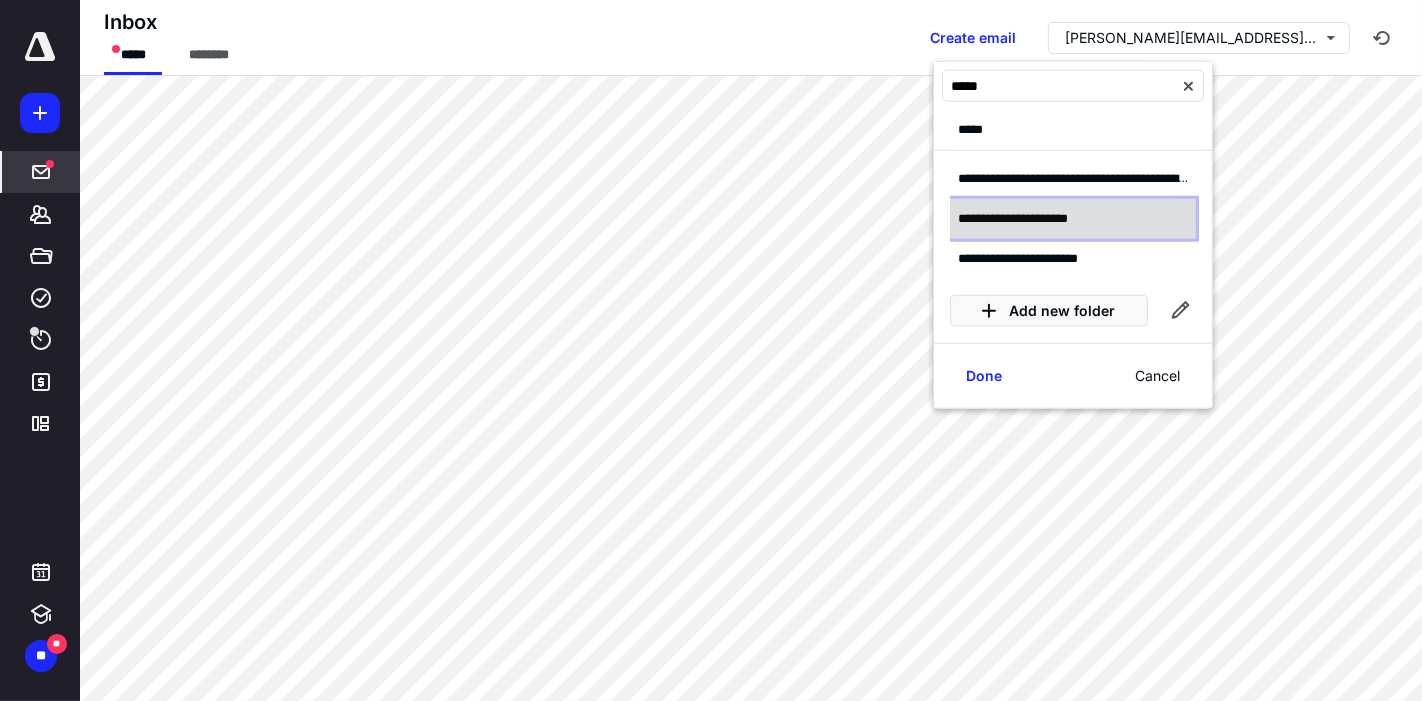 click on "**********" at bounding box center [1026, 218] 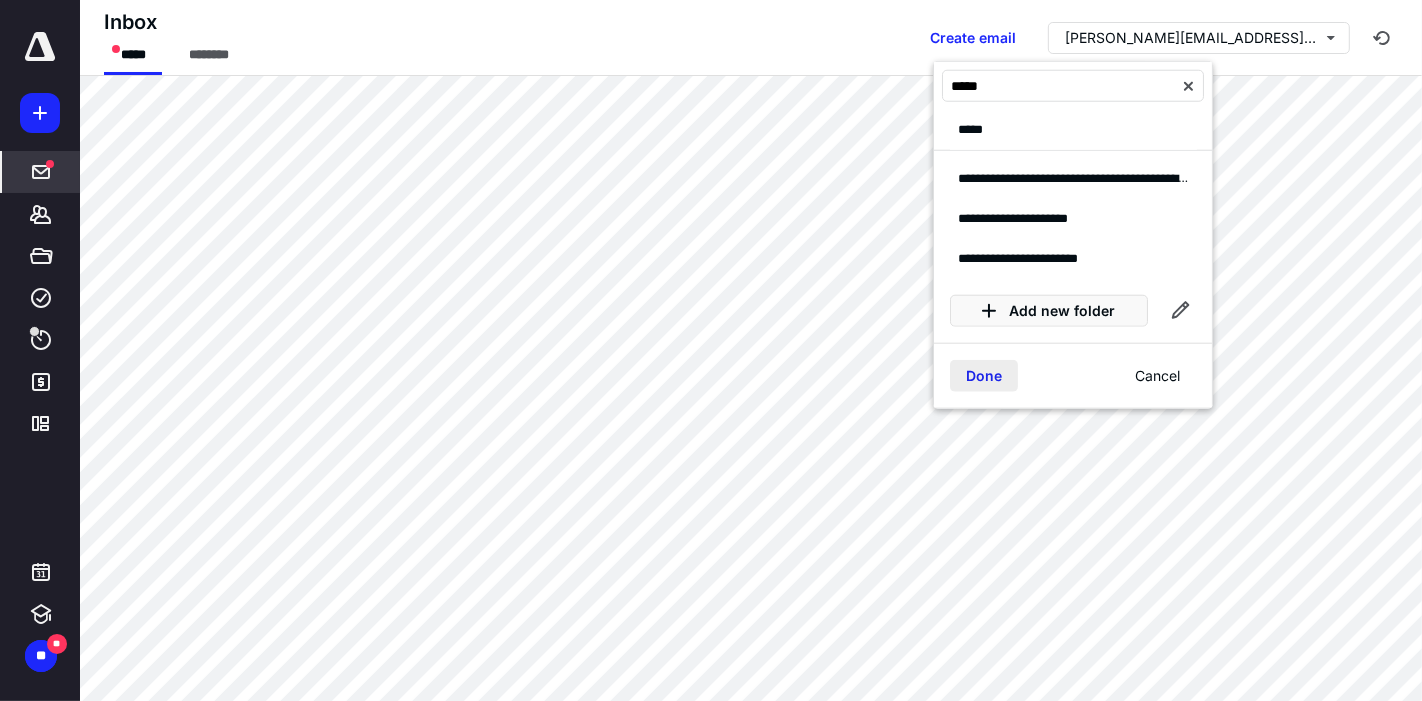 click on "Done" at bounding box center (984, 376) 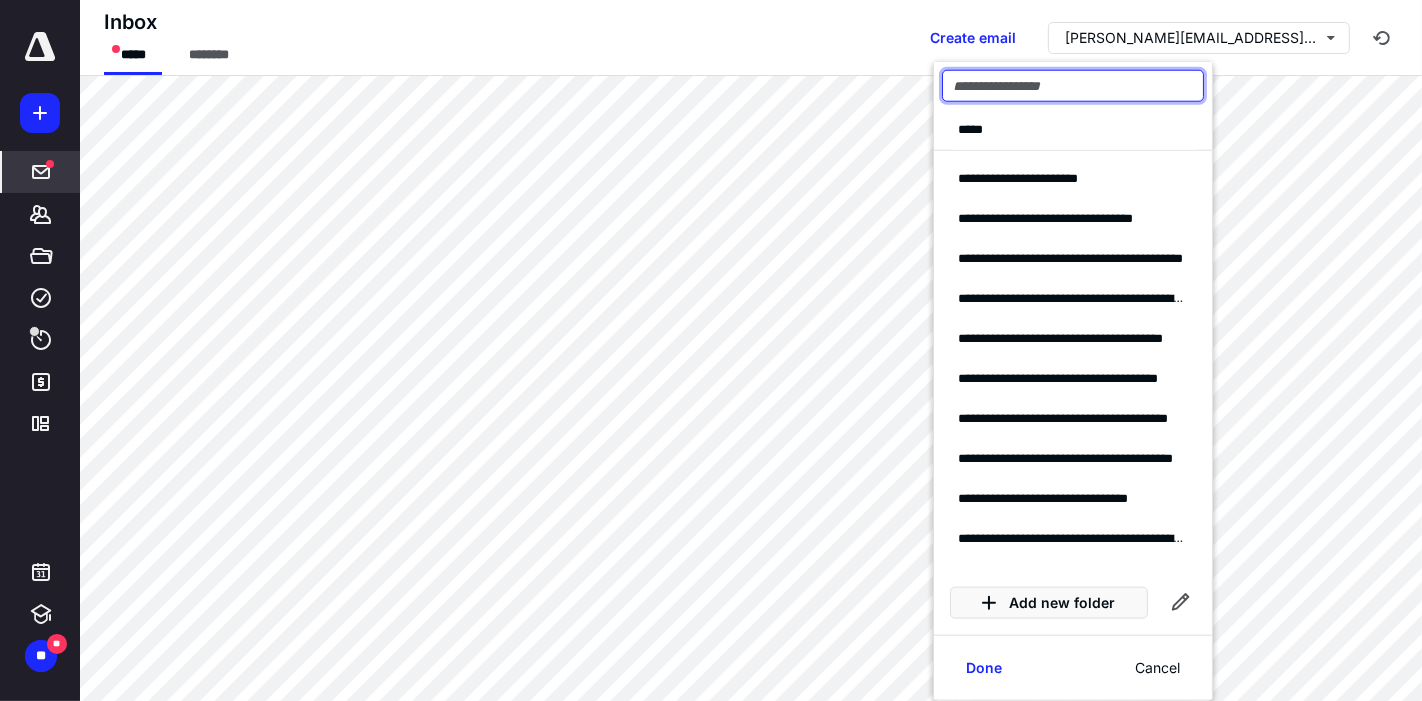 click at bounding box center [1073, 86] 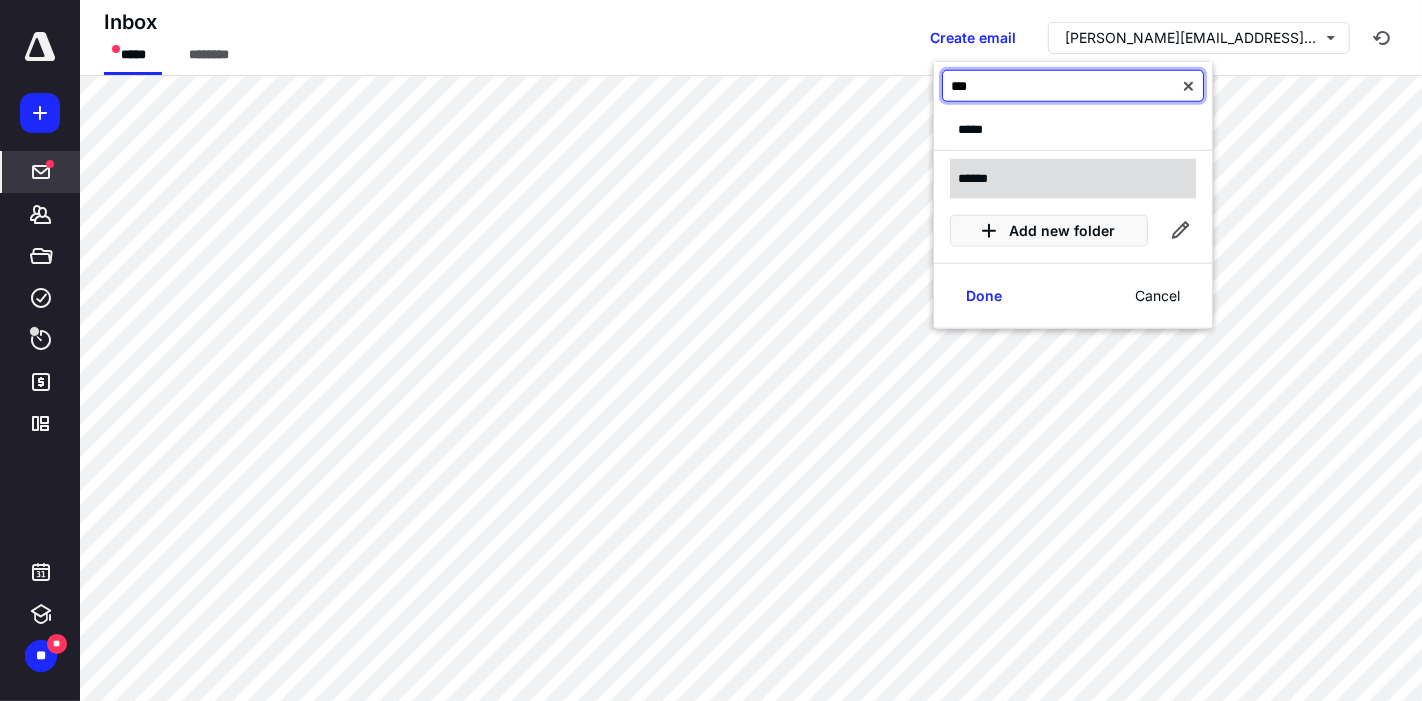 type on "***" 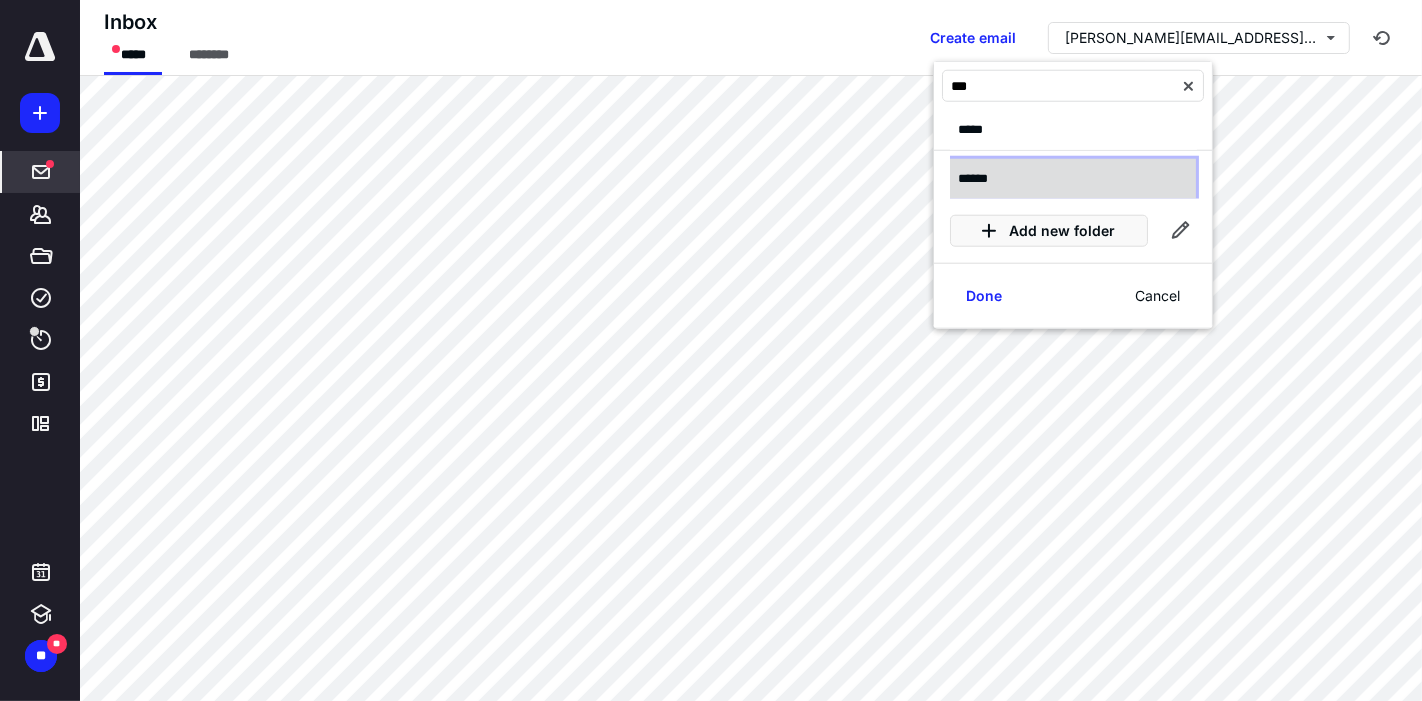 click on "******" at bounding box center [1073, 179] 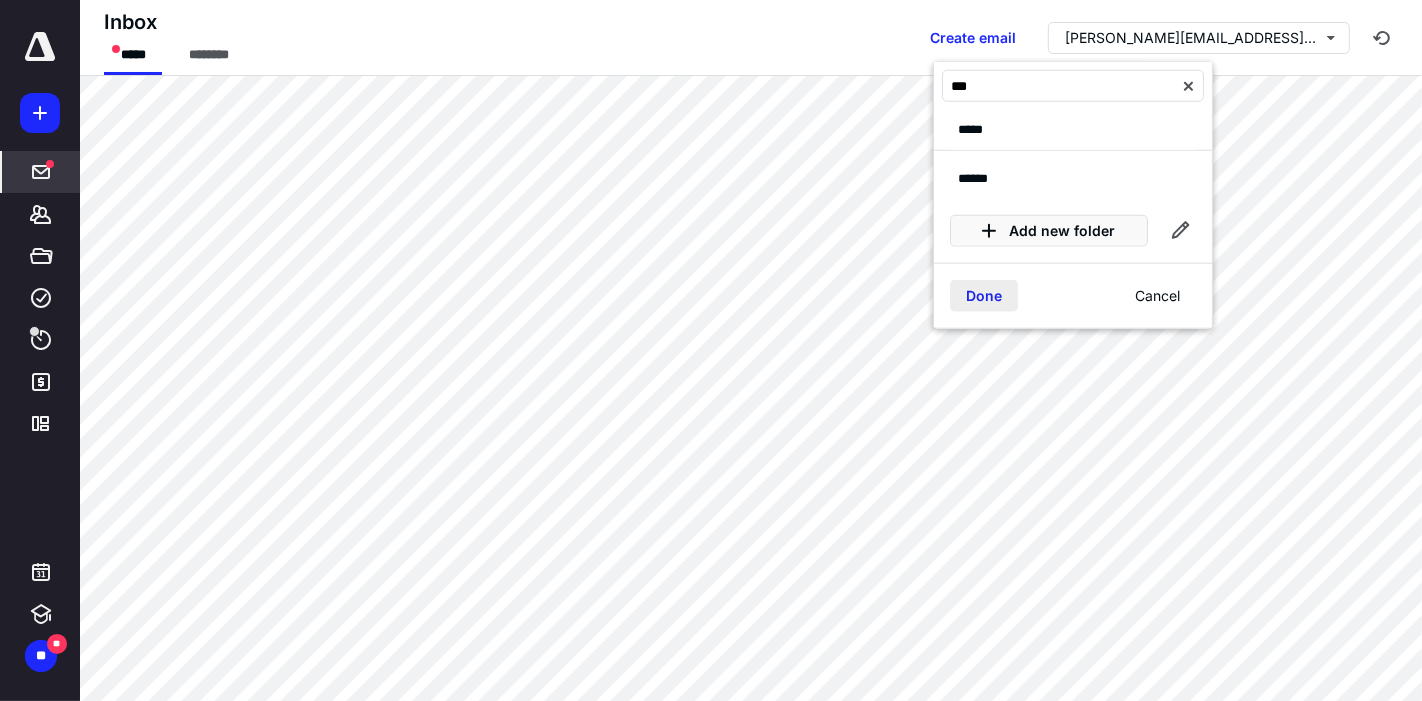 click on "Done" at bounding box center (984, 296) 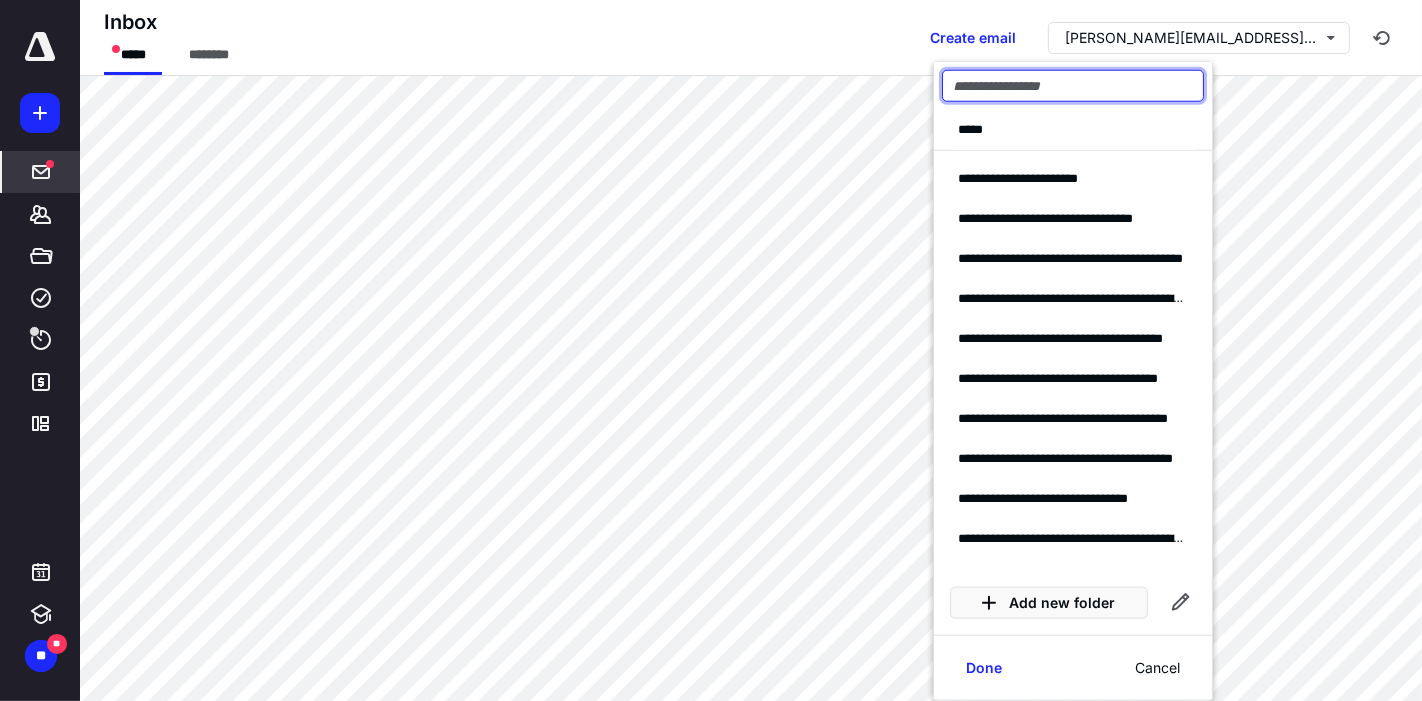 click at bounding box center (1073, 86) 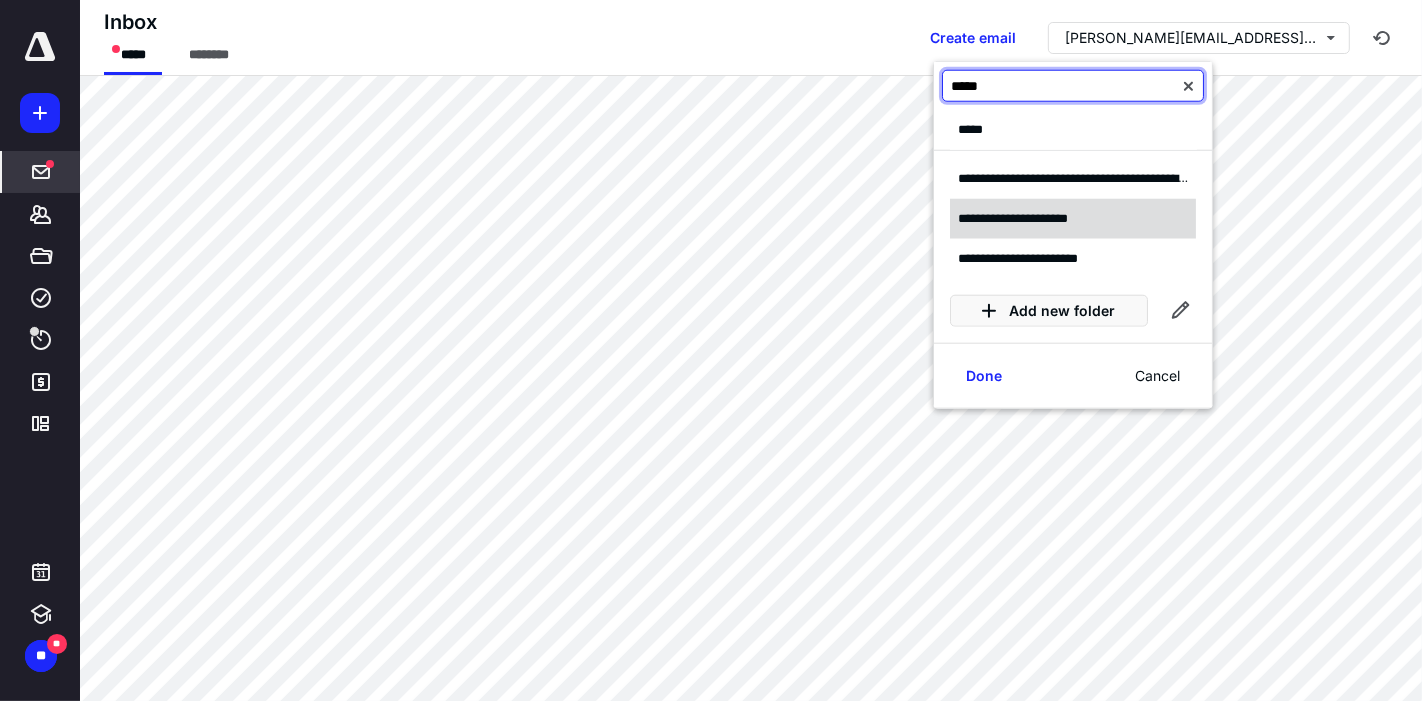 type on "*****" 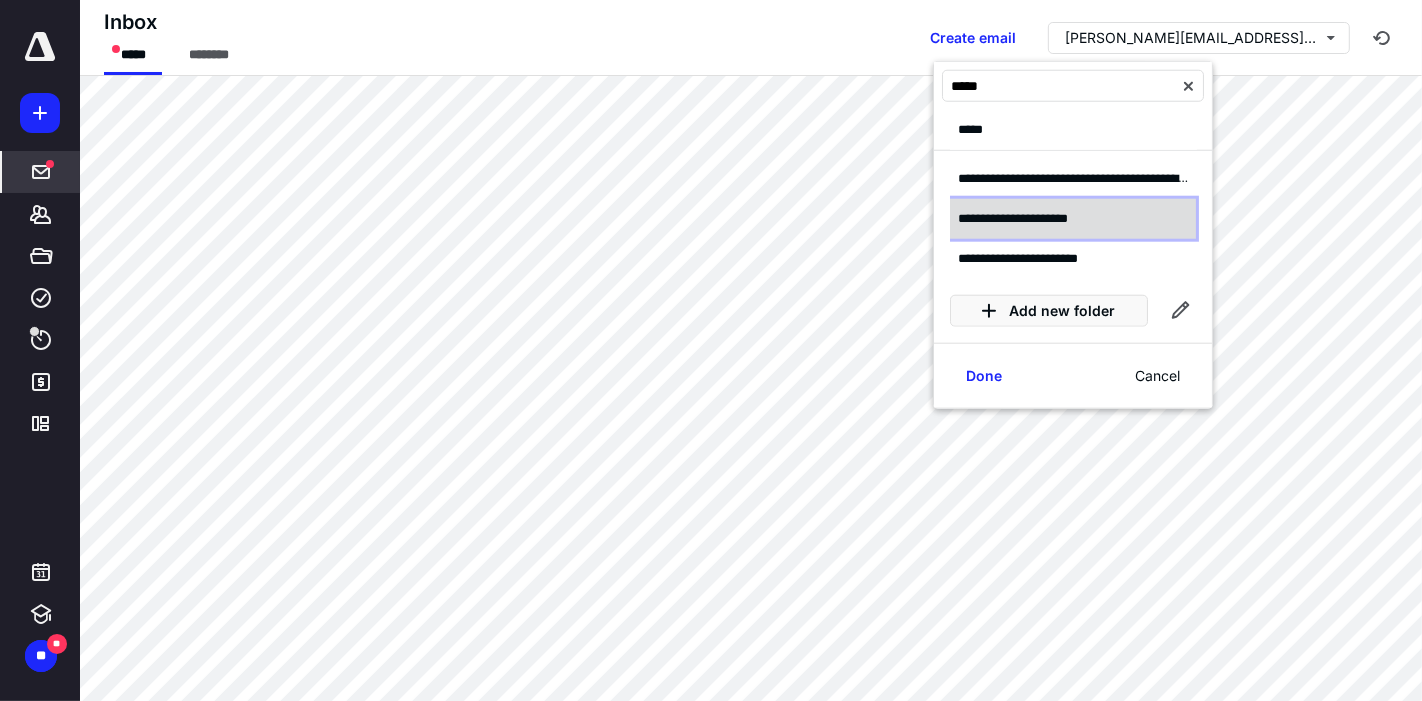 click on "**********" at bounding box center (1073, 219) 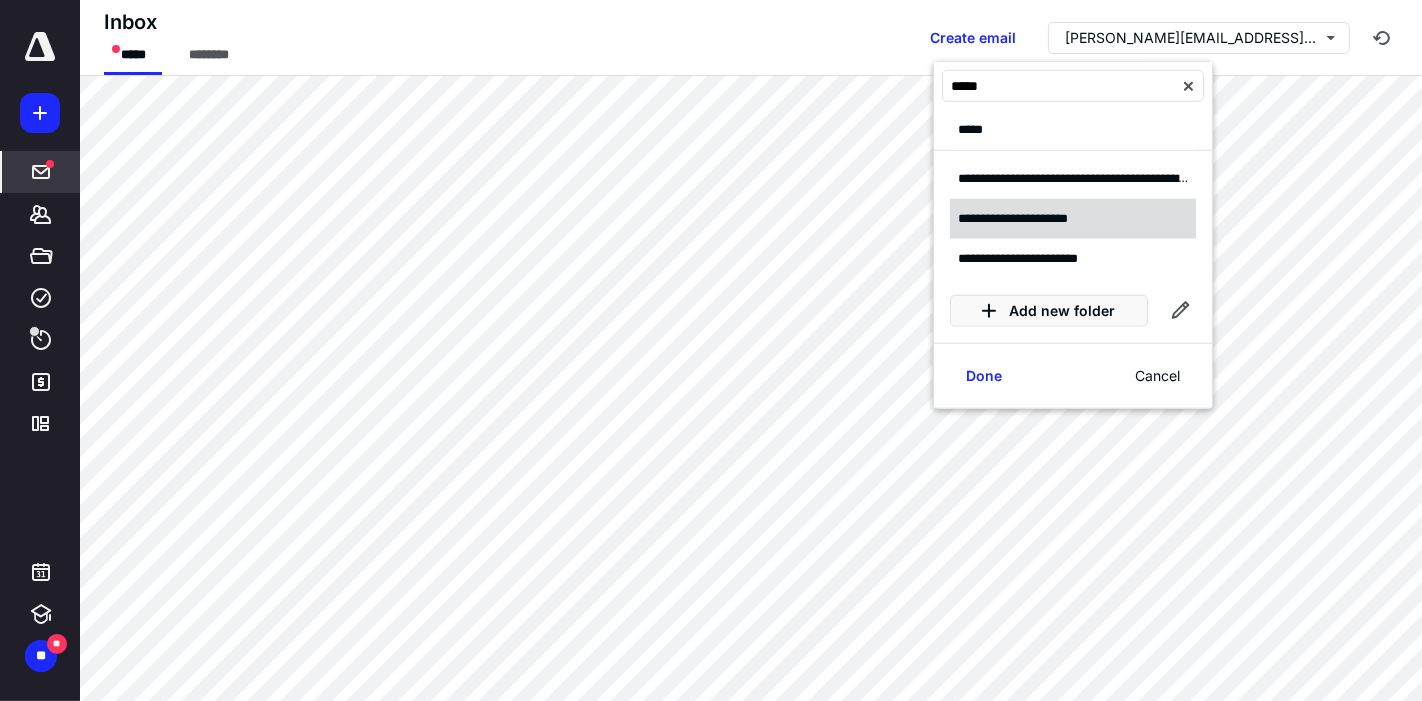 click on "Done" at bounding box center (984, 376) 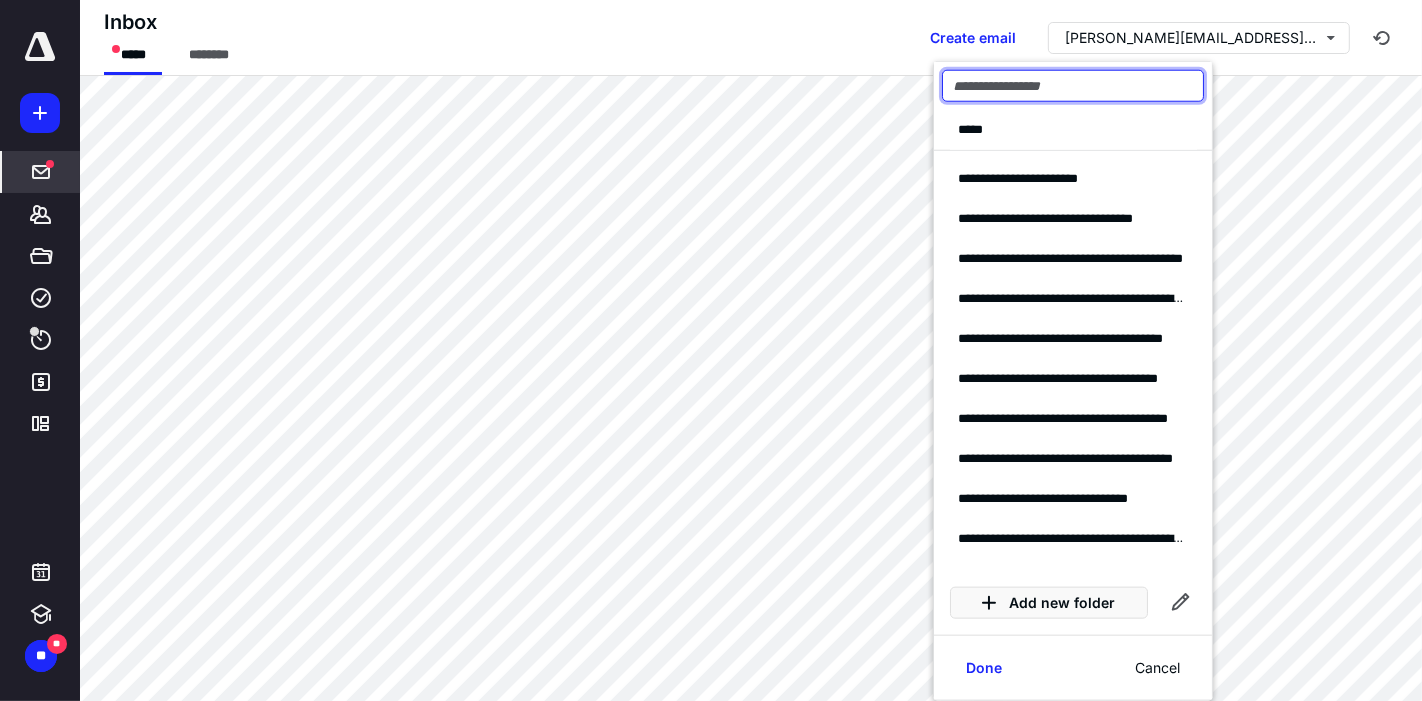 click at bounding box center [1073, 86] 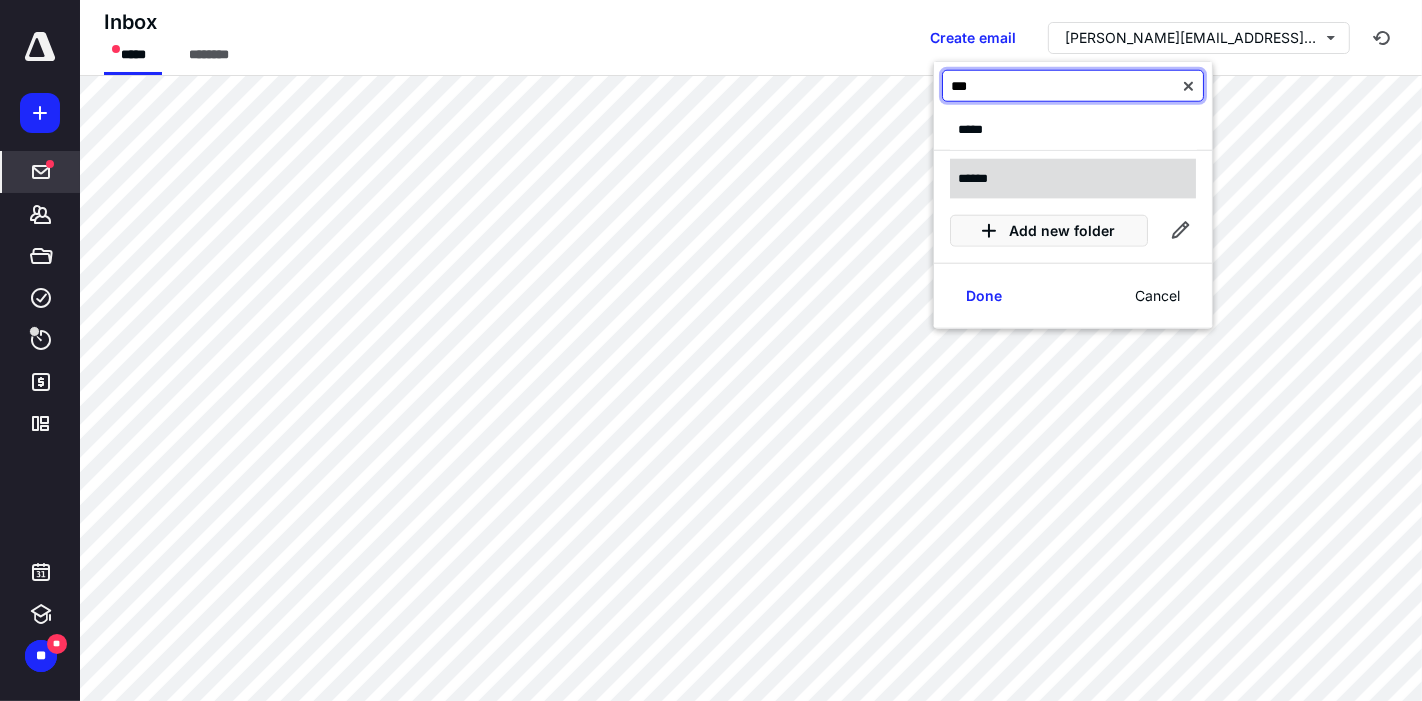 type on "***" 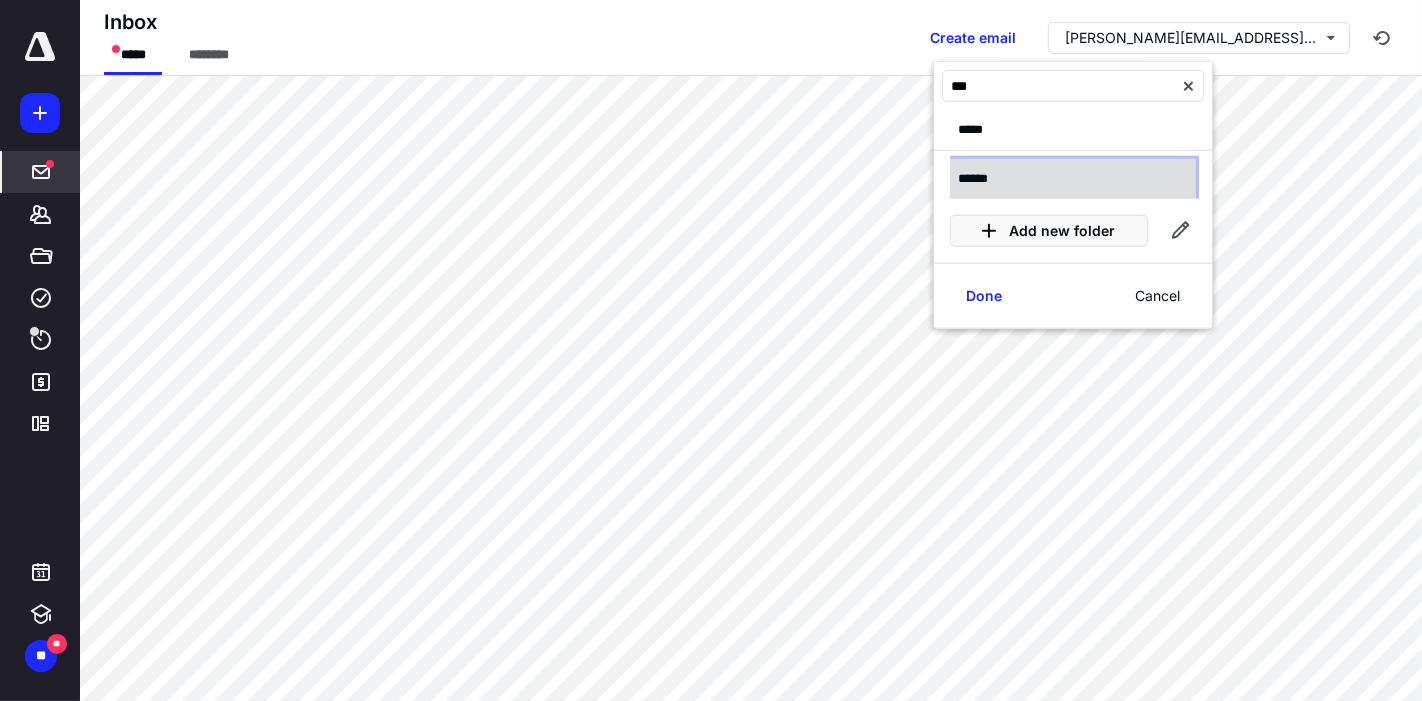 click on "******" at bounding box center [1073, 179] 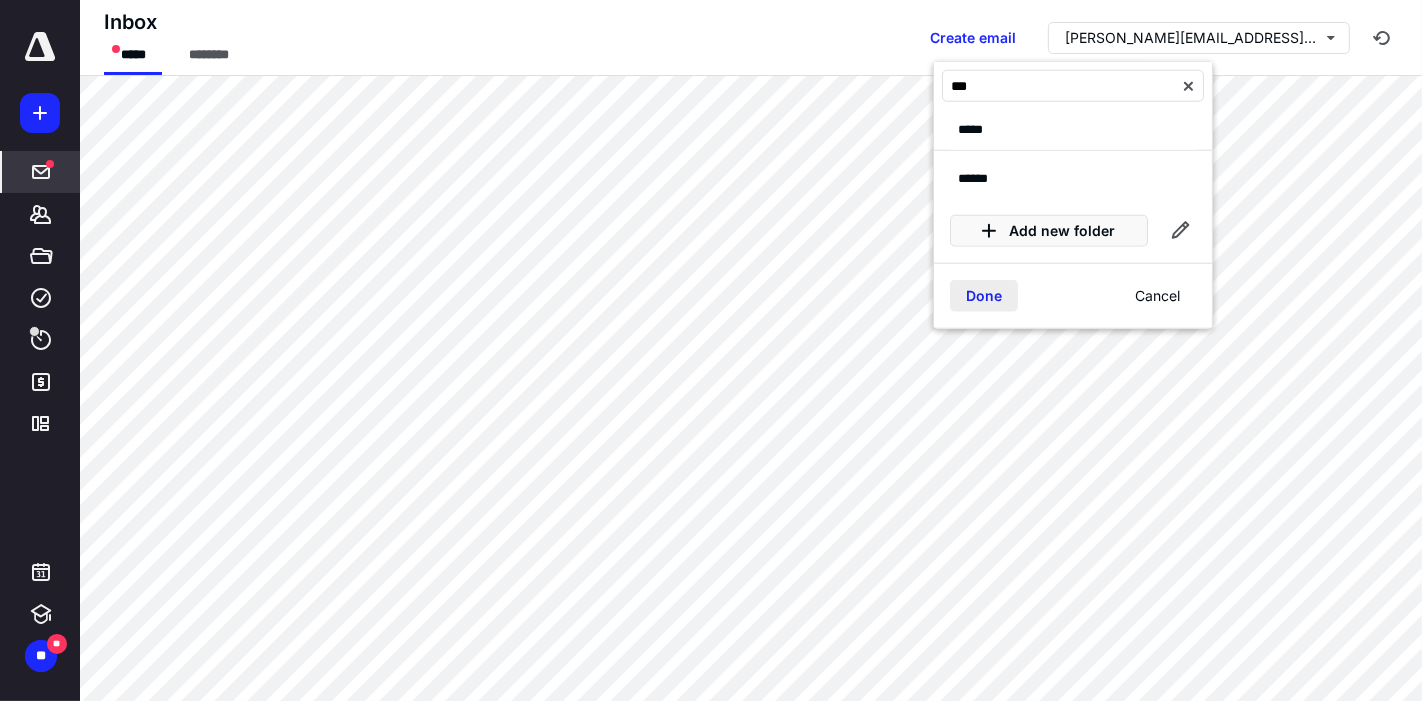click on "Done" at bounding box center [984, 296] 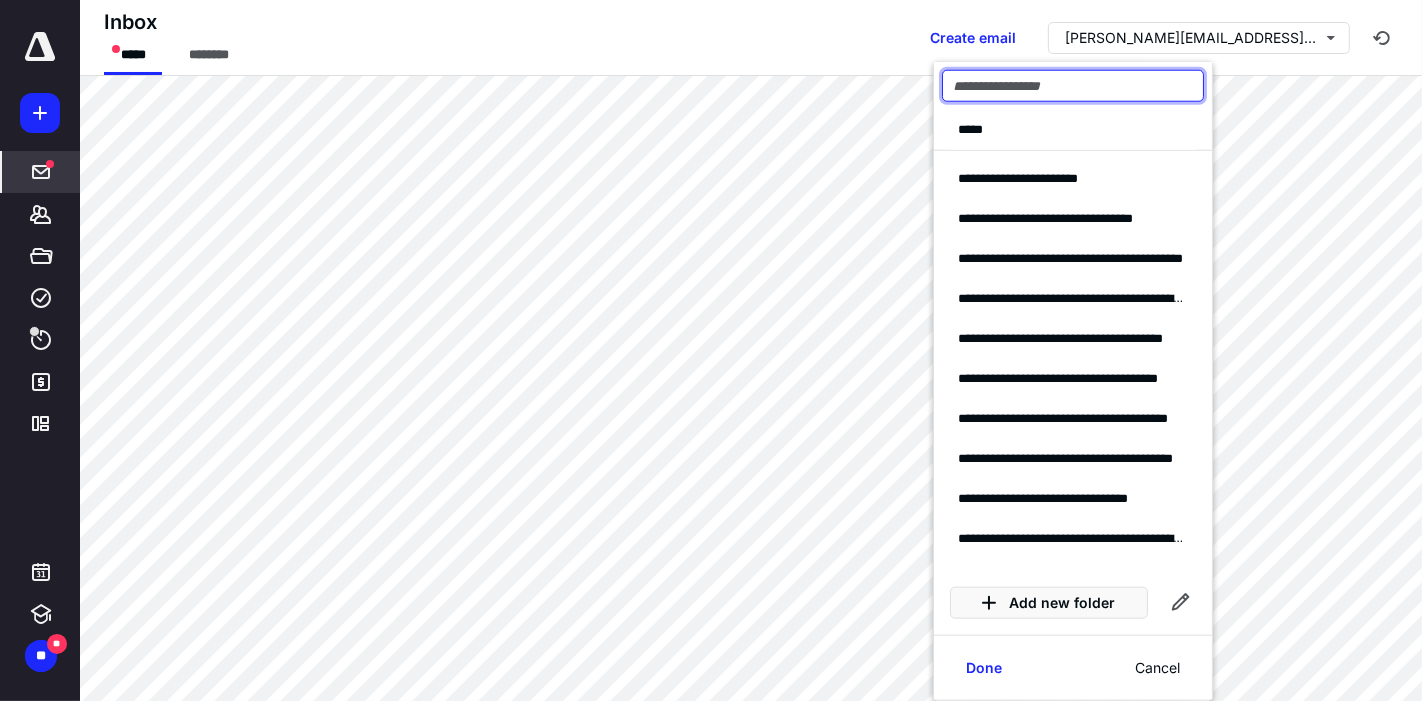 click at bounding box center (1073, 86) 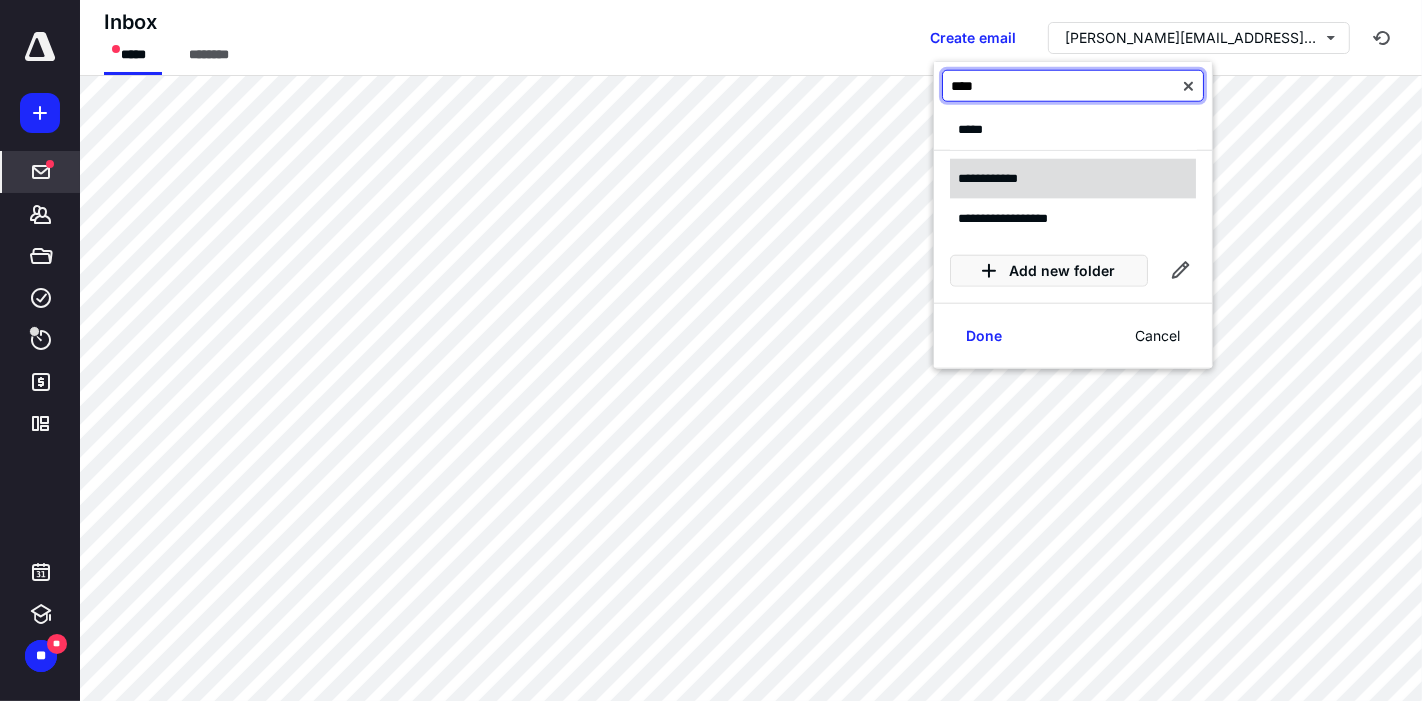 type on "****" 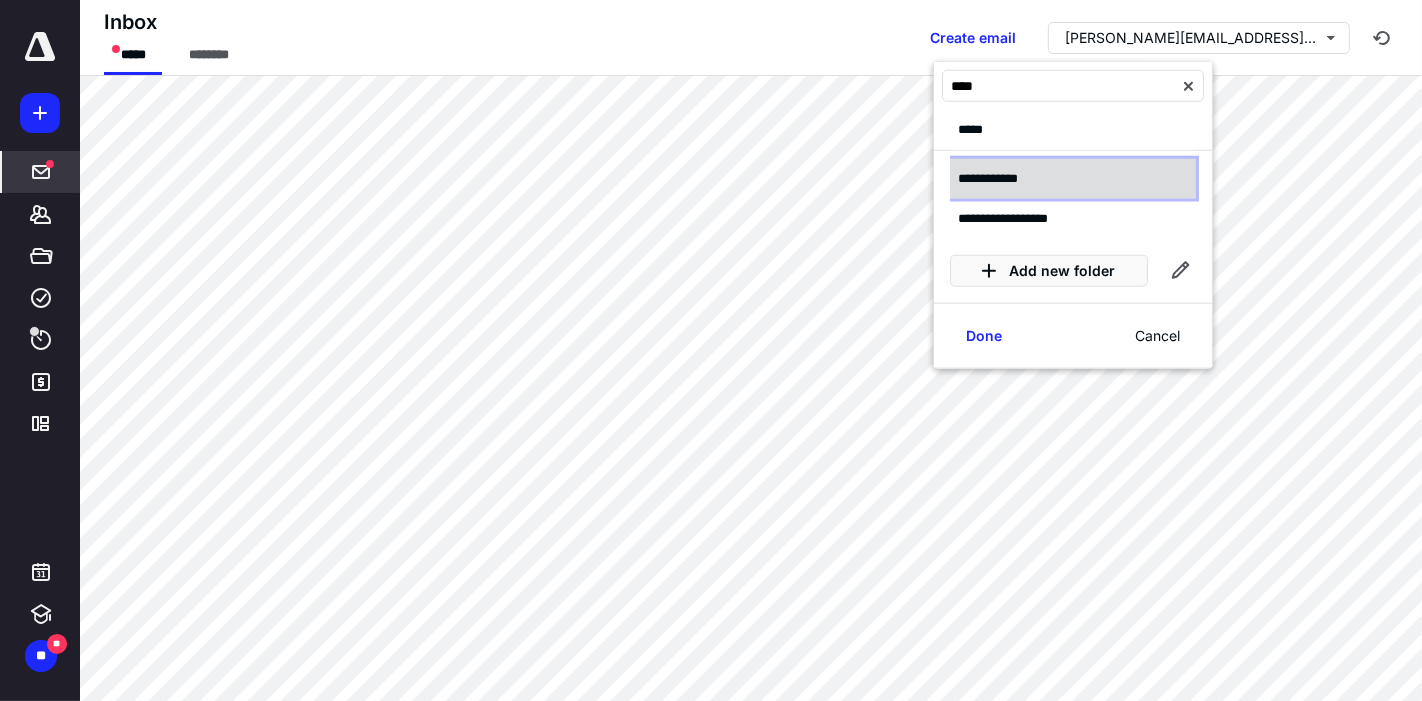 click on "**********" at bounding box center (1073, 179) 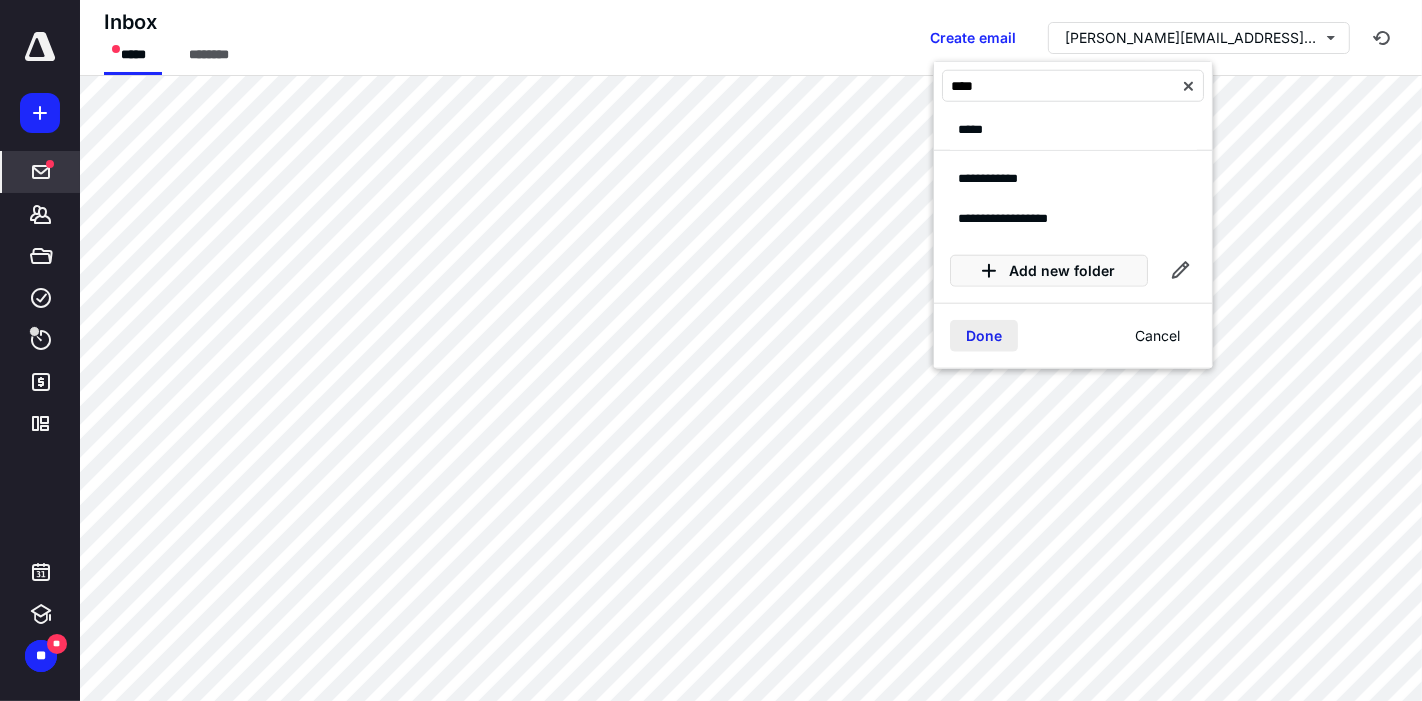 click on "Done" at bounding box center (984, 336) 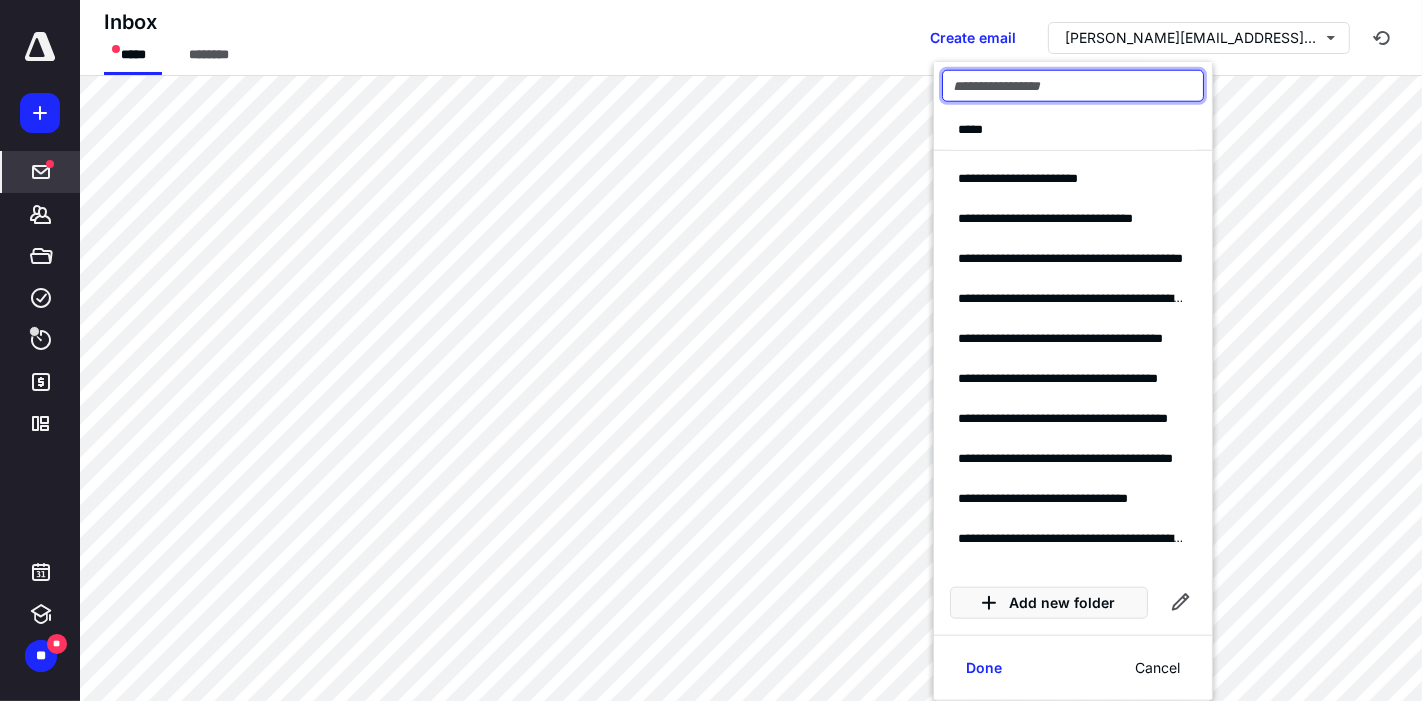 click at bounding box center [1073, 86] 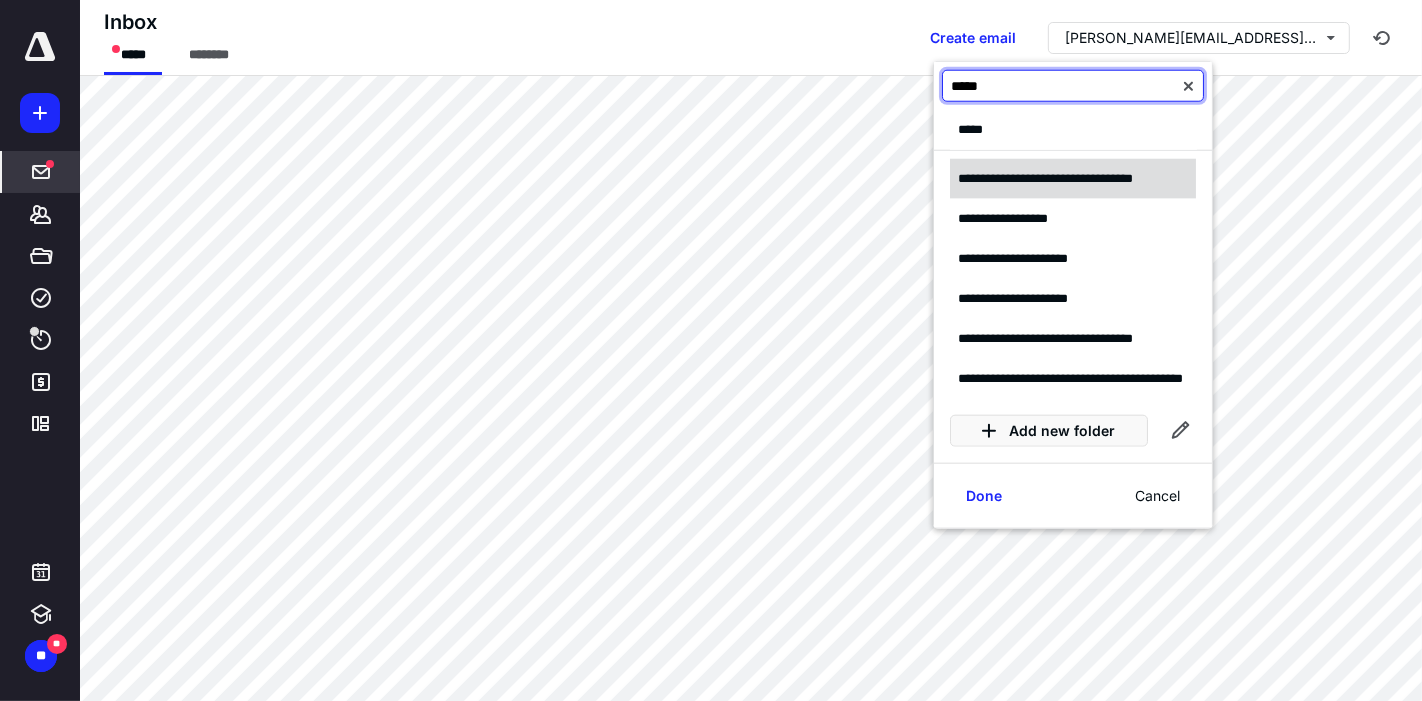 type on "*****" 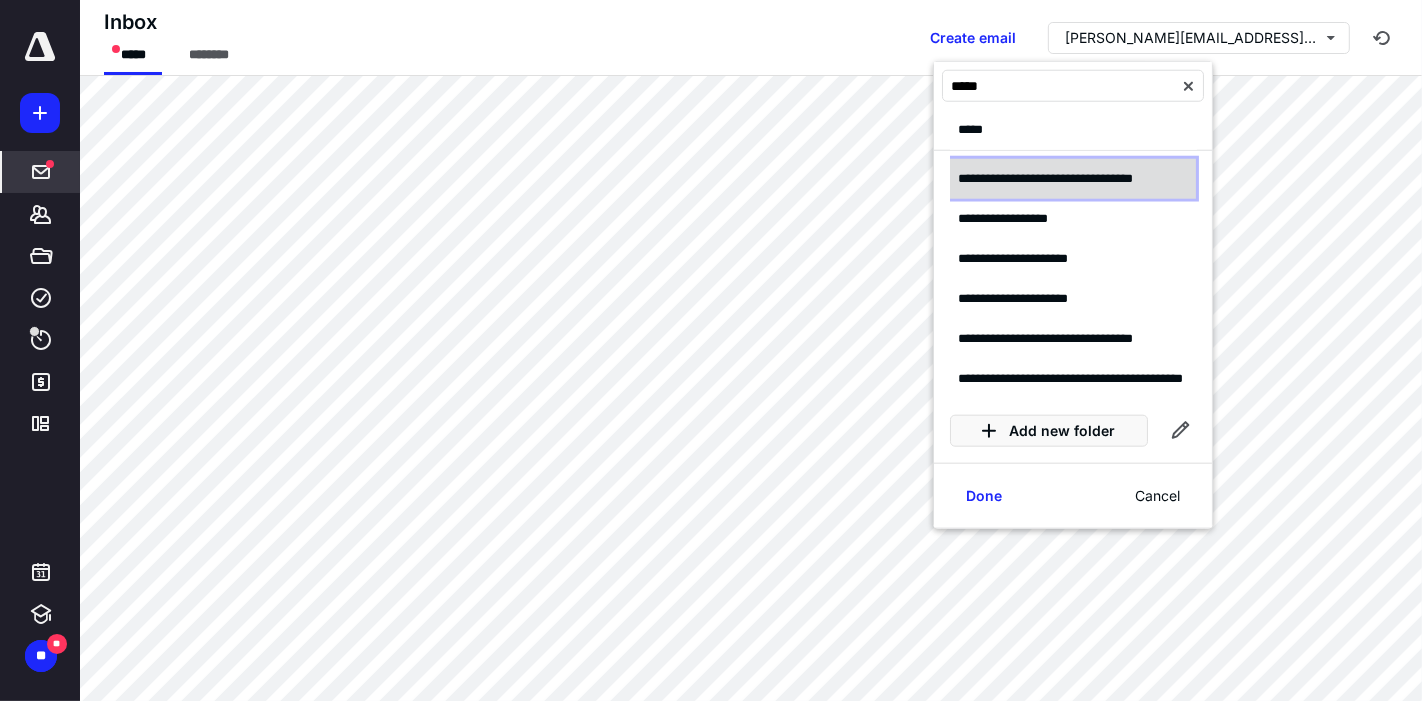 click on "**********" at bounding box center [1072, 178] 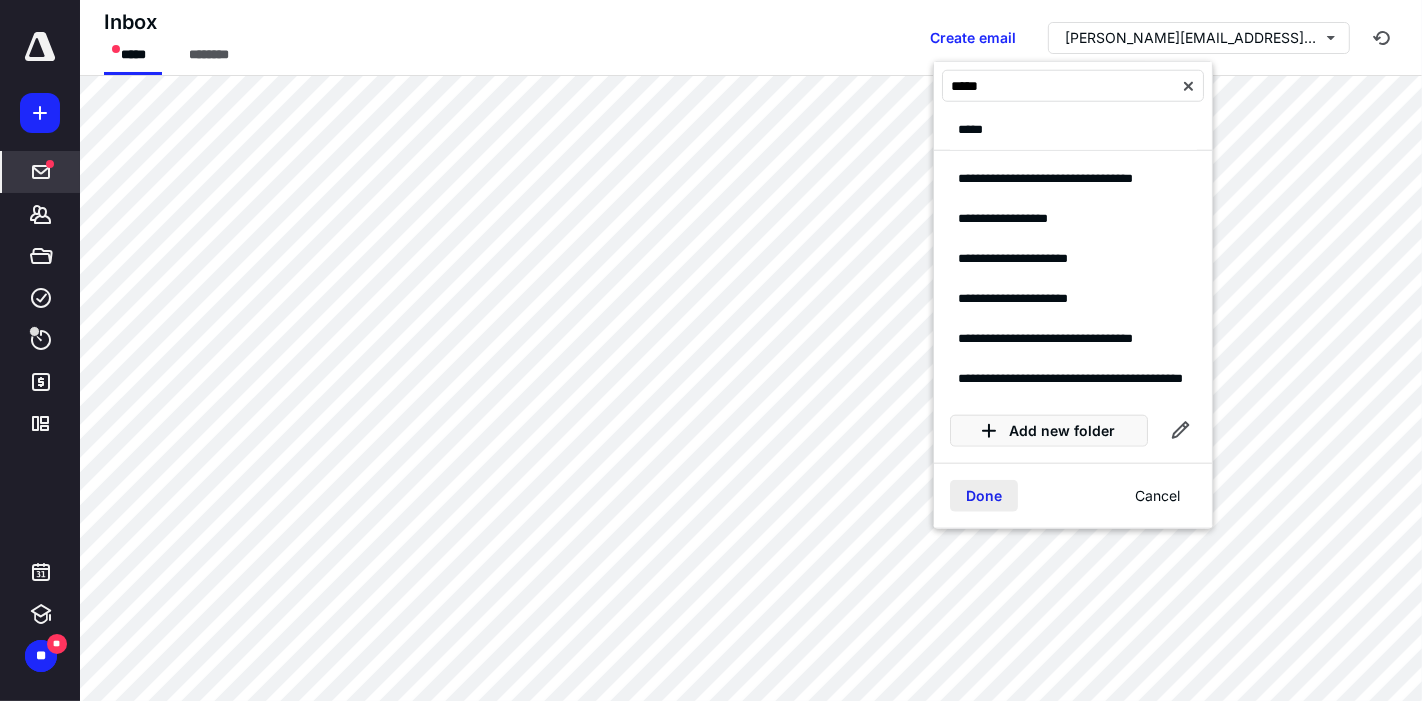 click on "Done" at bounding box center (984, 496) 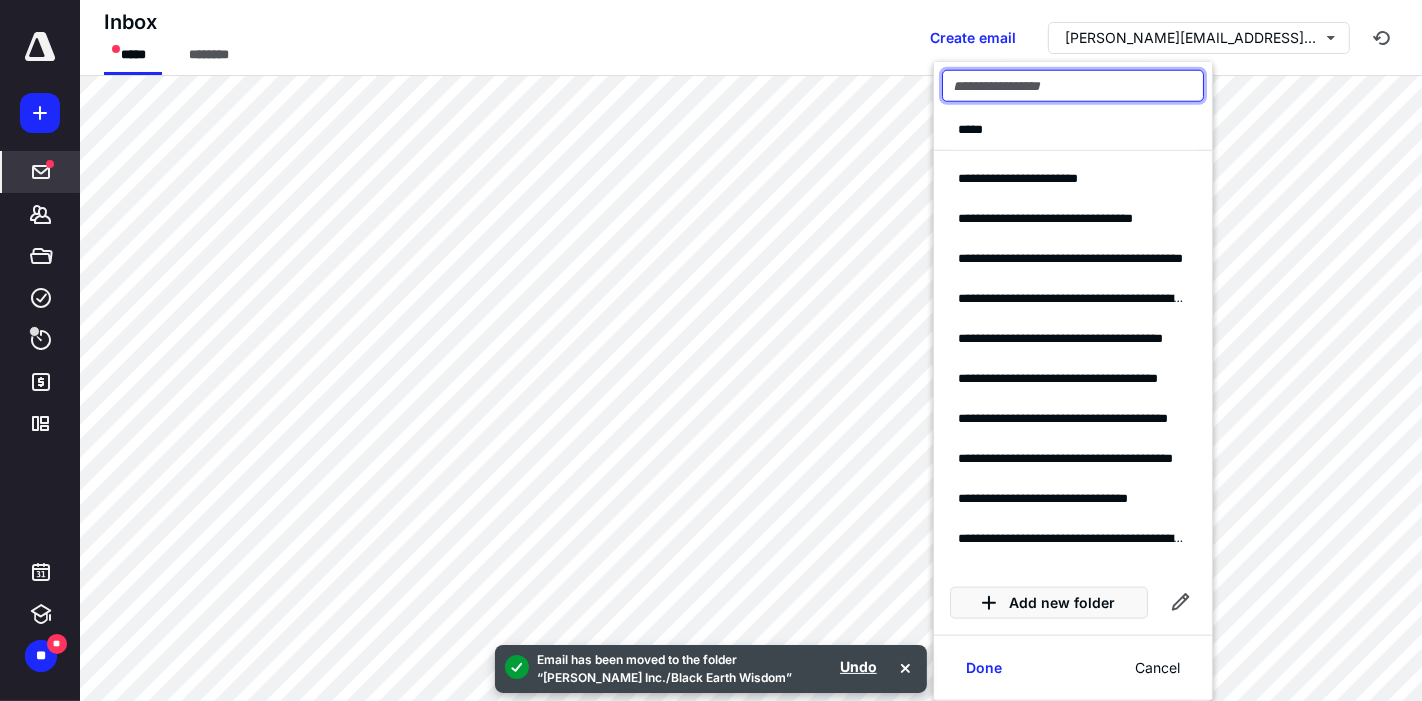 click at bounding box center [1073, 86] 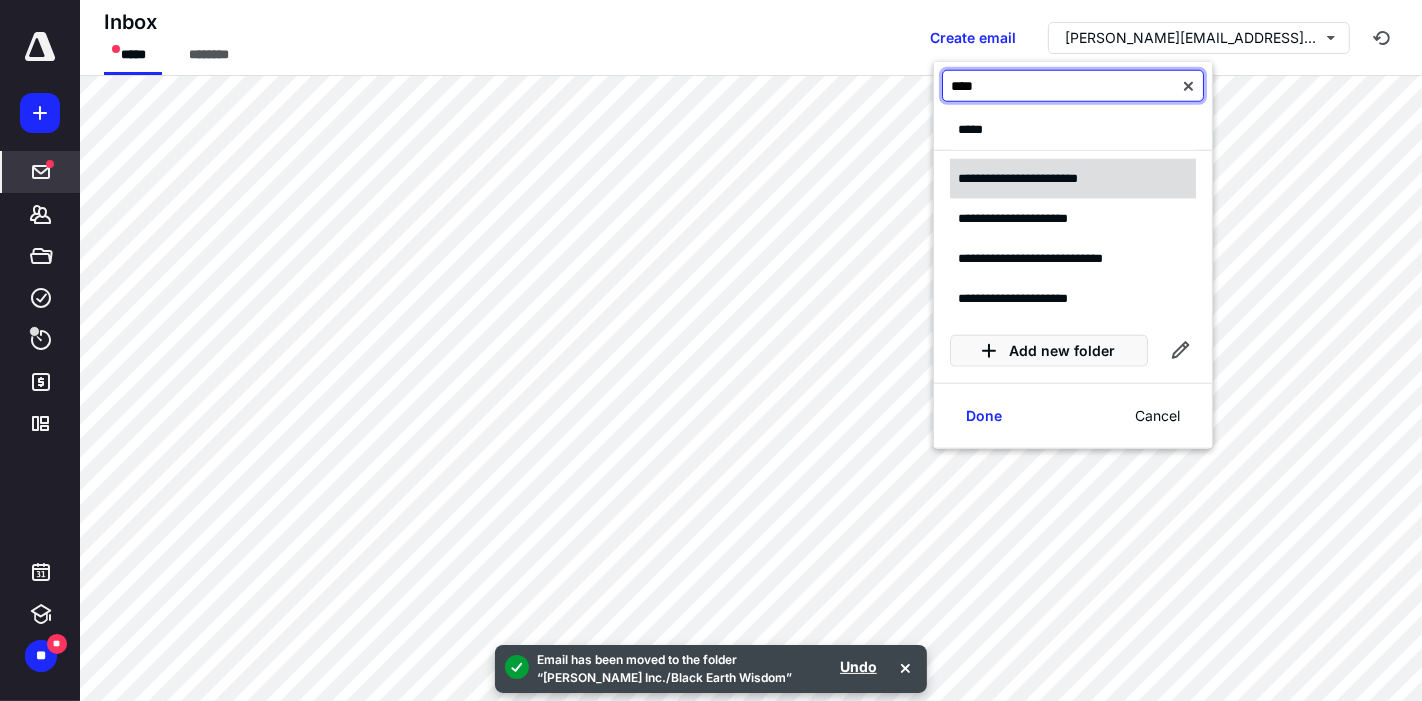 type on "****" 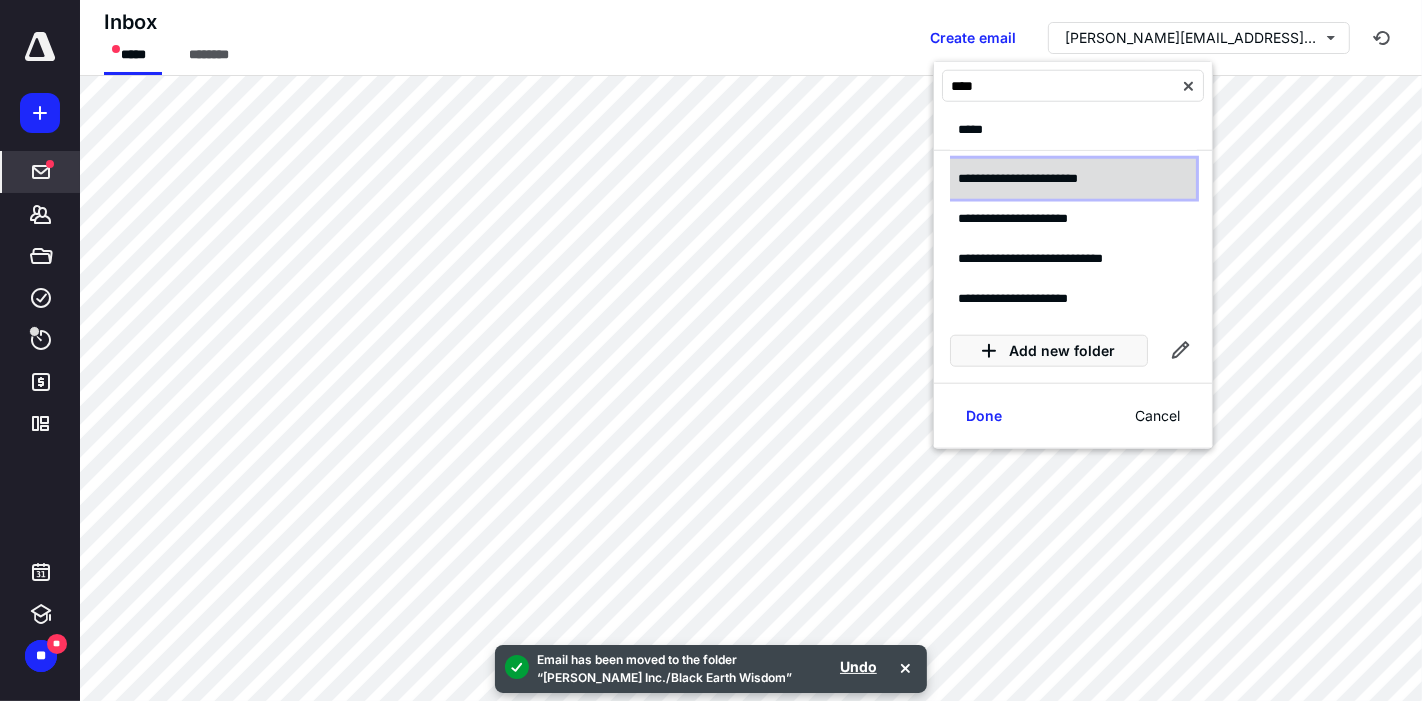 click on "**********" at bounding box center (1073, 179) 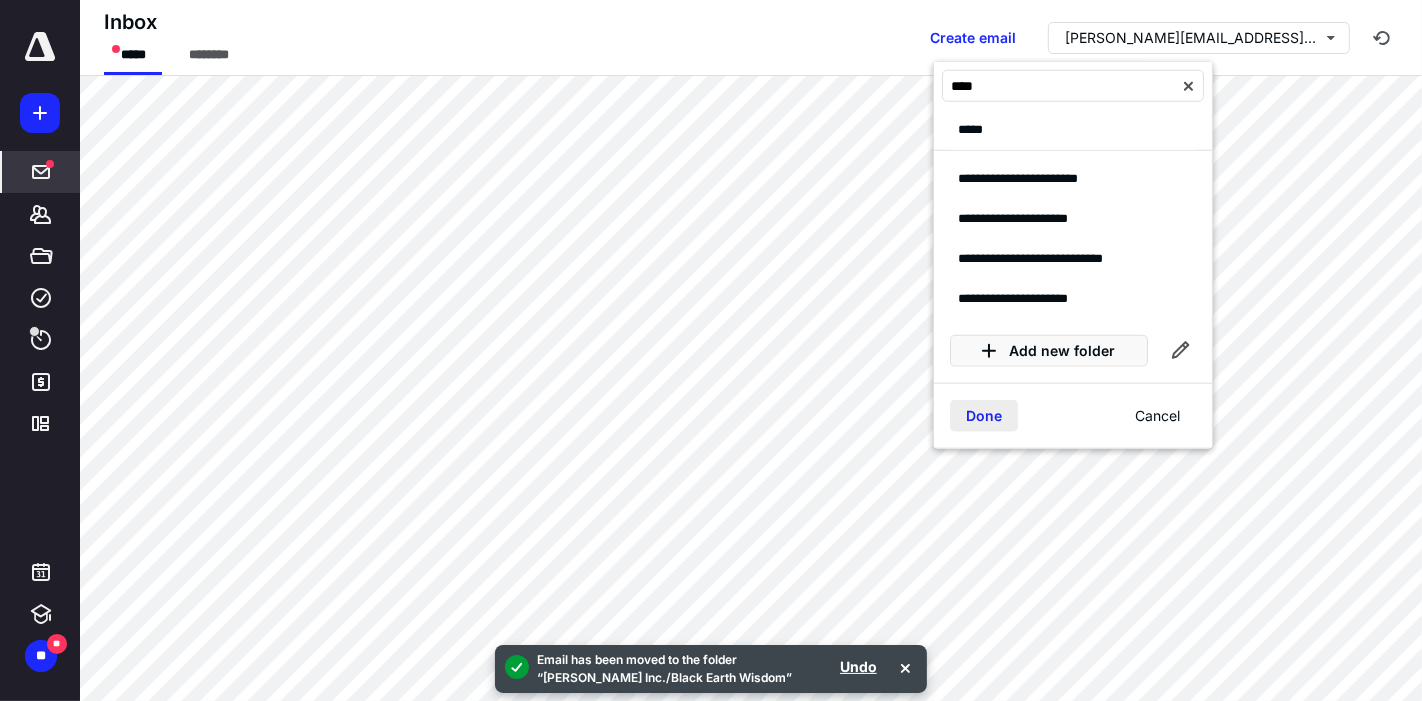 click on "Done" at bounding box center (984, 416) 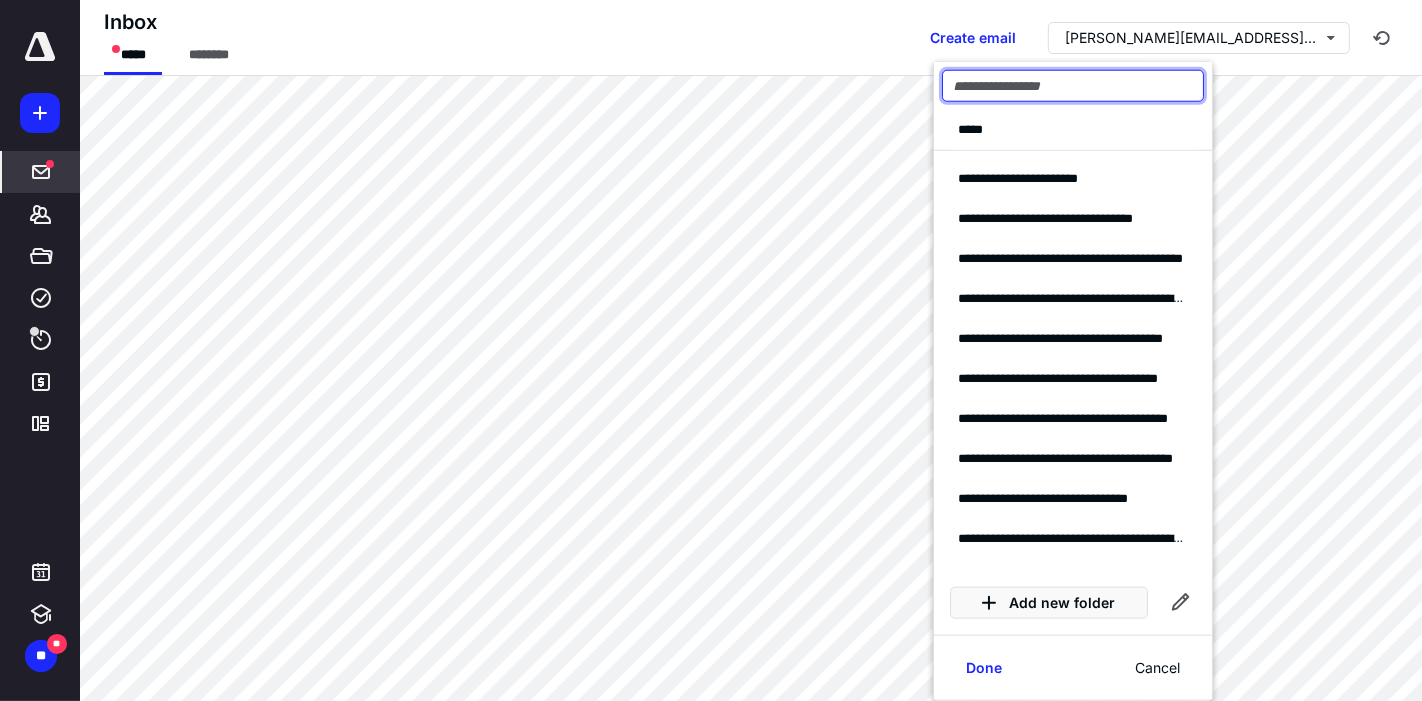 click at bounding box center (1073, 86) 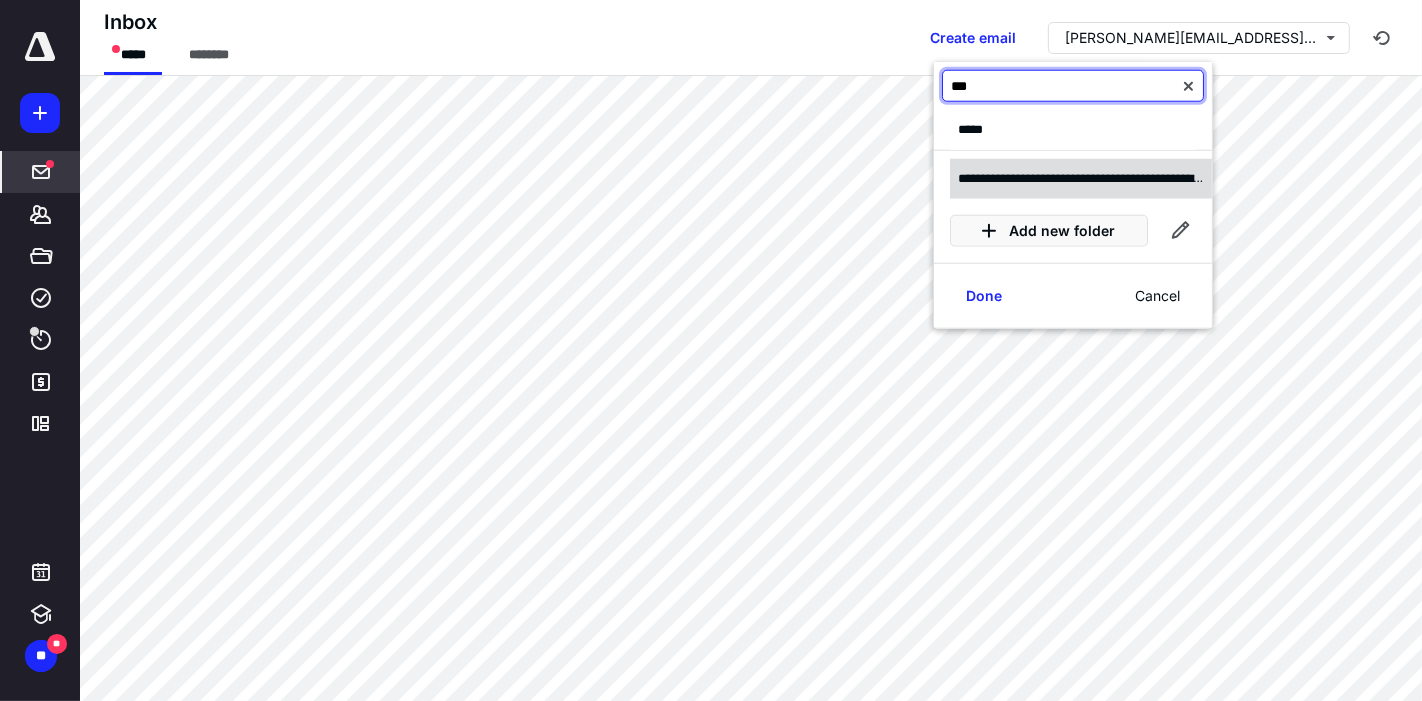 type on "***" 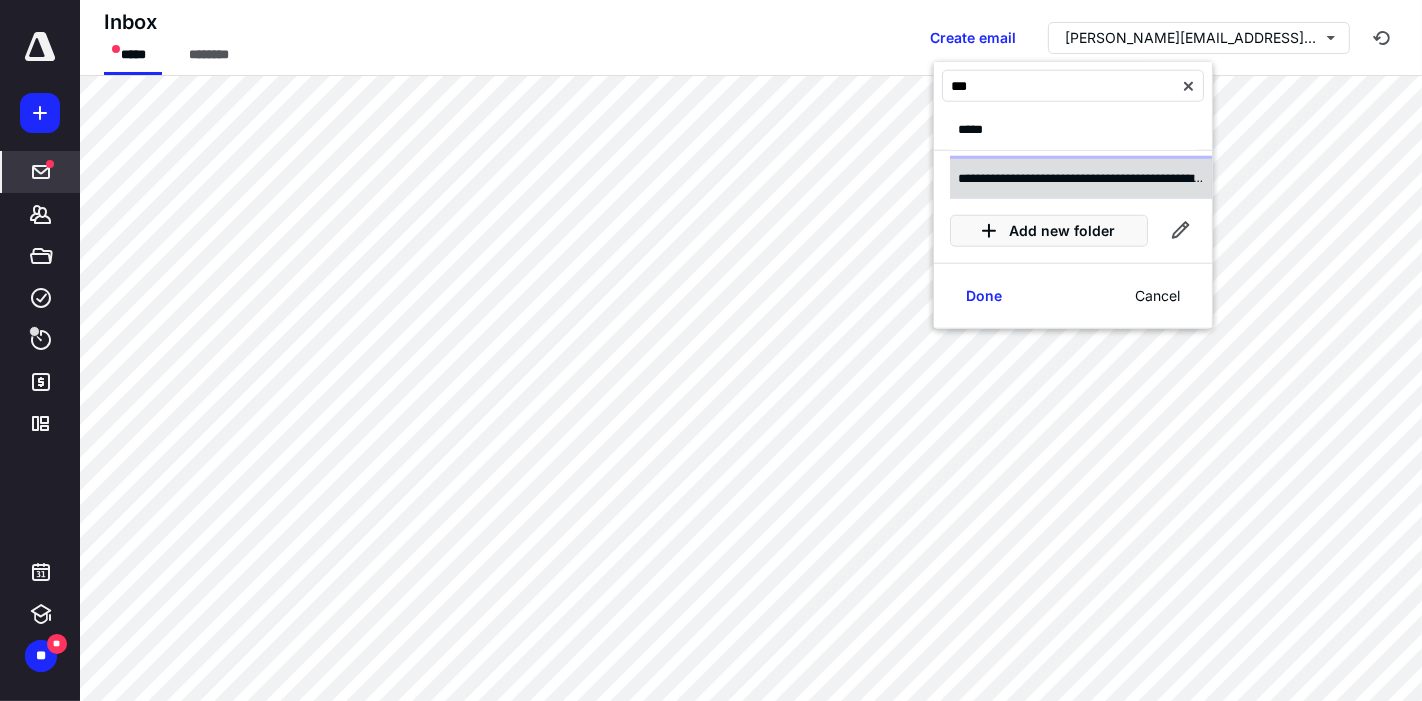 click on "**********" at bounding box center [1081, 178] 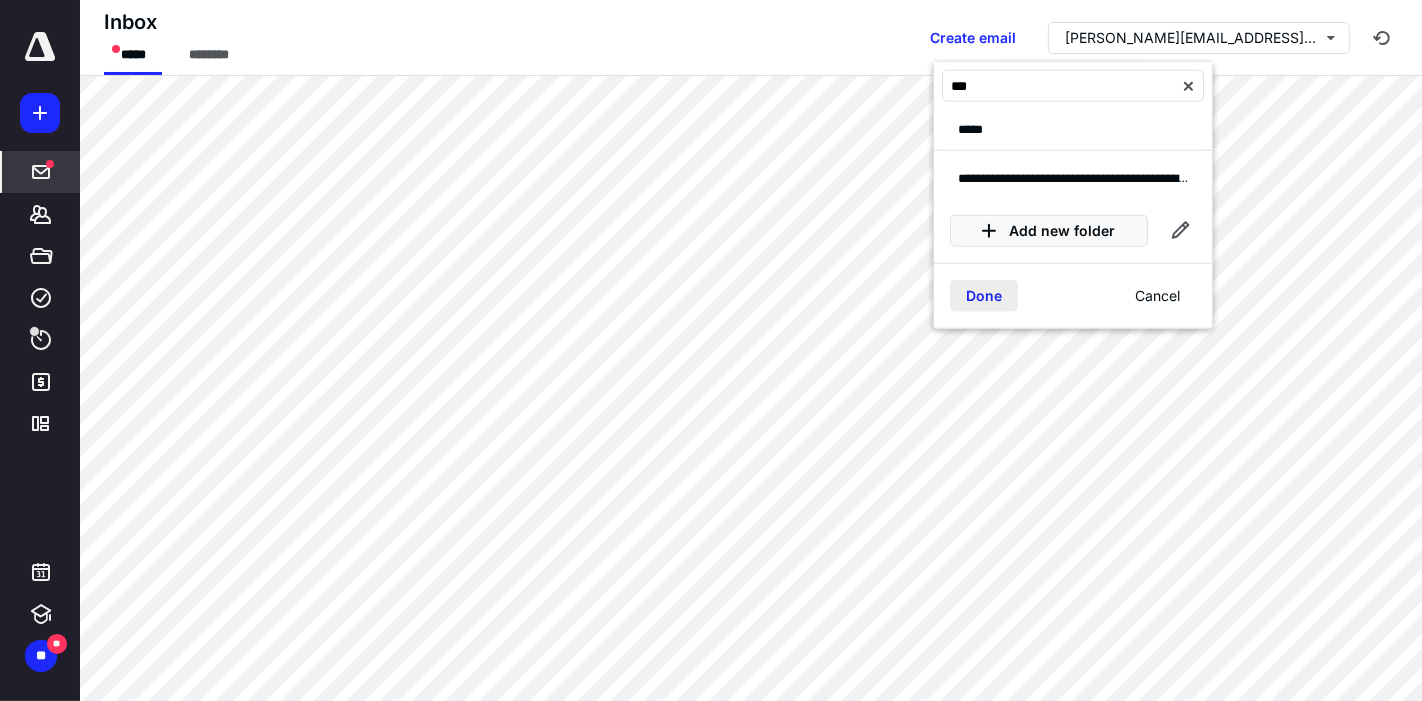 click on "Done" at bounding box center (984, 296) 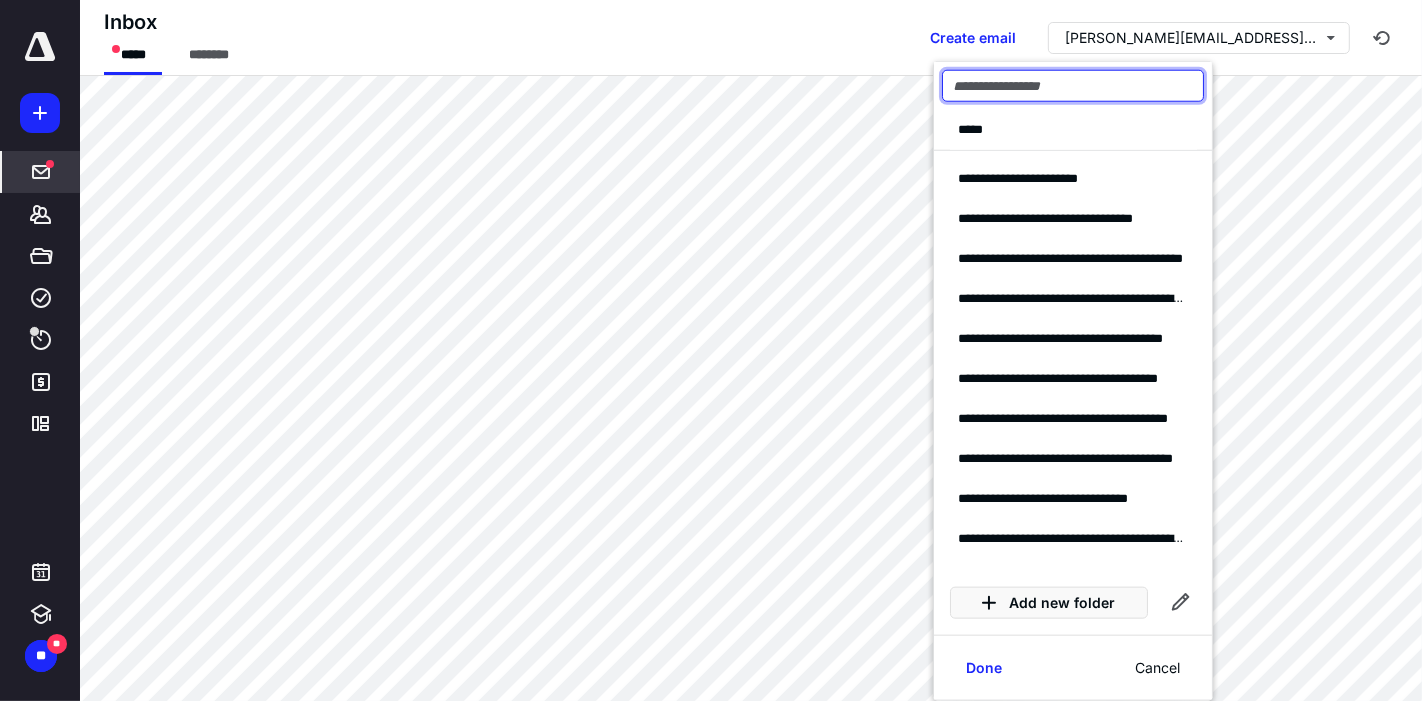 click at bounding box center (1073, 86) 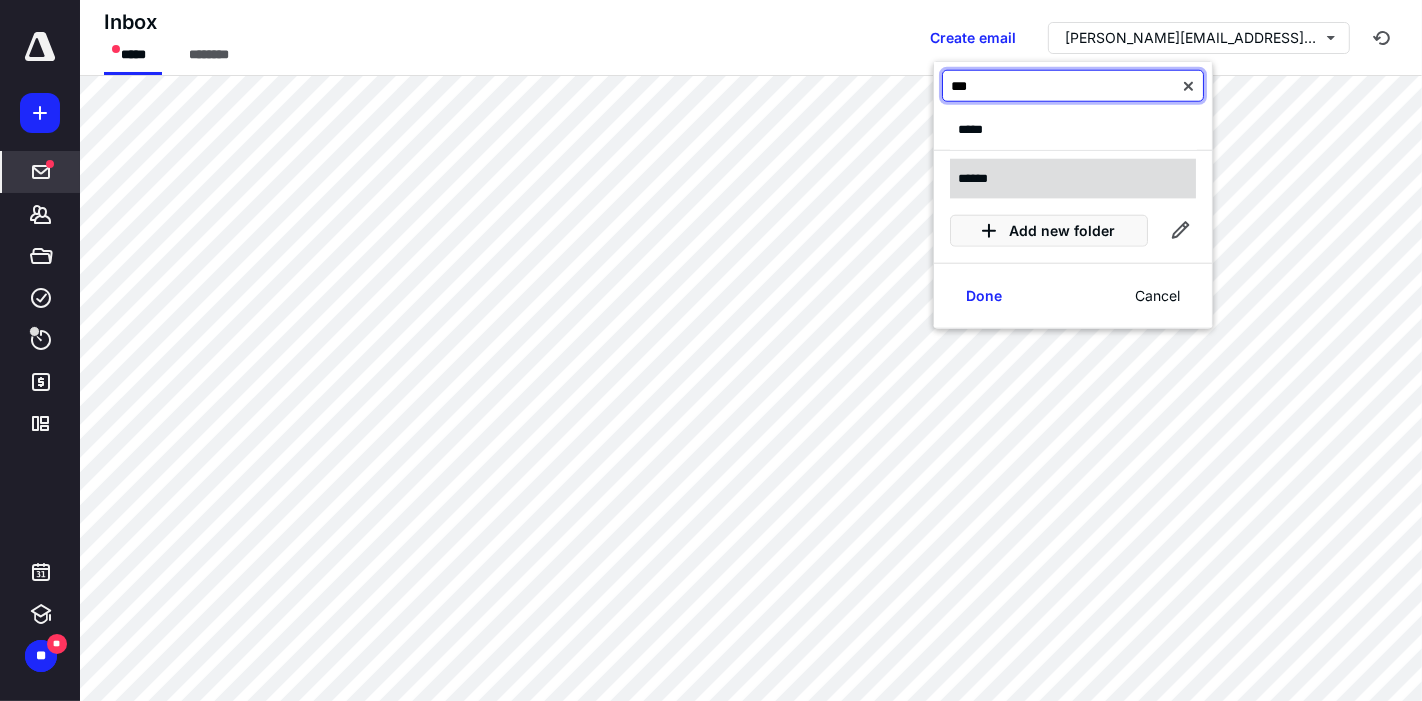 type on "***" 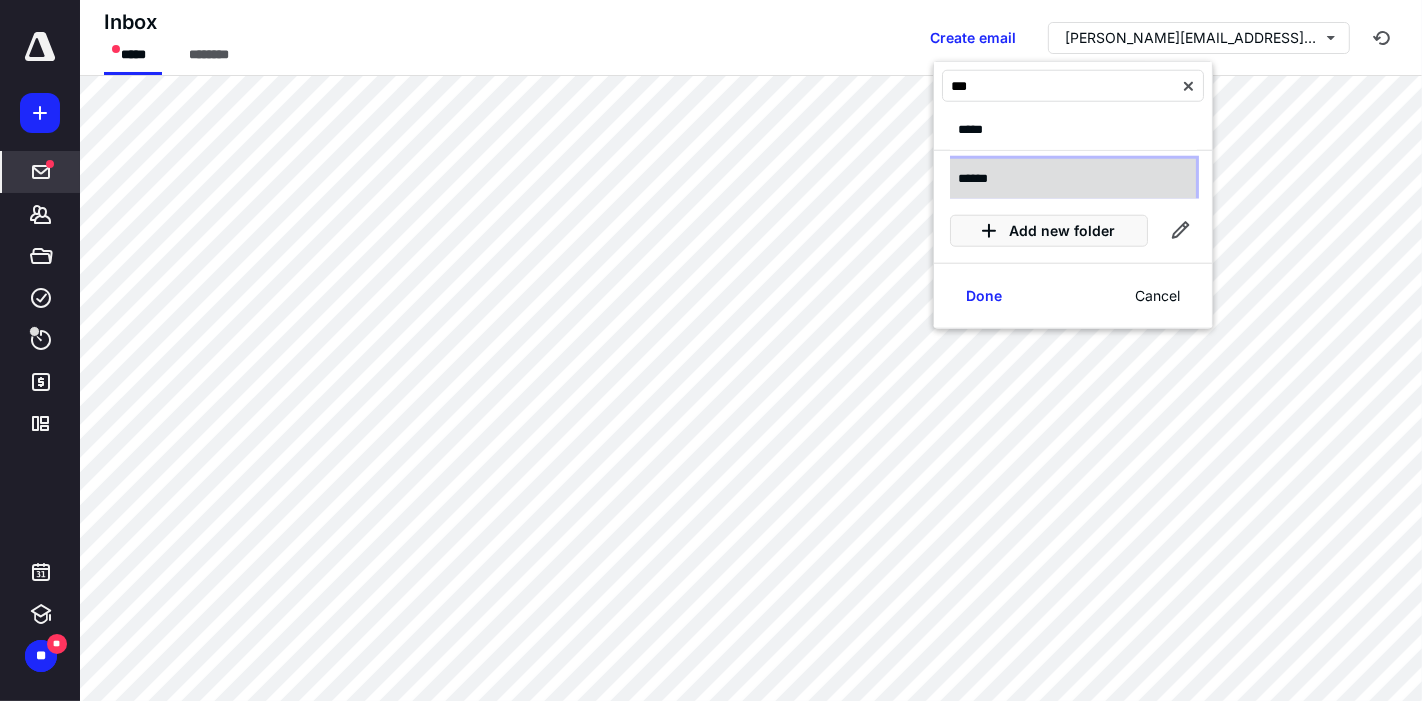 drag, startPoint x: 1025, startPoint y: 165, endPoint x: 1004, endPoint y: 174, distance: 22.847319 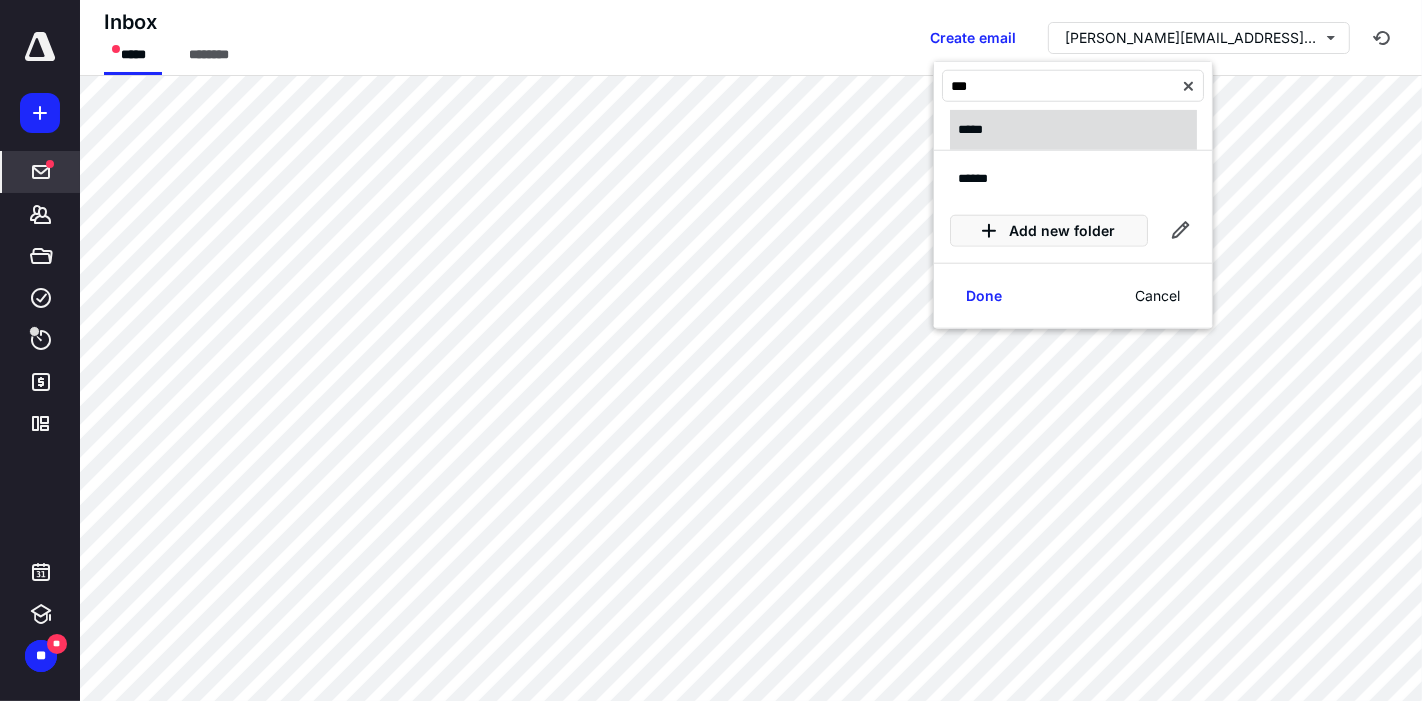 click on "Done" at bounding box center (984, 296) 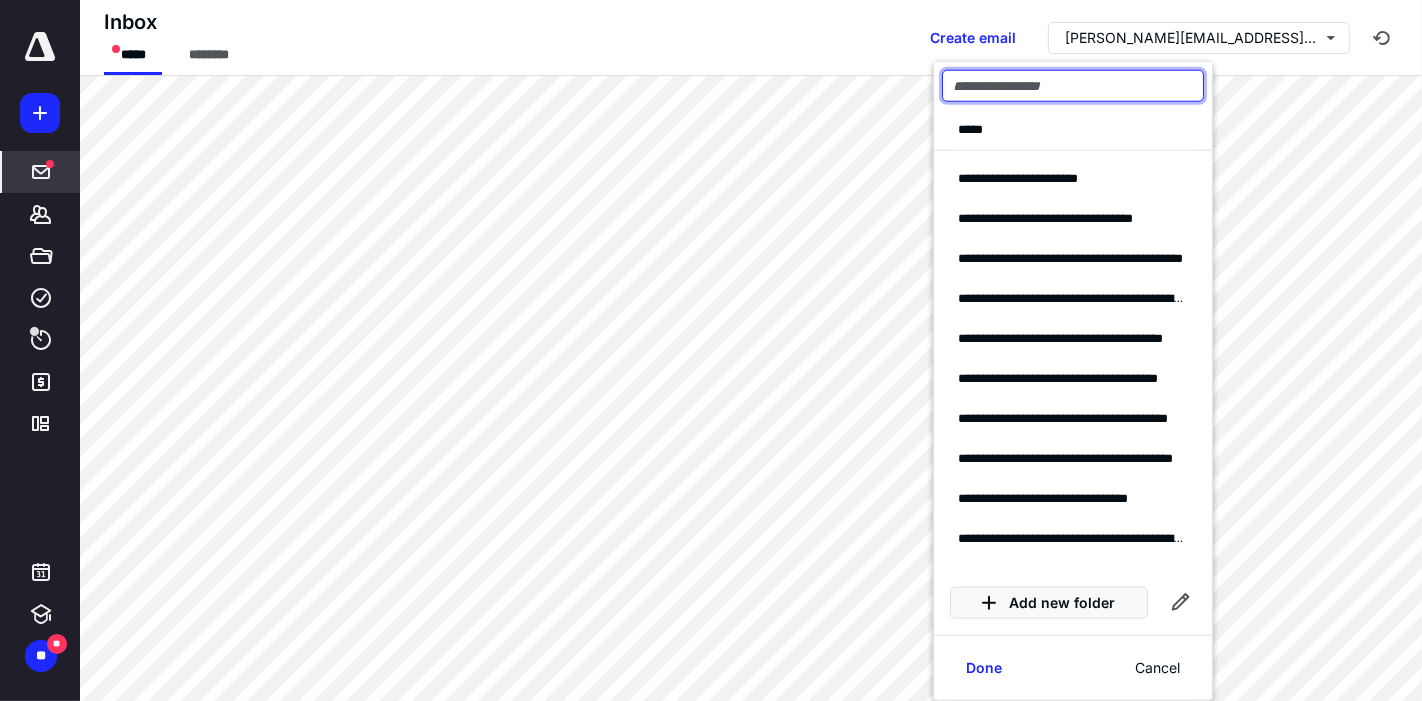 click at bounding box center (1073, 86) 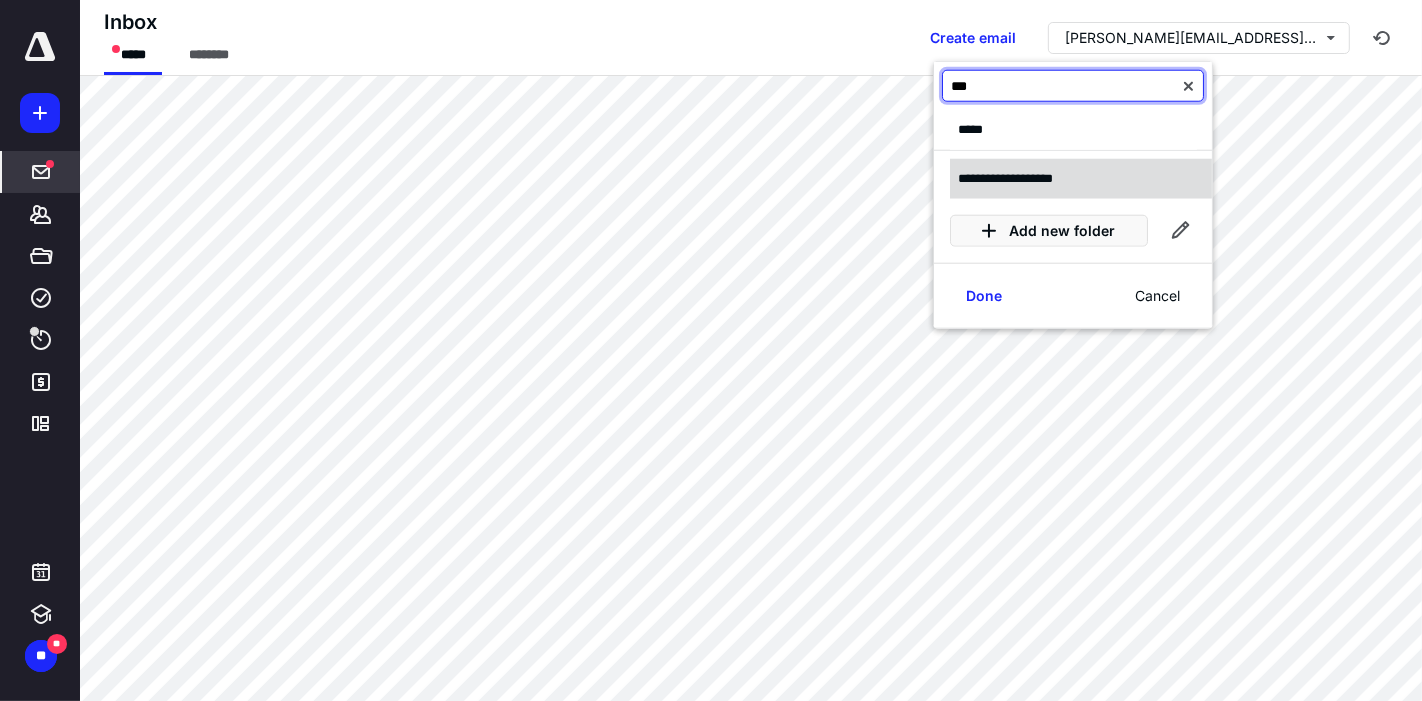 type on "***" 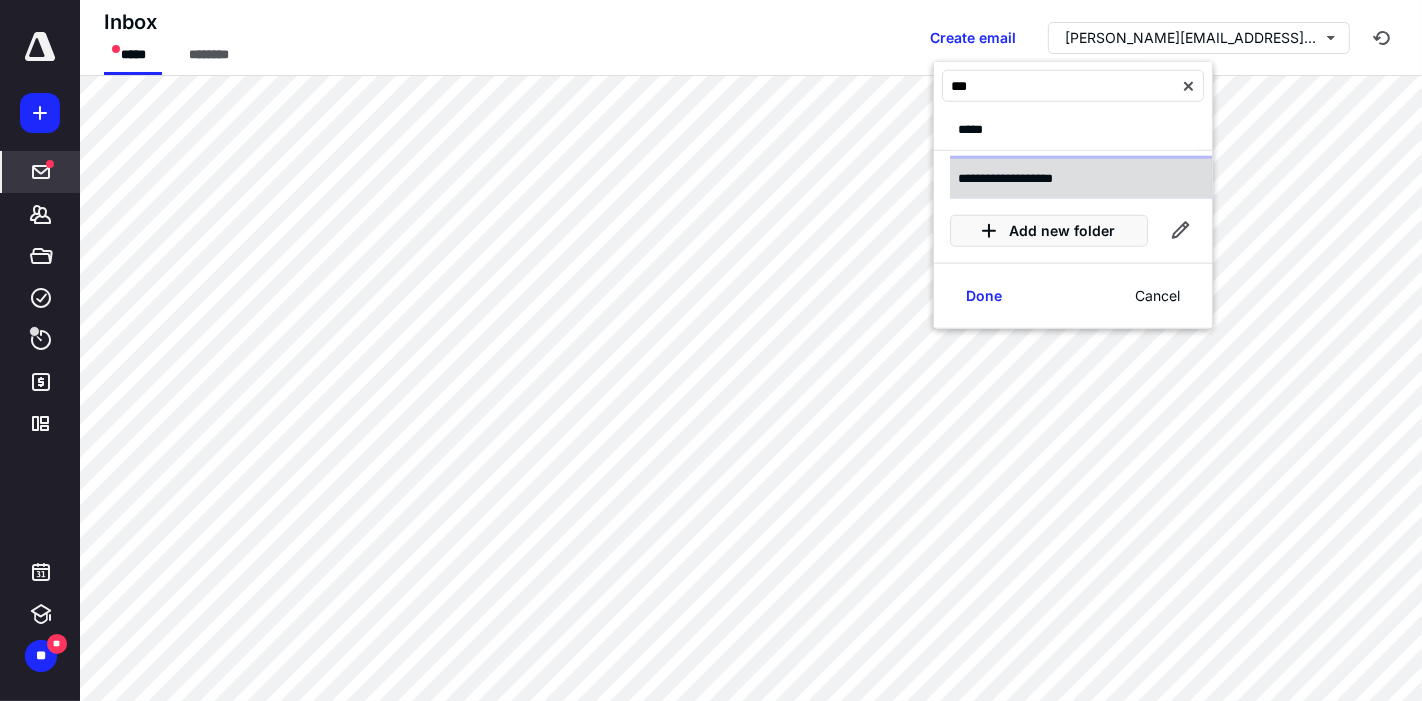 click on "**********" at bounding box center [1021, 178] 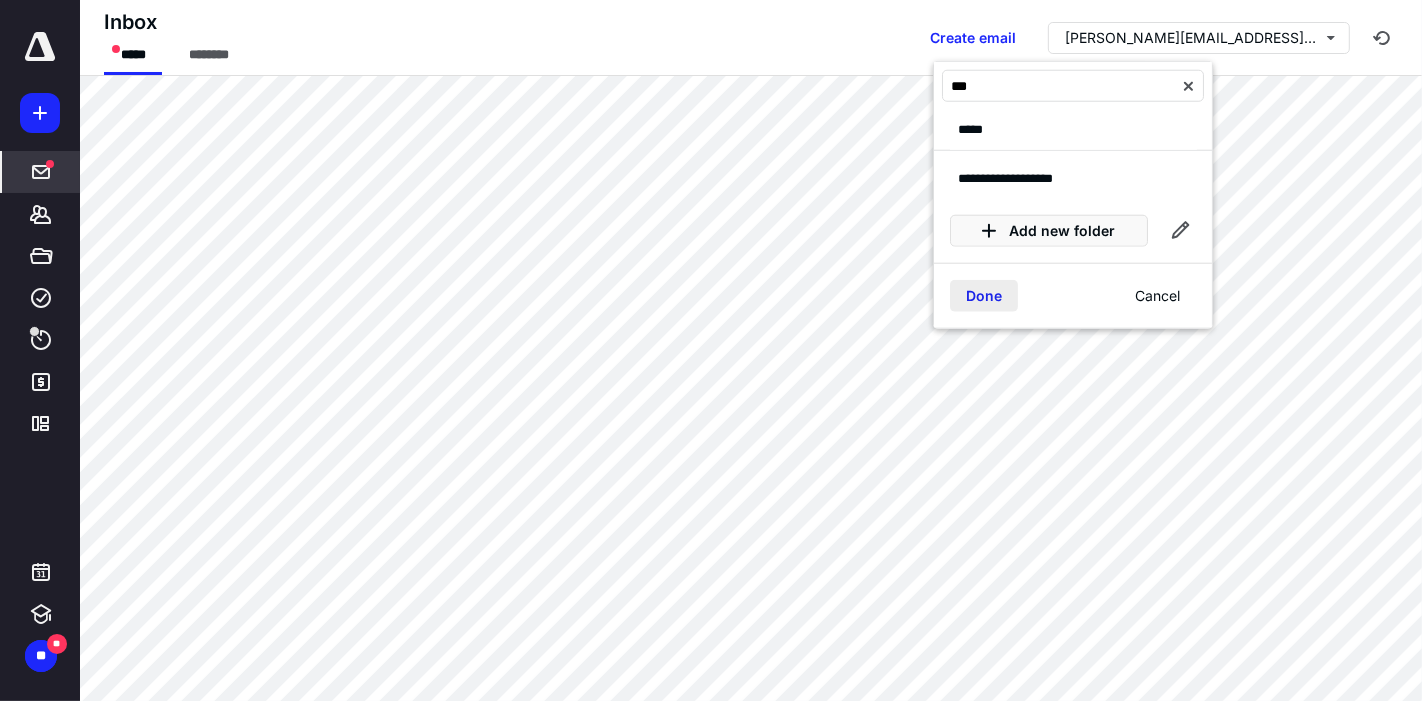click on "Done" at bounding box center [984, 296] 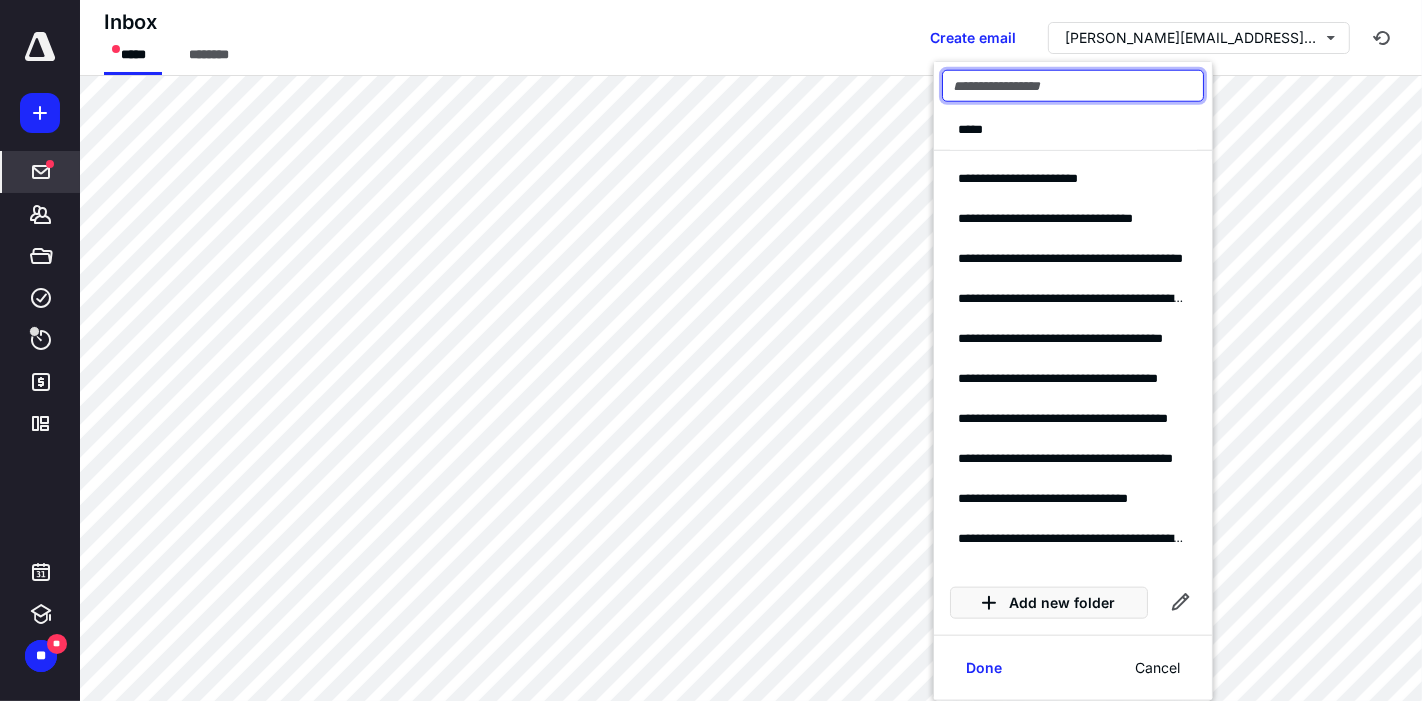 click at bounding box center [1073, 86] 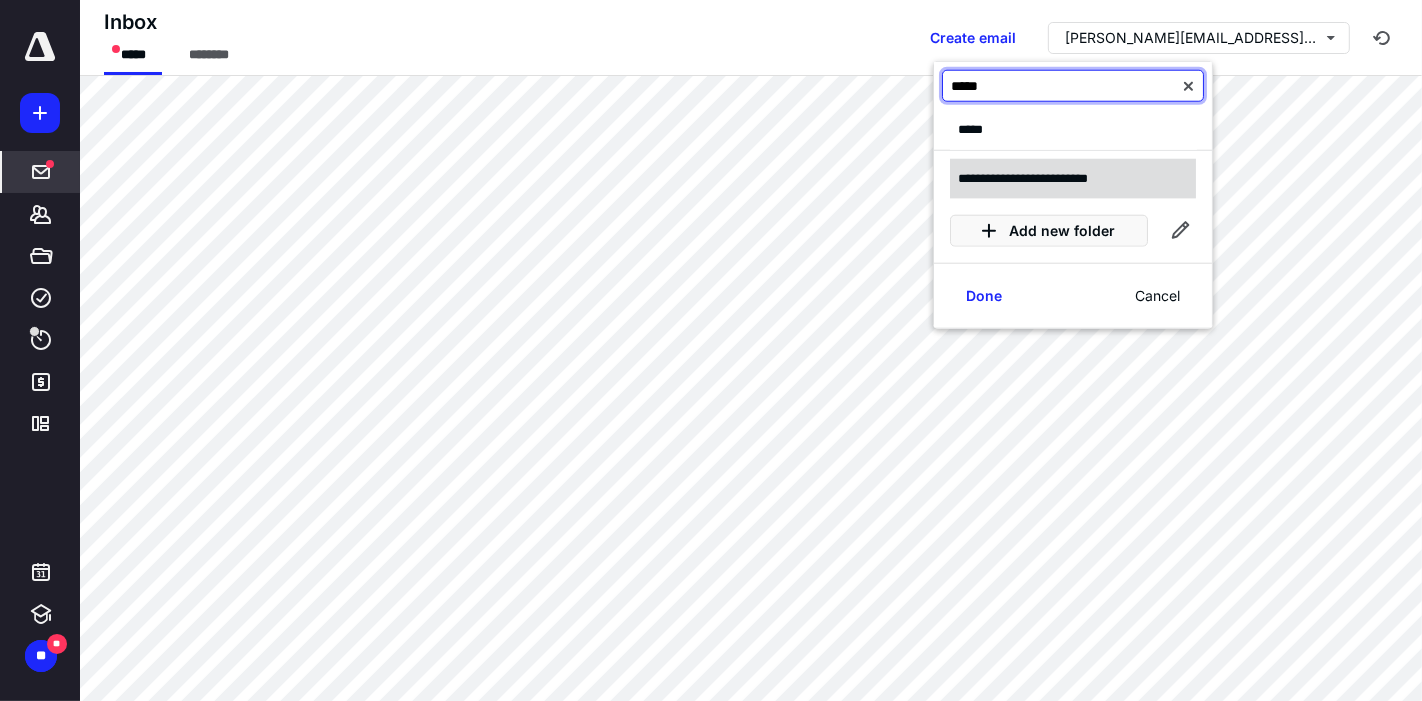 type on "*****" 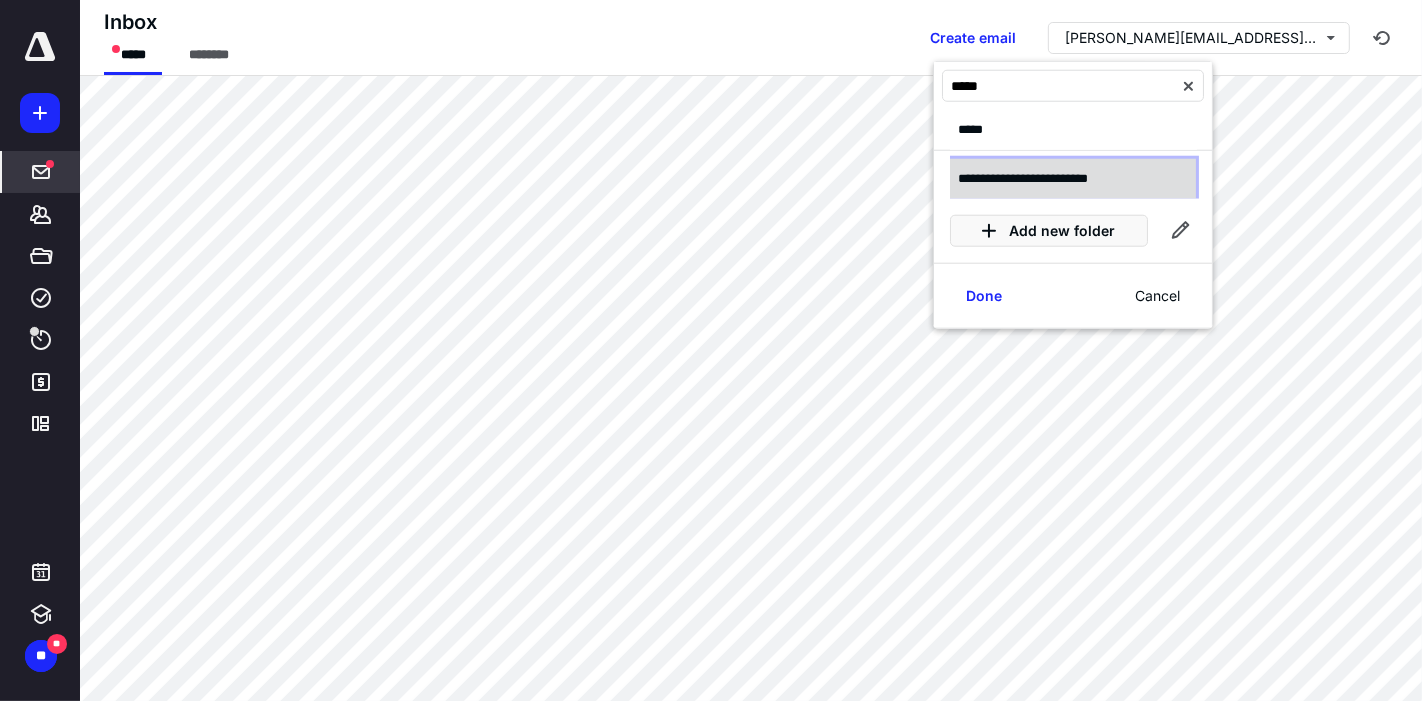 click on "**********" at bounding box center (1044, 178) 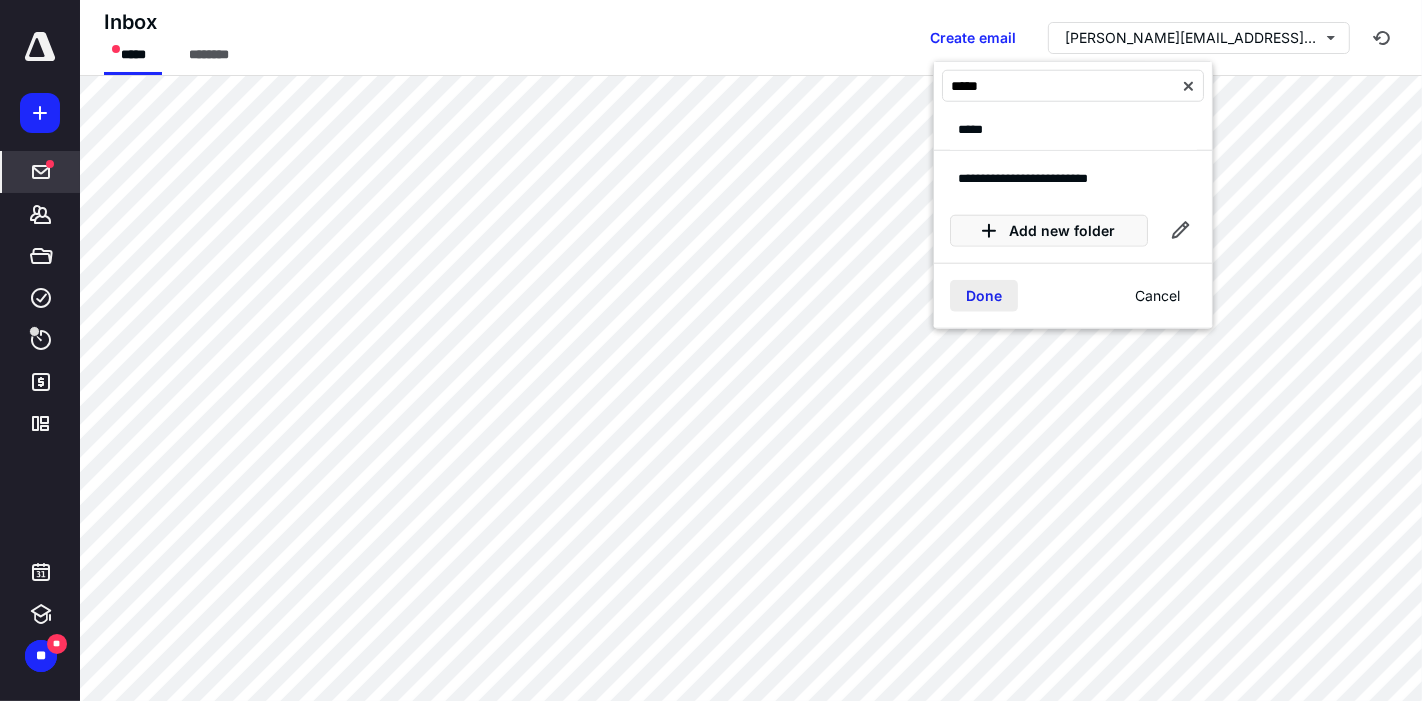 click on "Done" at bounding box center (984, 296) 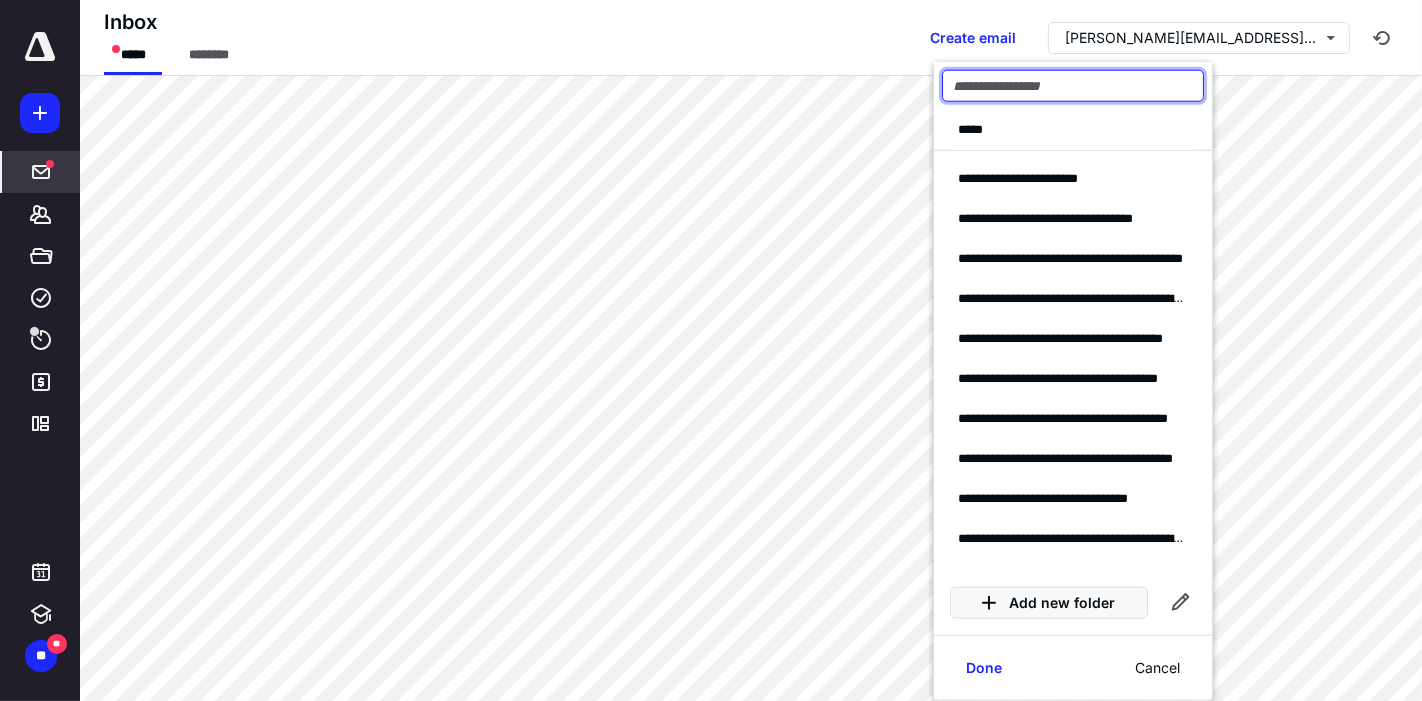 click at bounding box center (1073, 86) 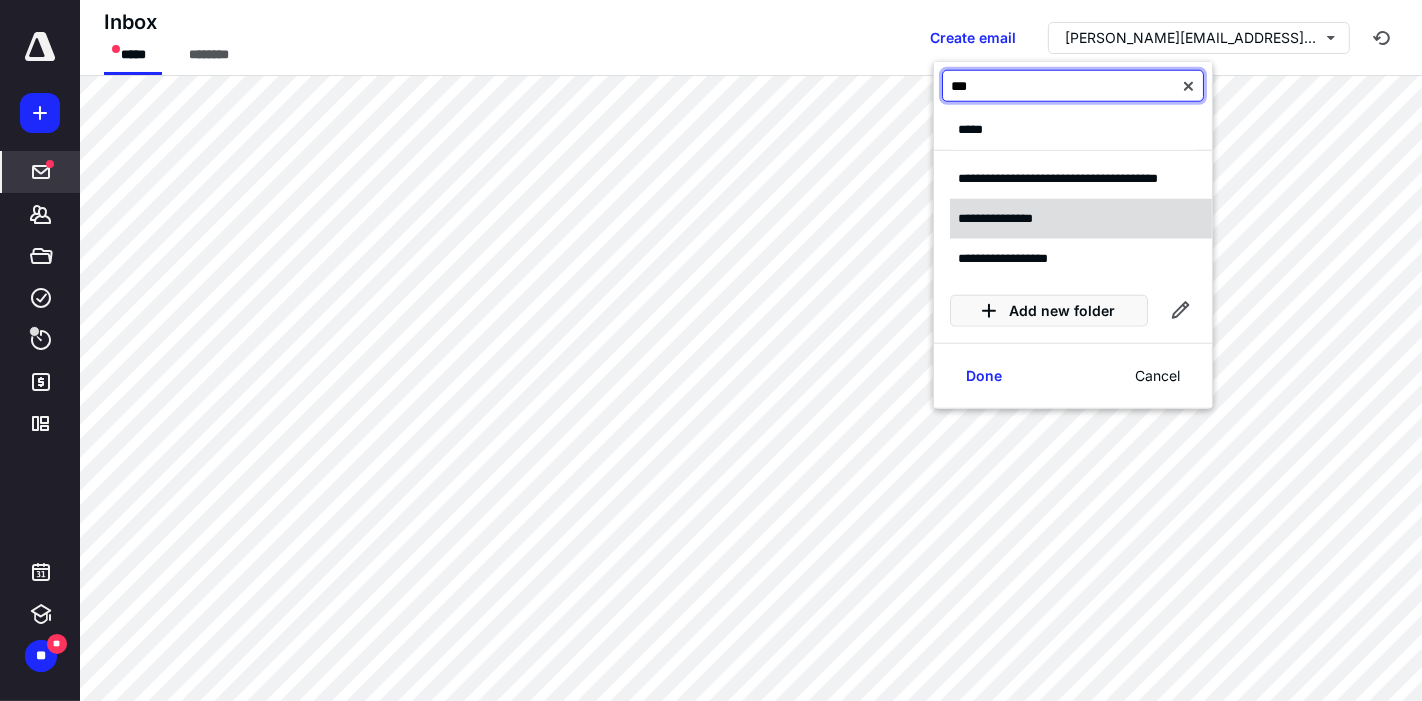 type on "***" 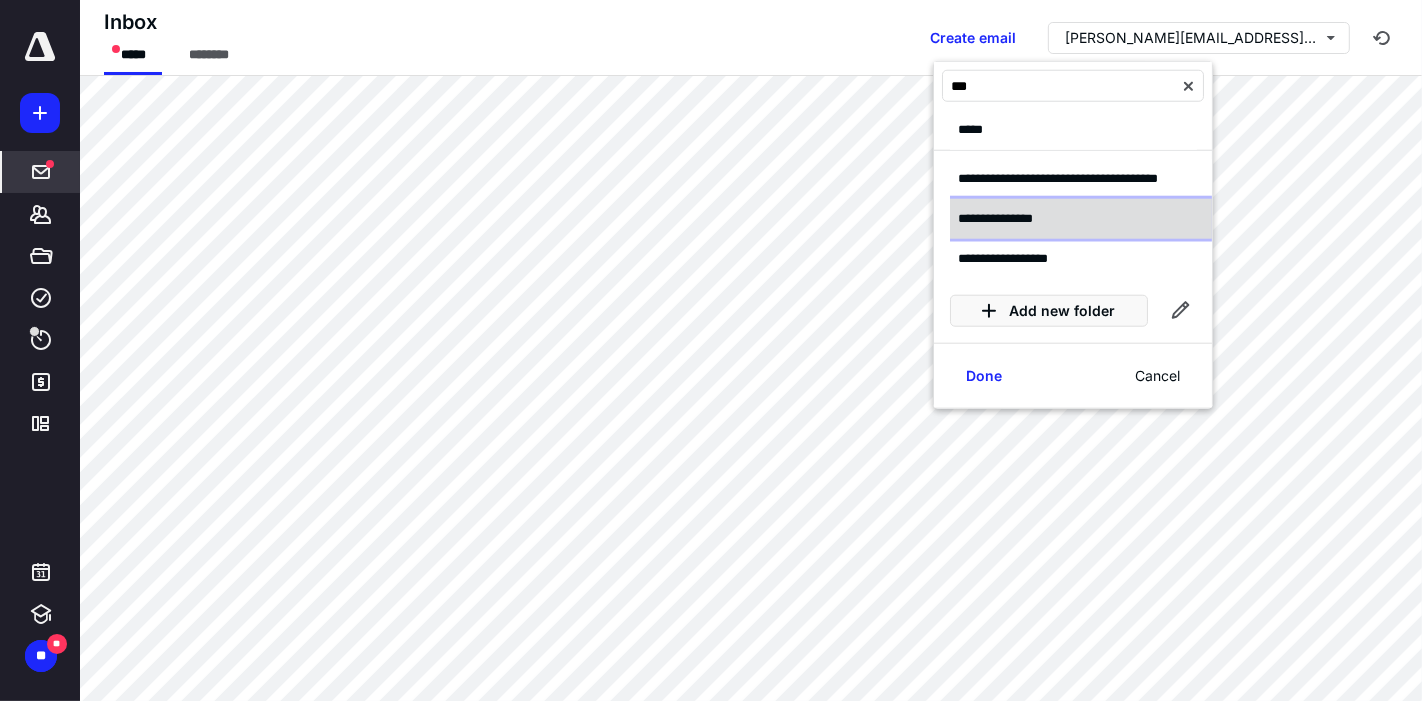 click on "**********" at bounding box center (1010, 218) 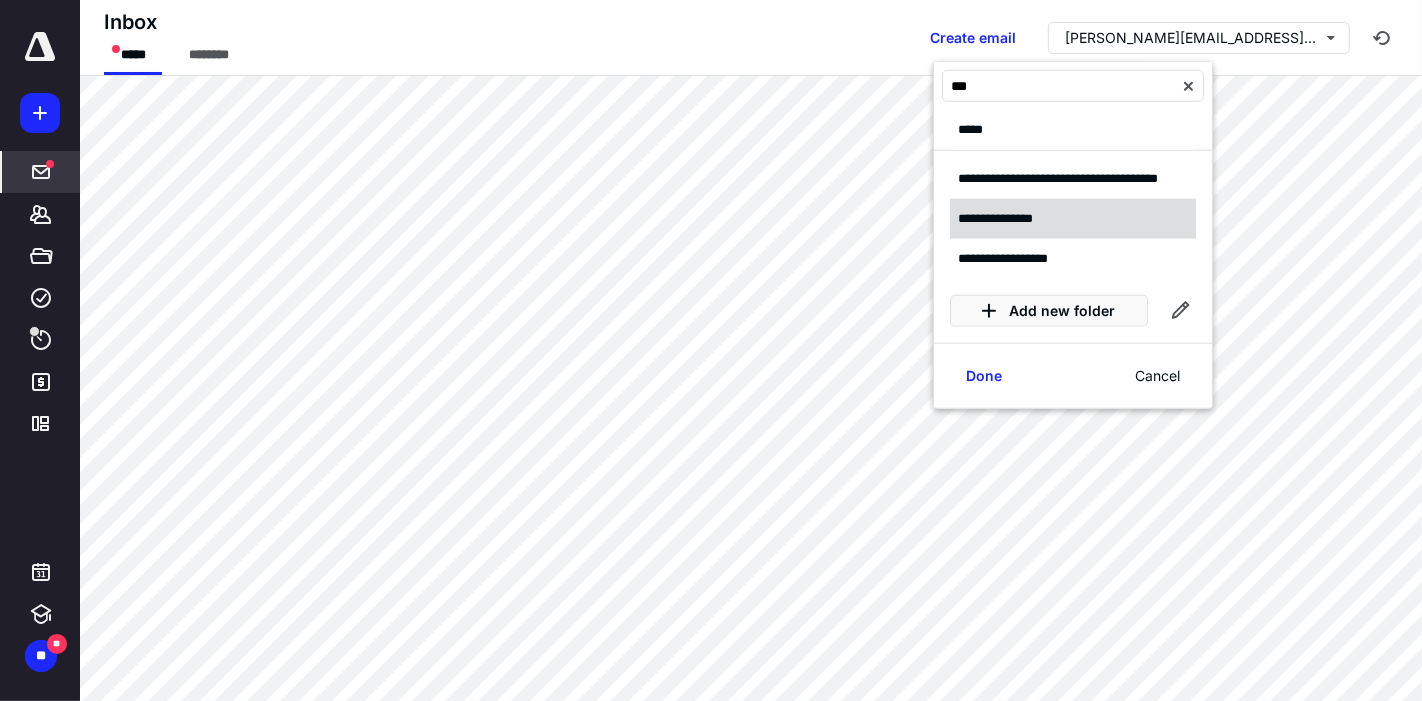 click on "Done" at bounding box center [984, 376] 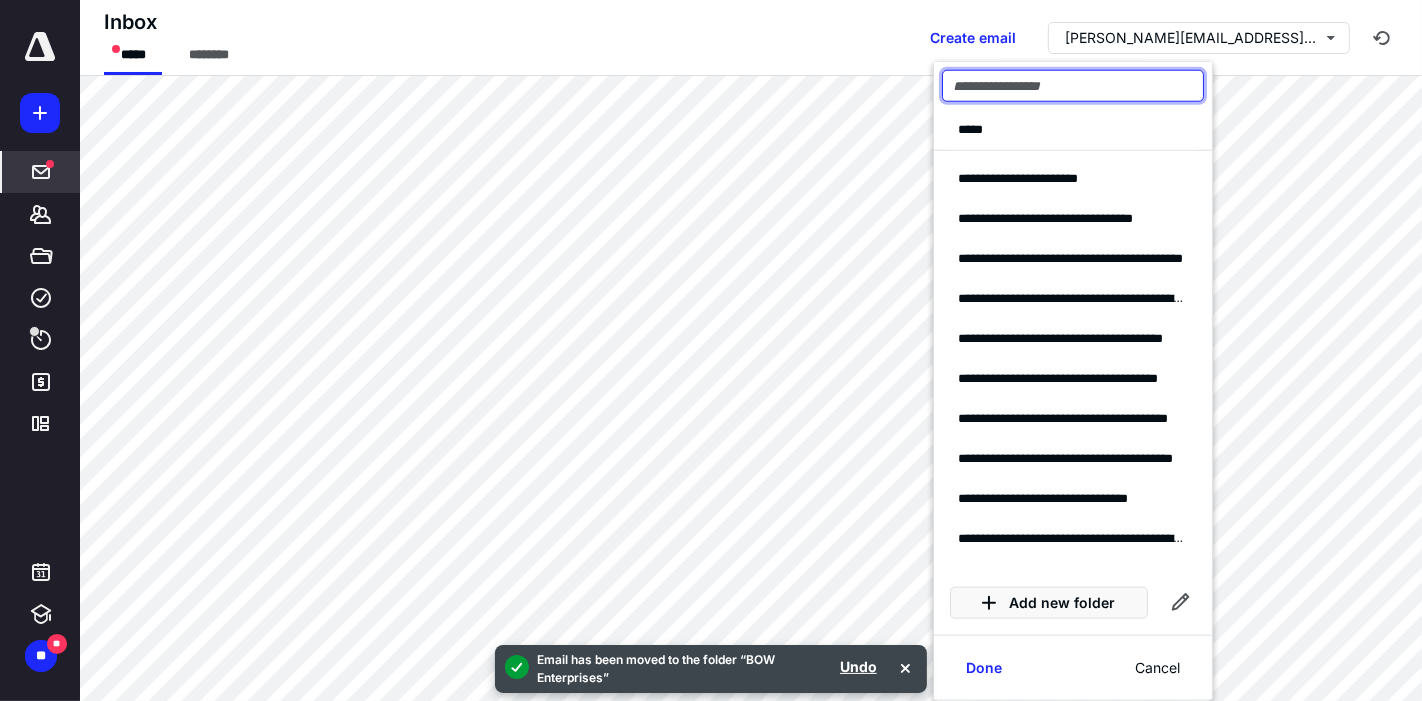 click at bounding box center (1073, 86) 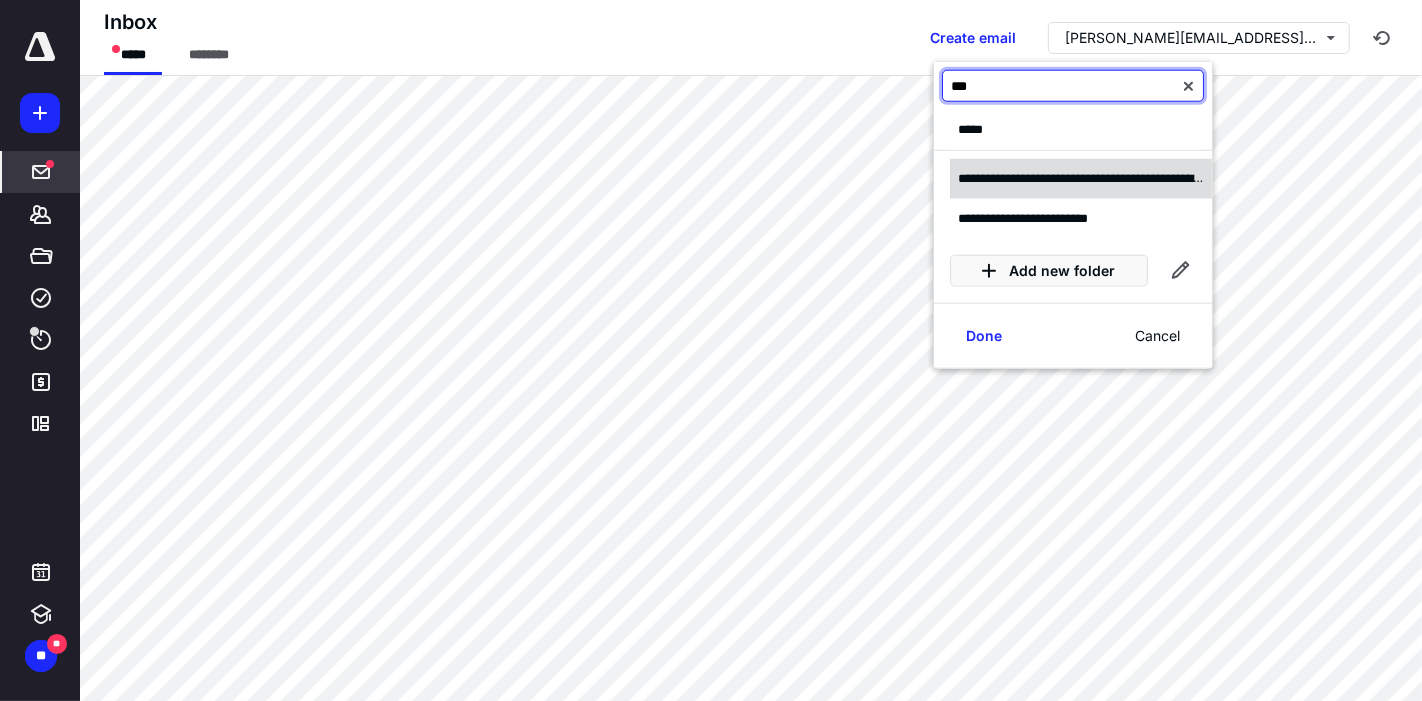 type on "***" 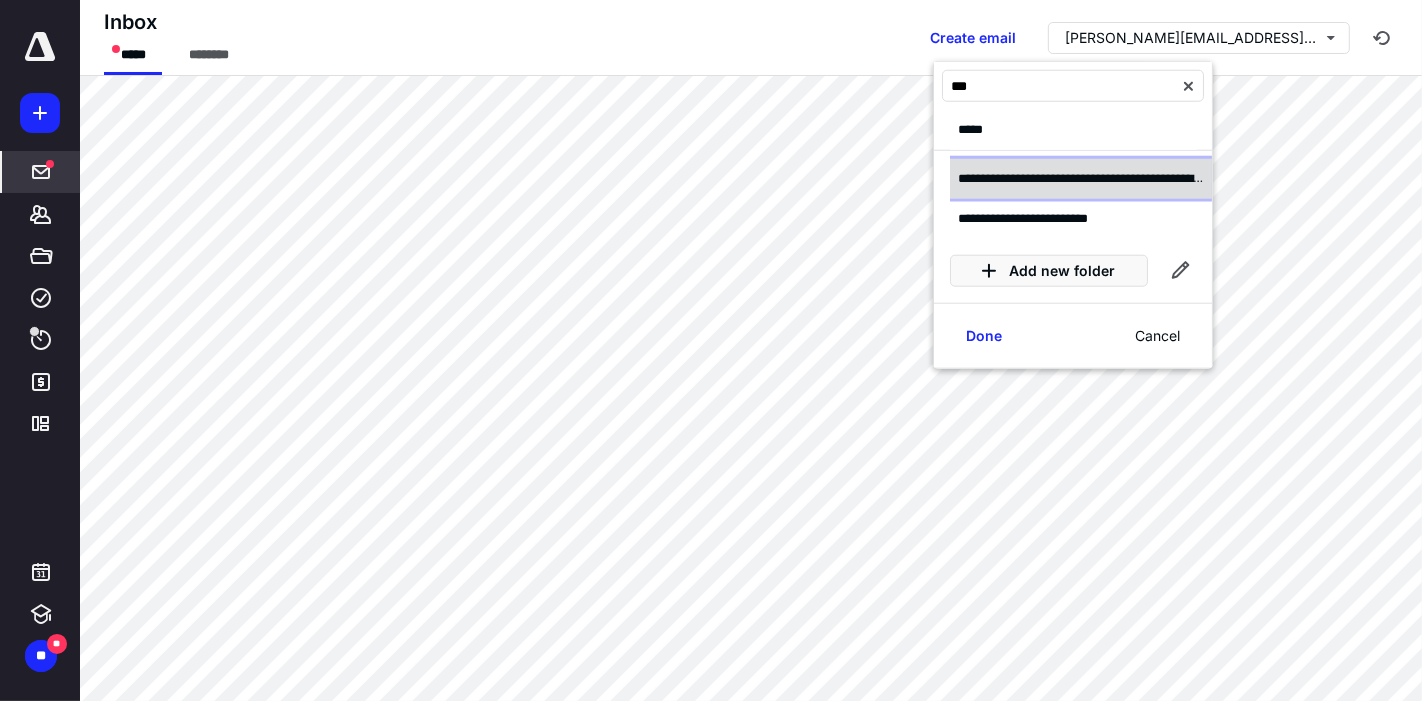 click on "**********" at bounding box center (1081, 178) 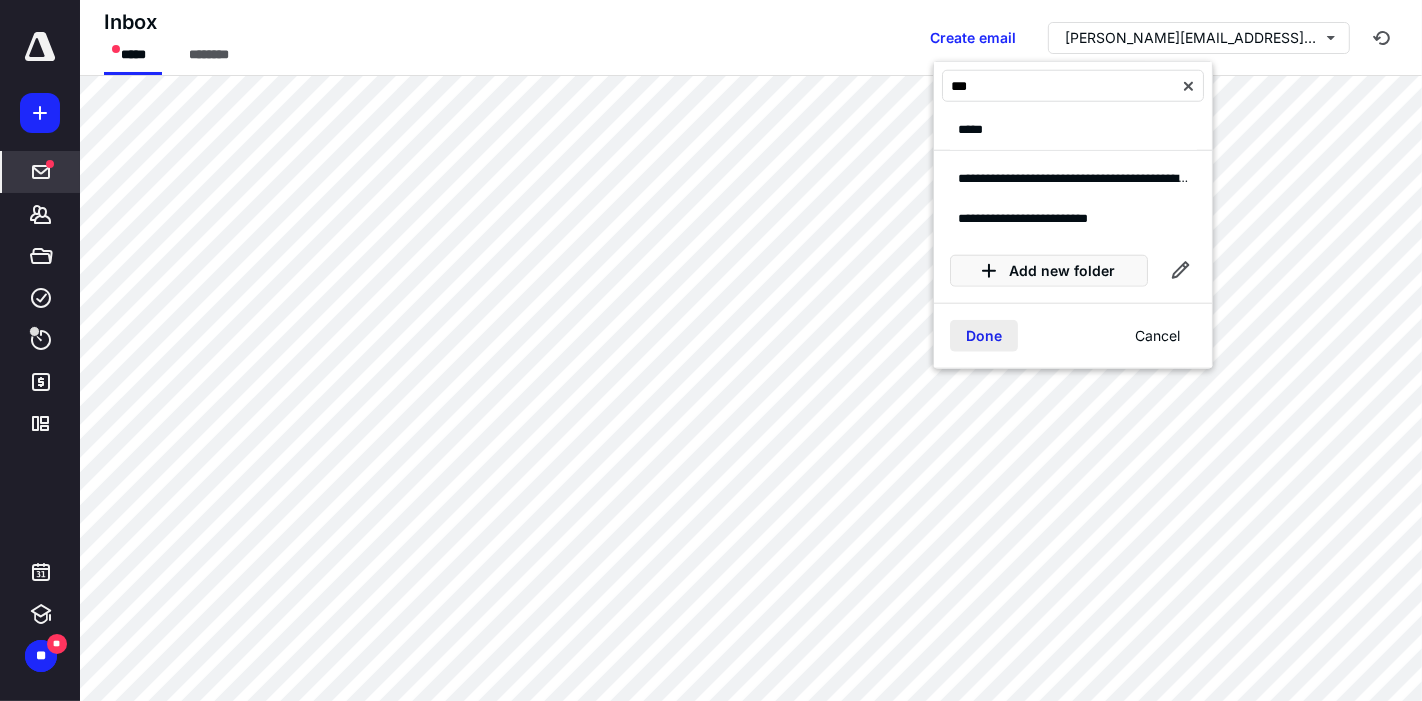 click on "Done" at bounding box center (984, 336) 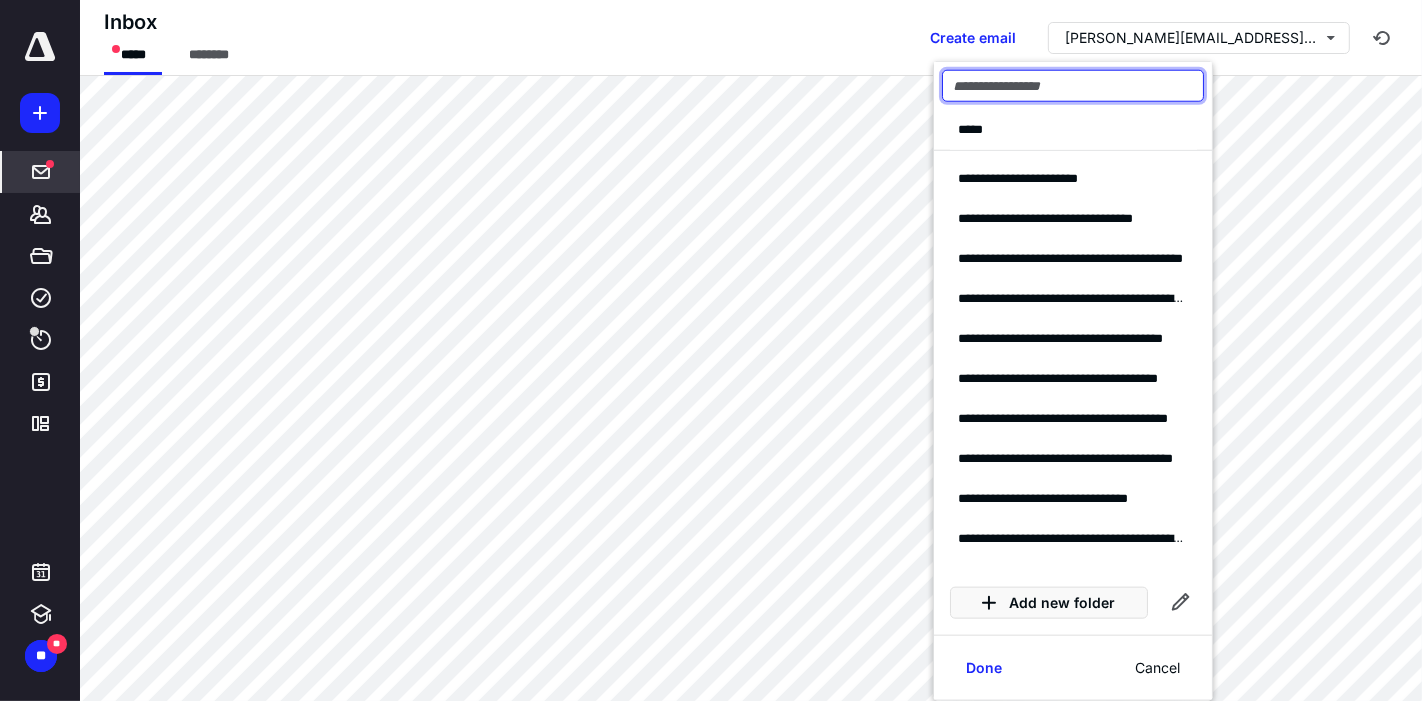 click at bounding box center (1073, 86) 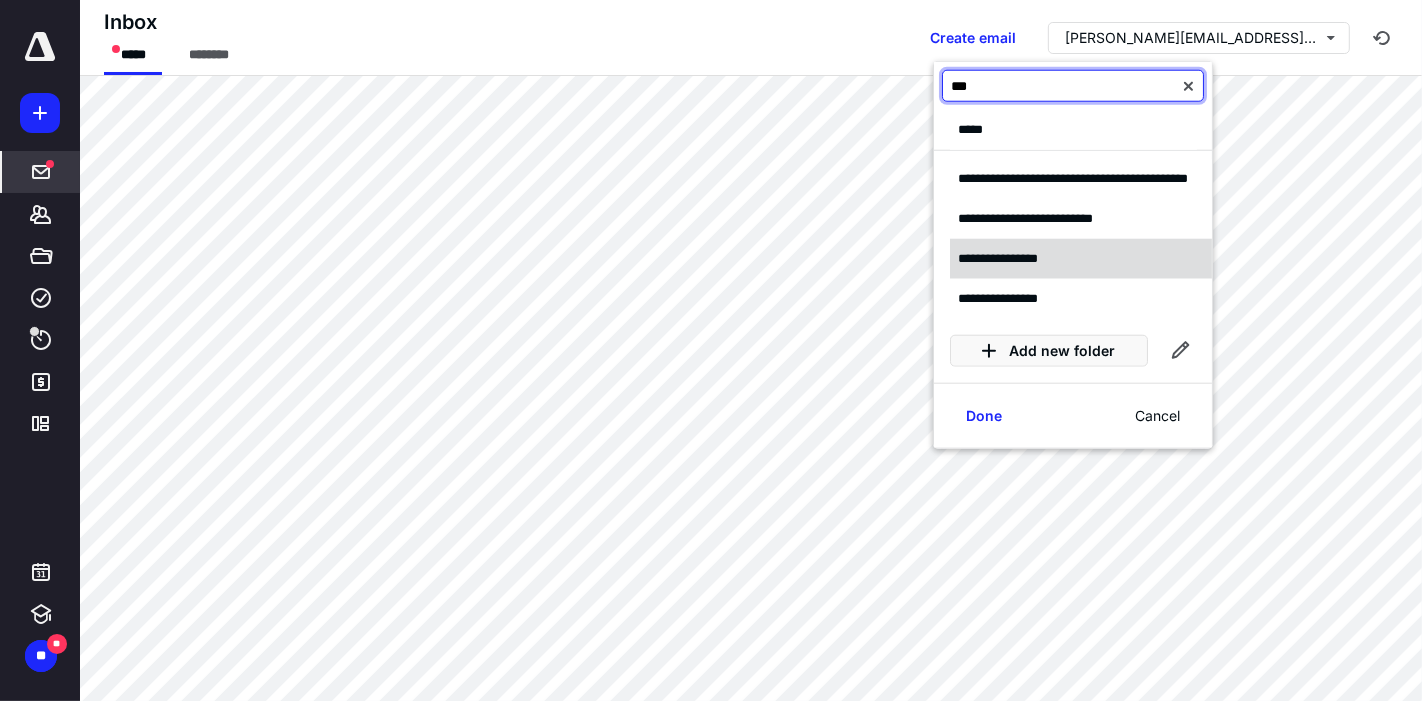 type on "***" 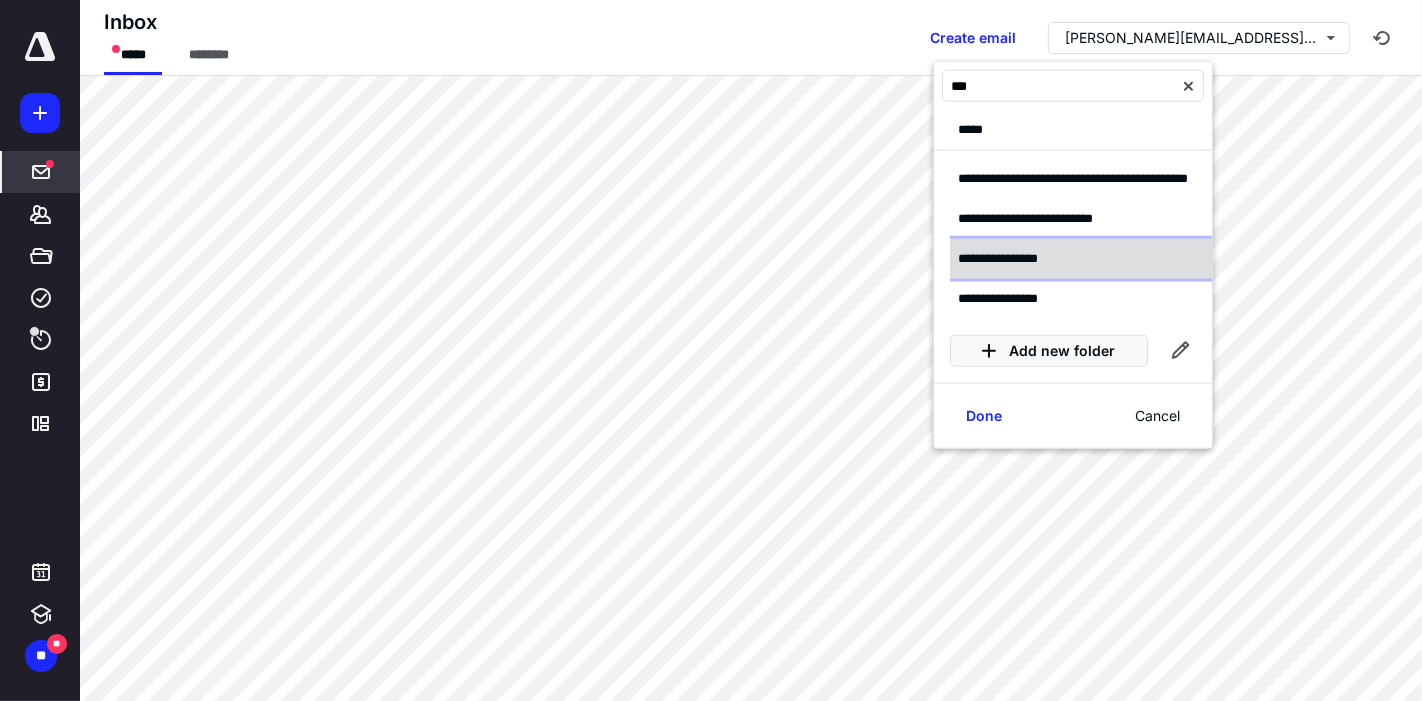 click on "**********" at bounding box center (1081, 259) 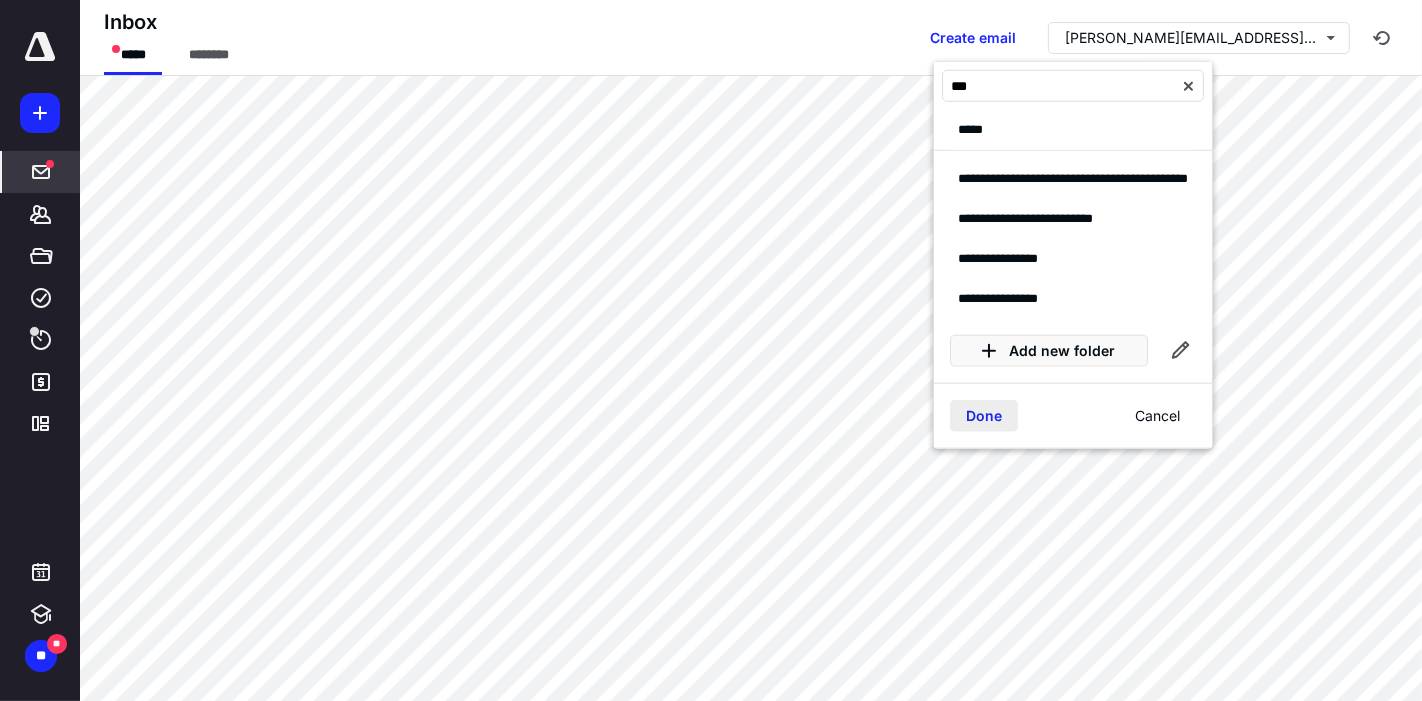 click on "Done" at bounding box center (984, 416) 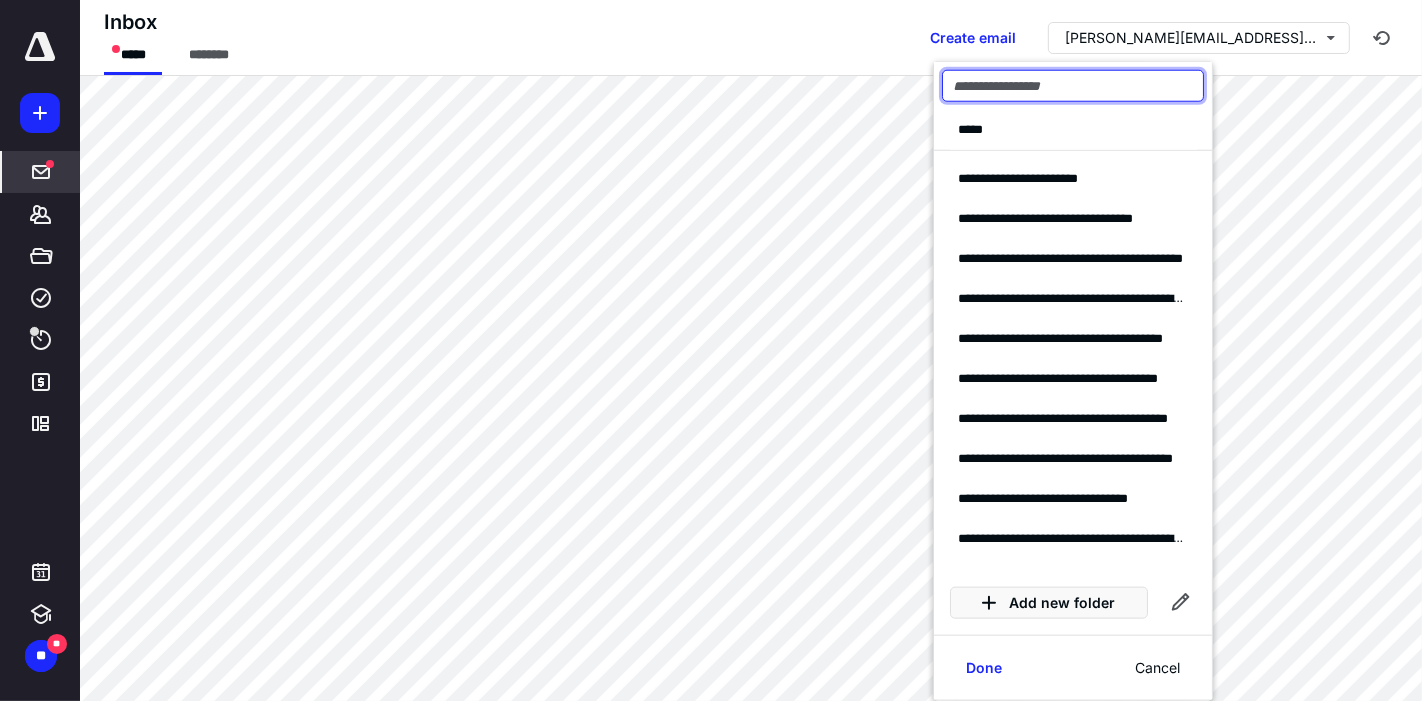 click at bounding box center (1073, 86) 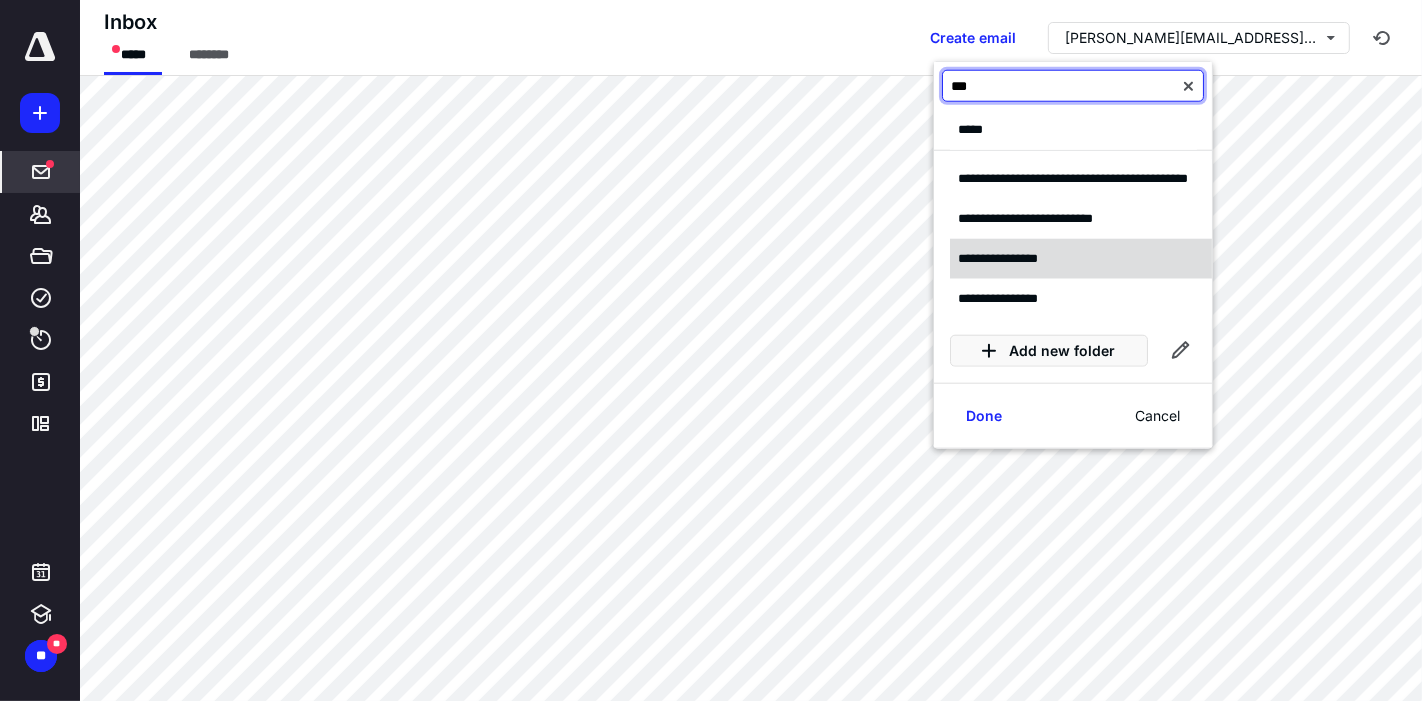 type on "***" 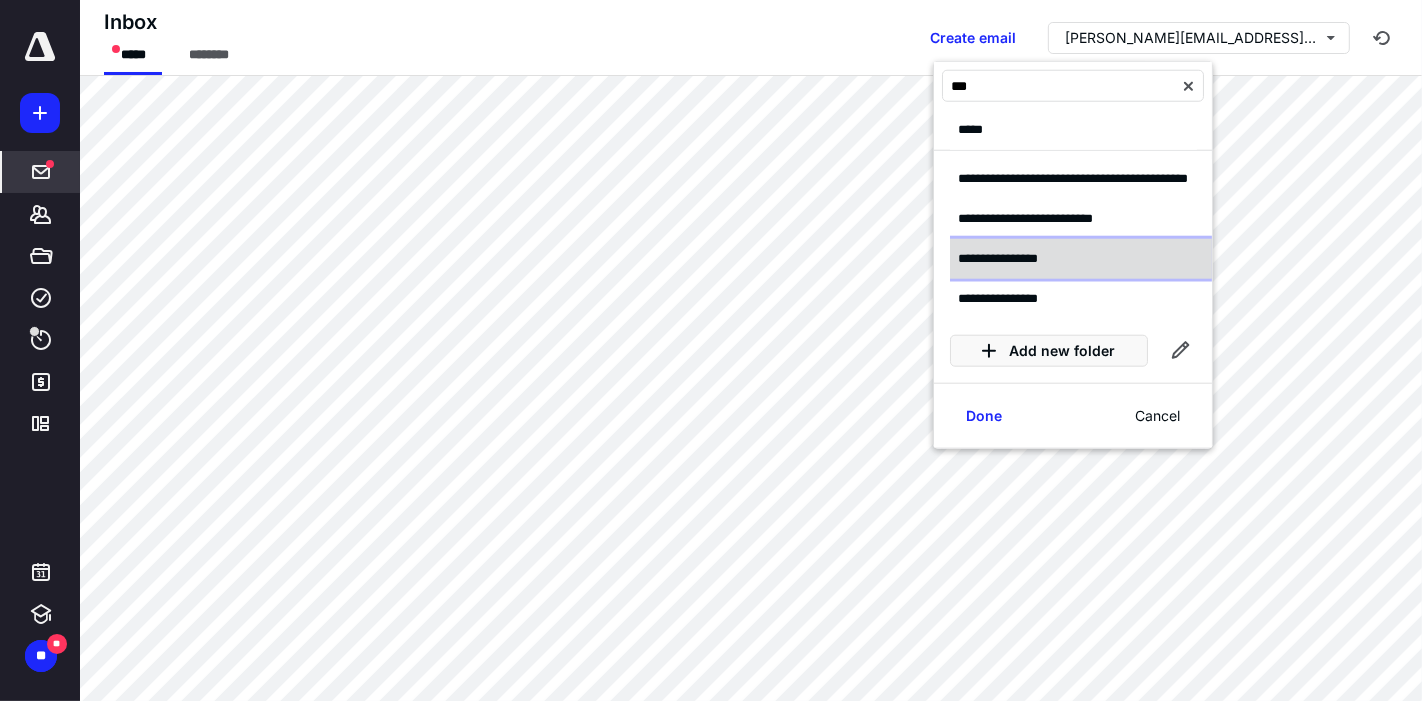 click on "**********" at bounding box center (1008, 258) 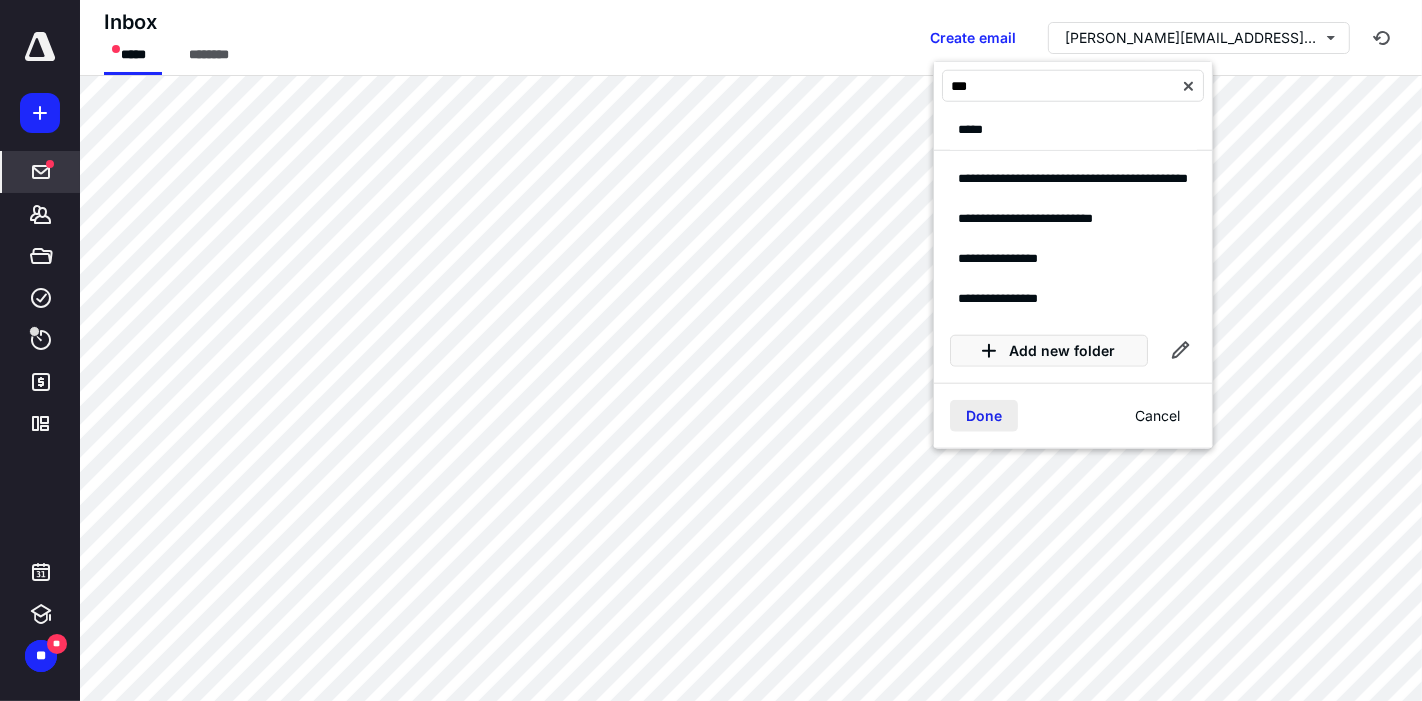 click on "Done" at bounding box center (984, 416) 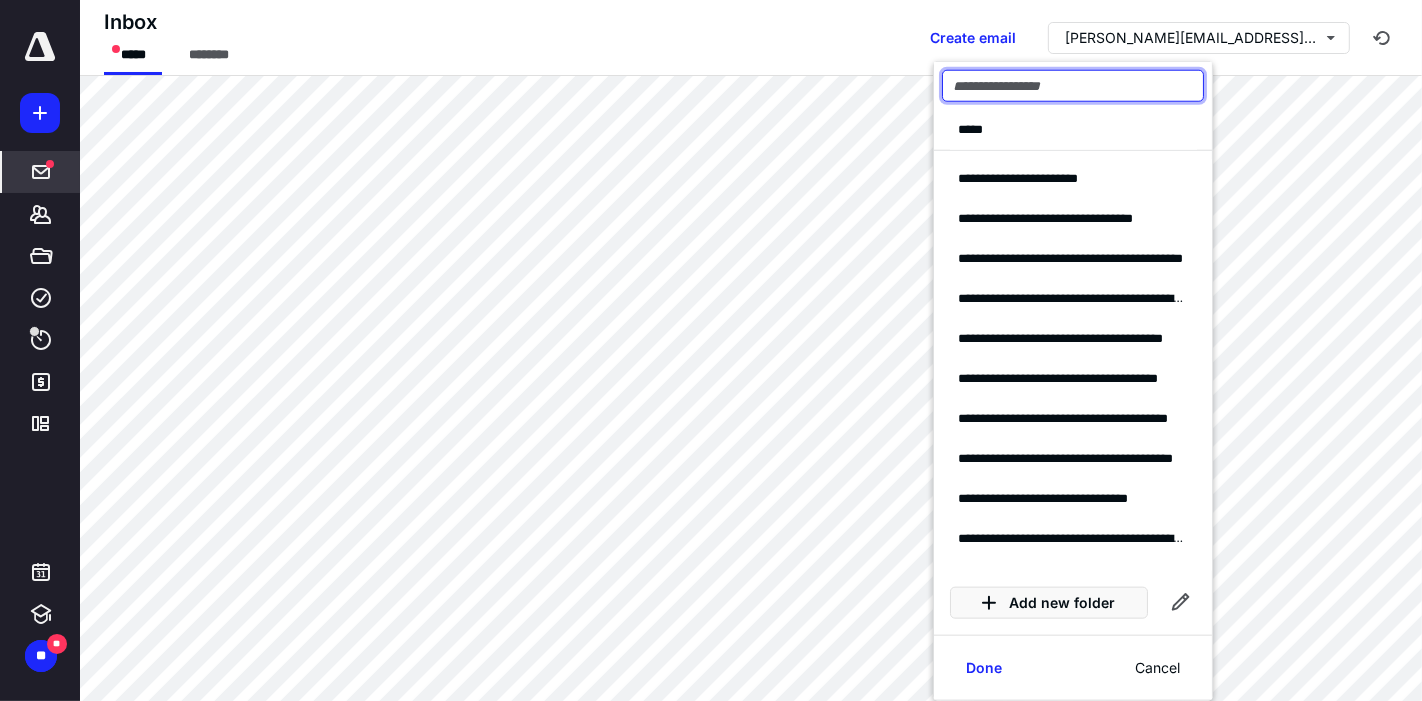 click at bounding box center (1073, 86) 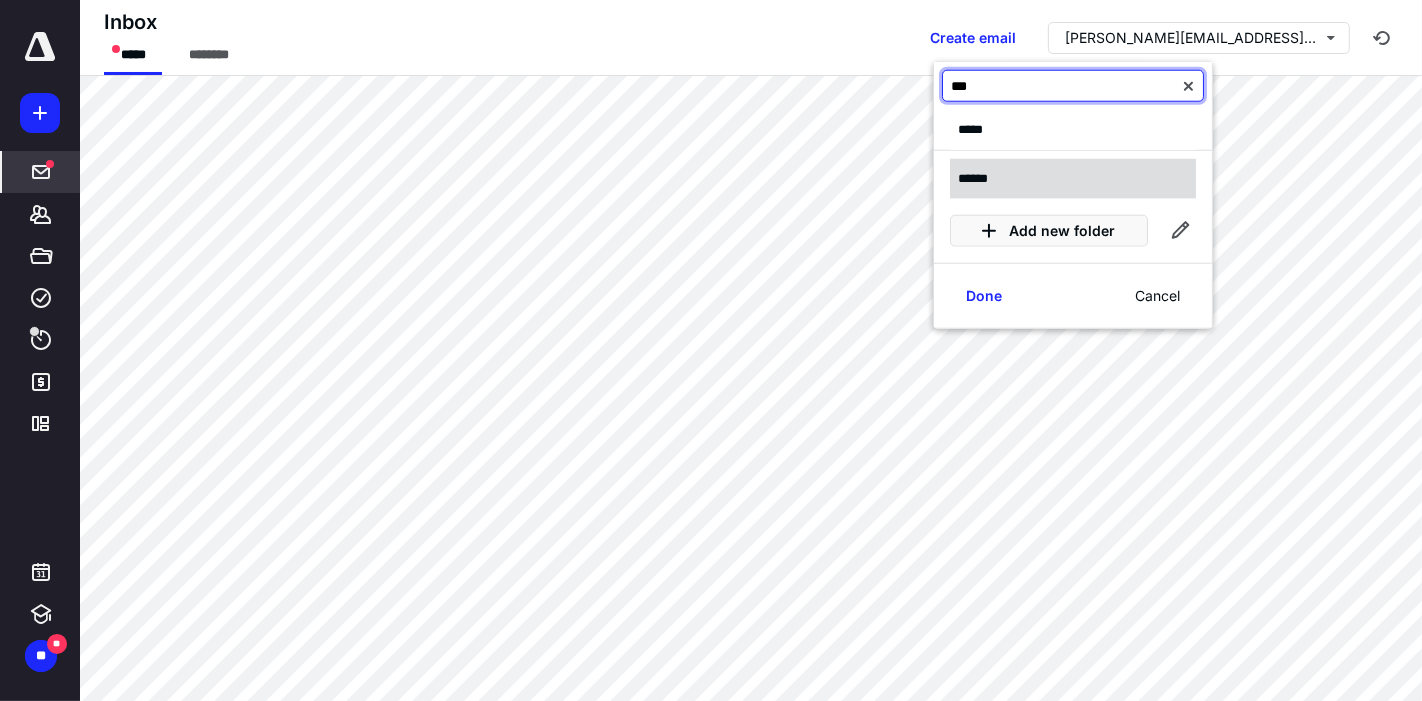 type on "***" 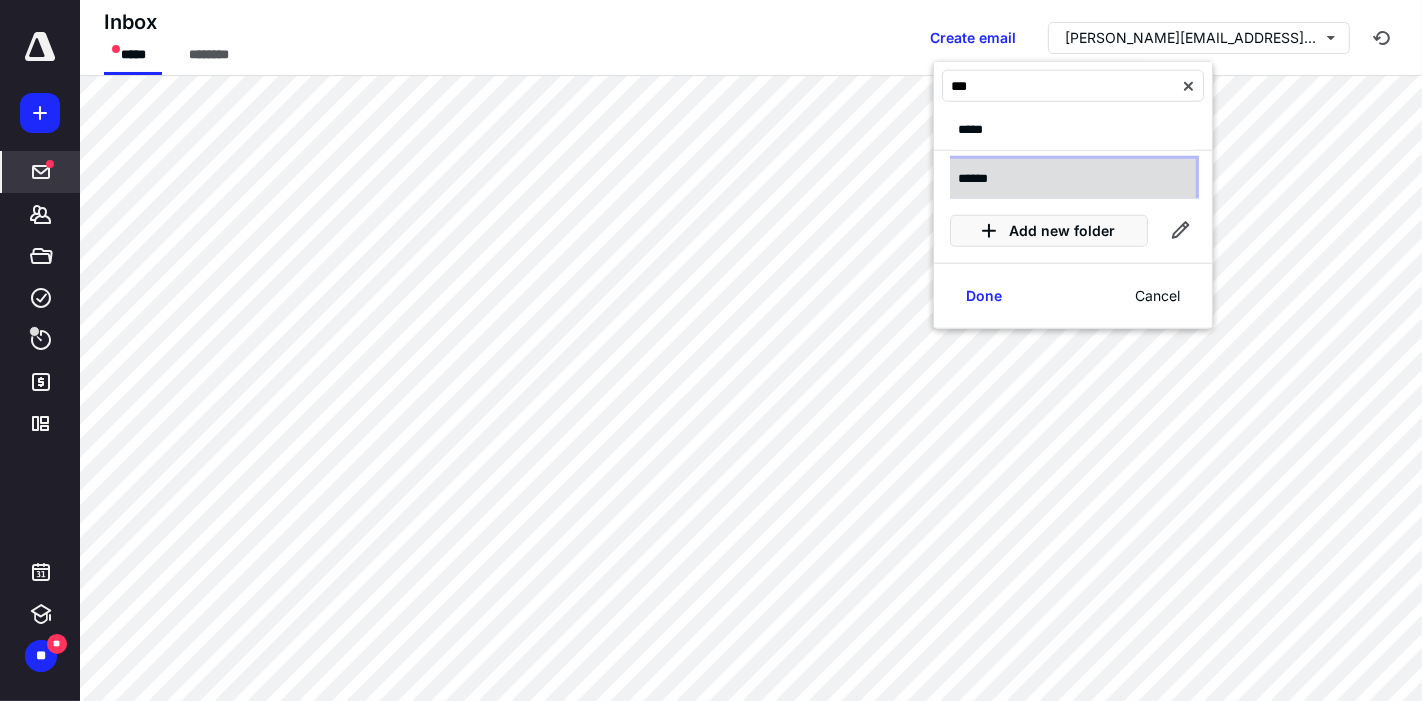 click on "******" at bounding box center [1073, 179] 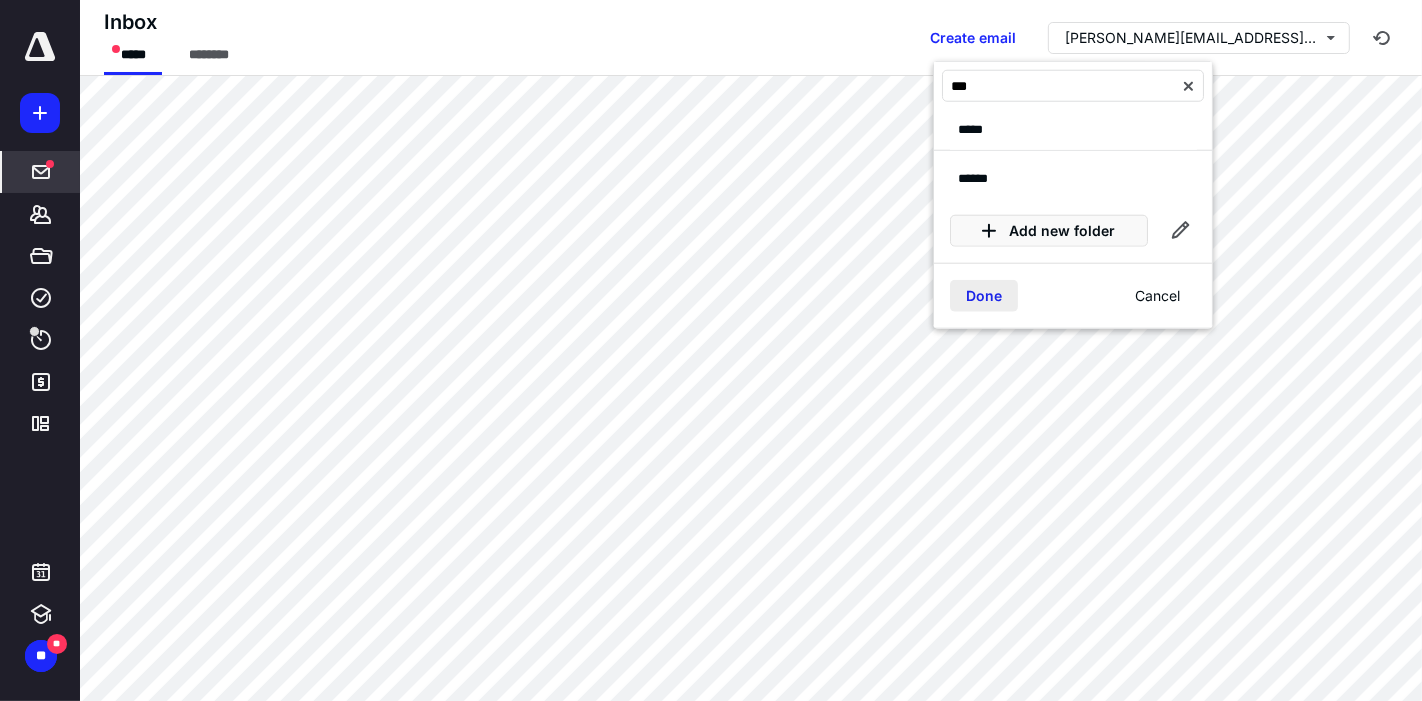 click on "Done" at bounding box center [984, 296] 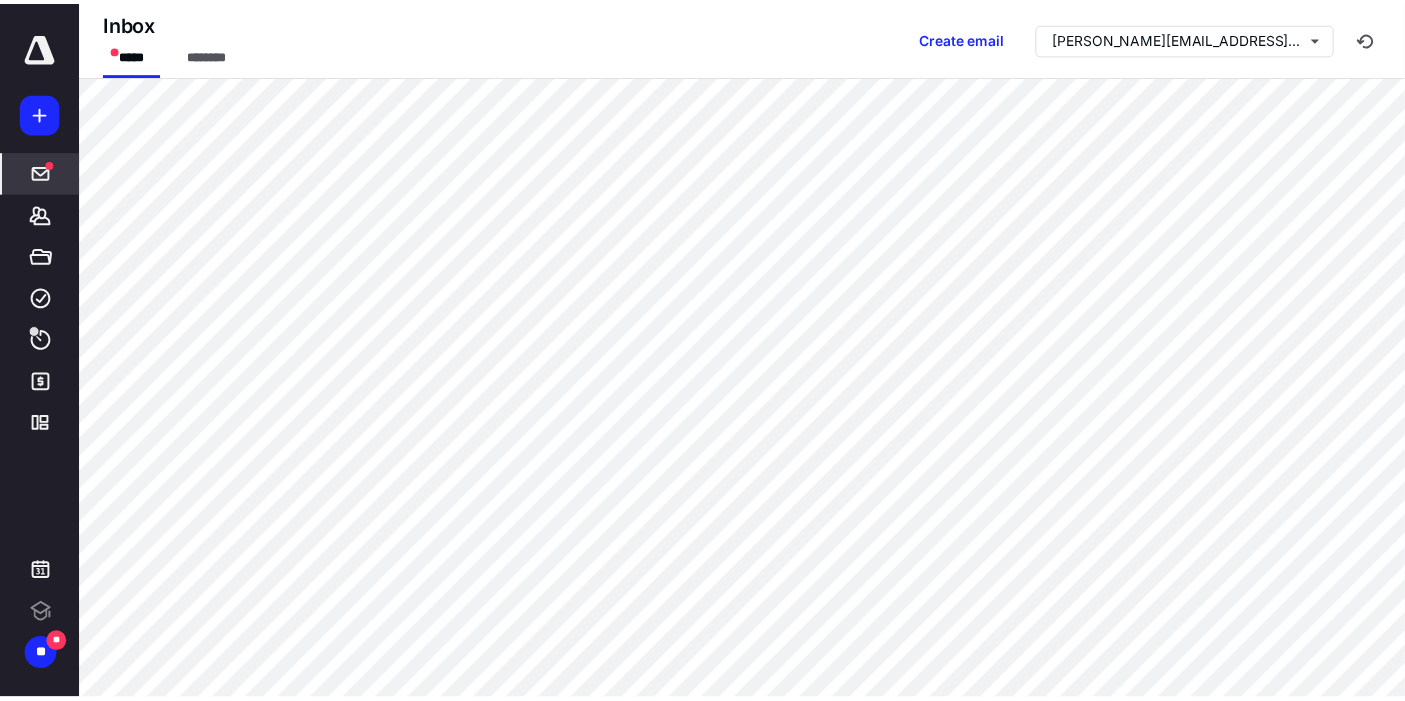 scroll, scrollTop: 0, scrollLeft: 0, axis: both 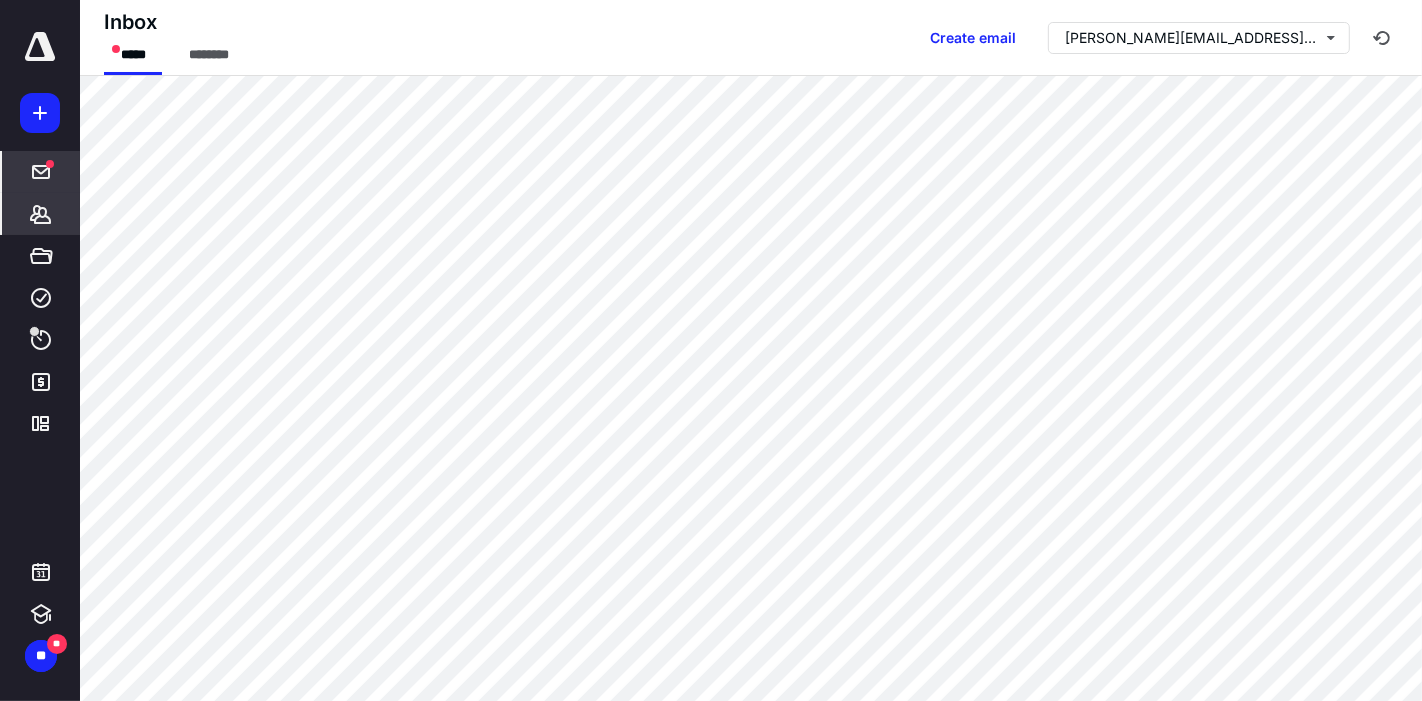 click 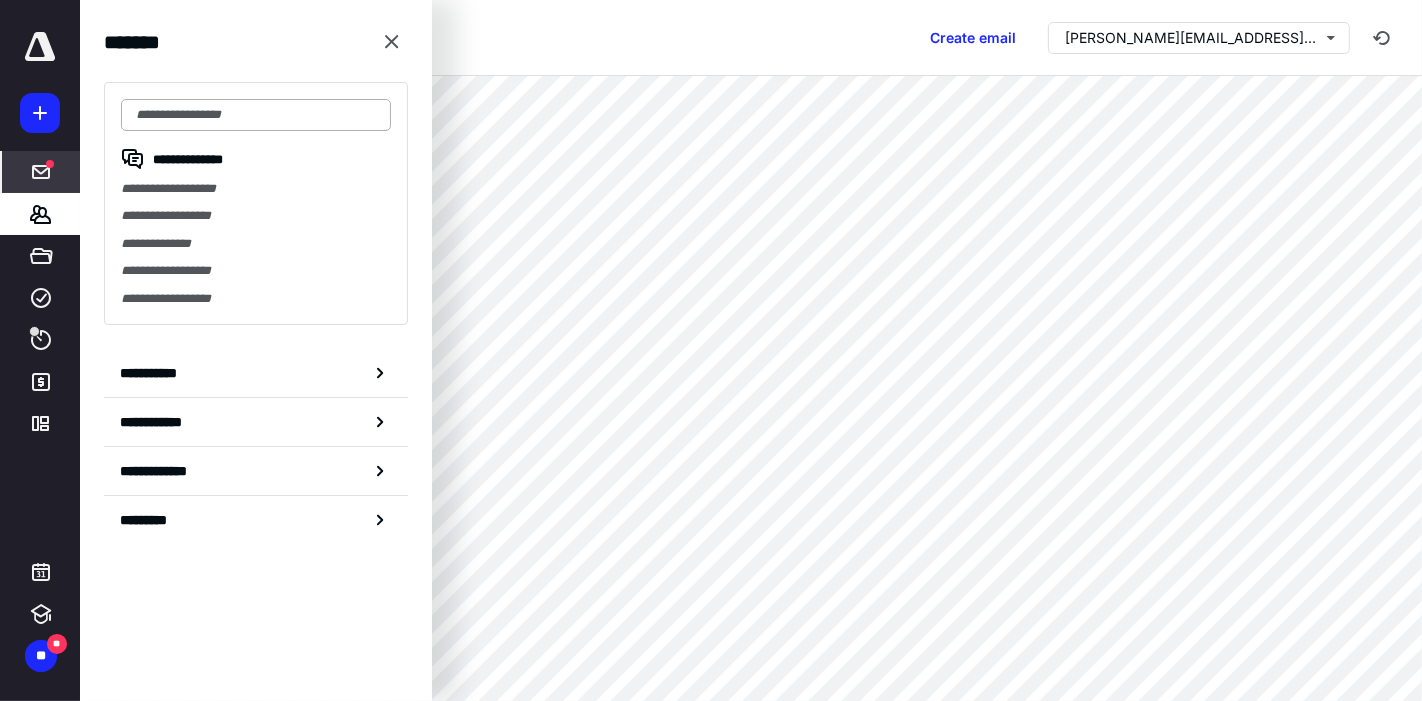 click at bounding box center [256, 115] 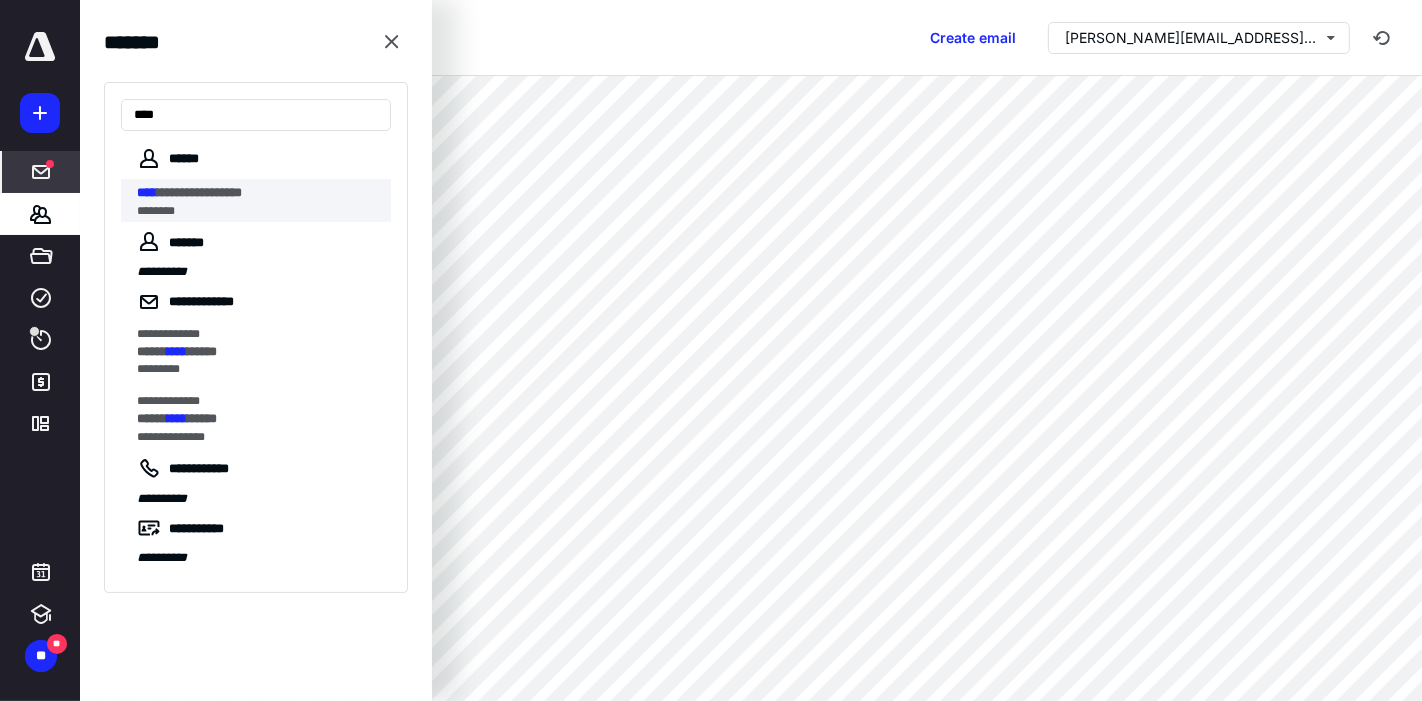 type on "****" 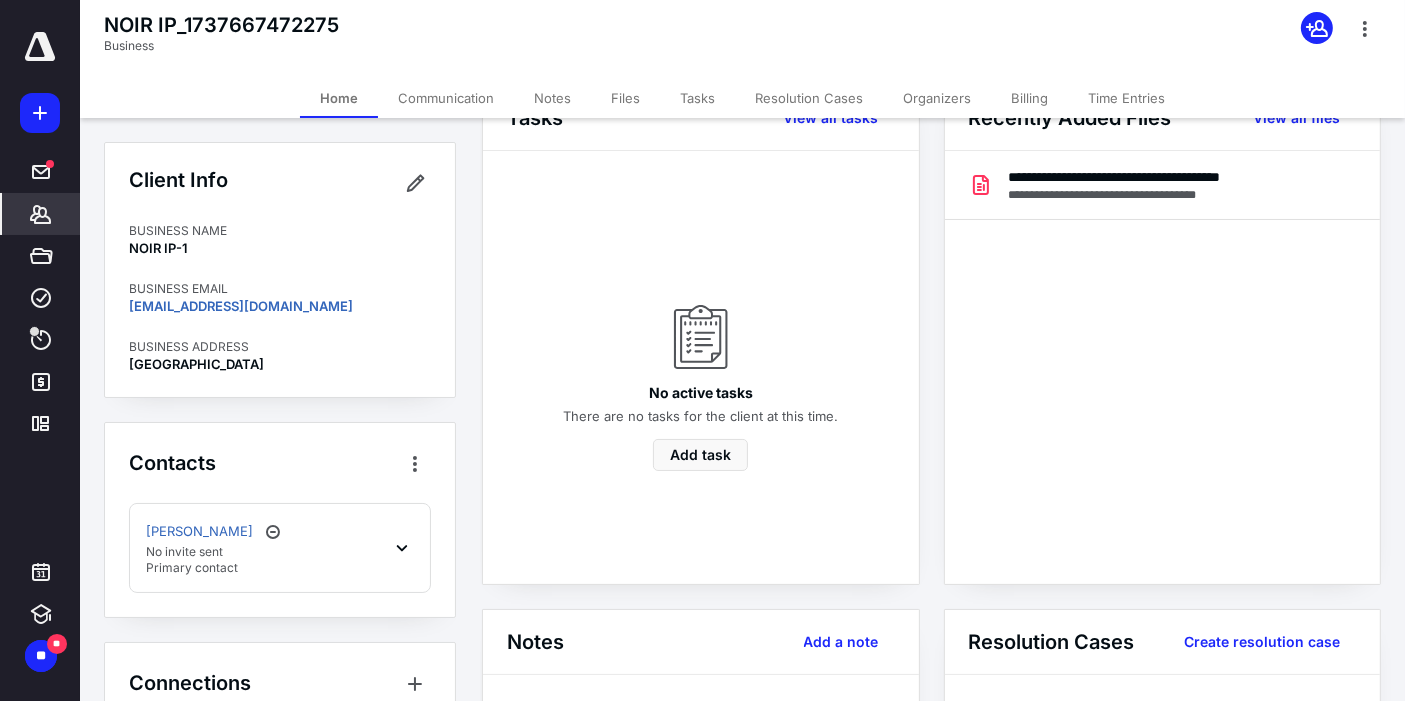 scroll, scrollTop: 0, scrollLeft: 0, axis: both 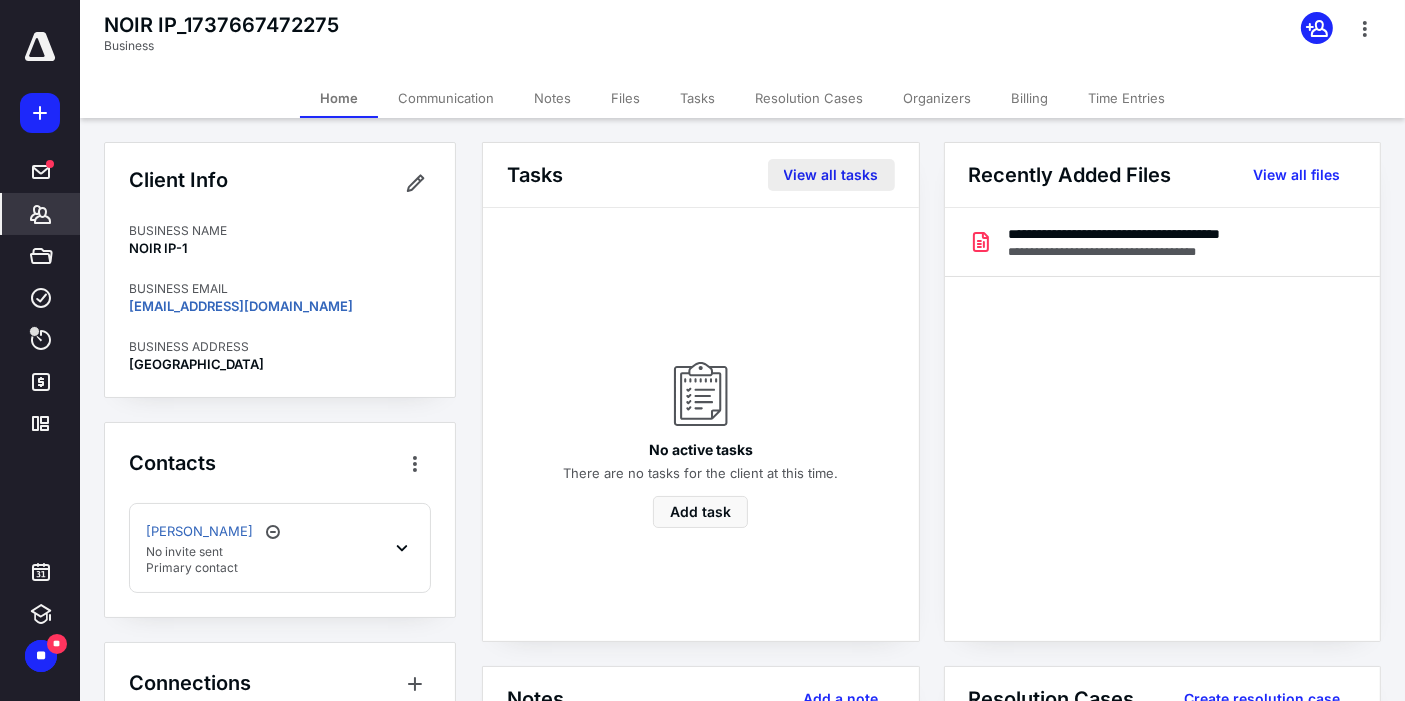 click on "View all tasks" at bounding box center (831, 175) 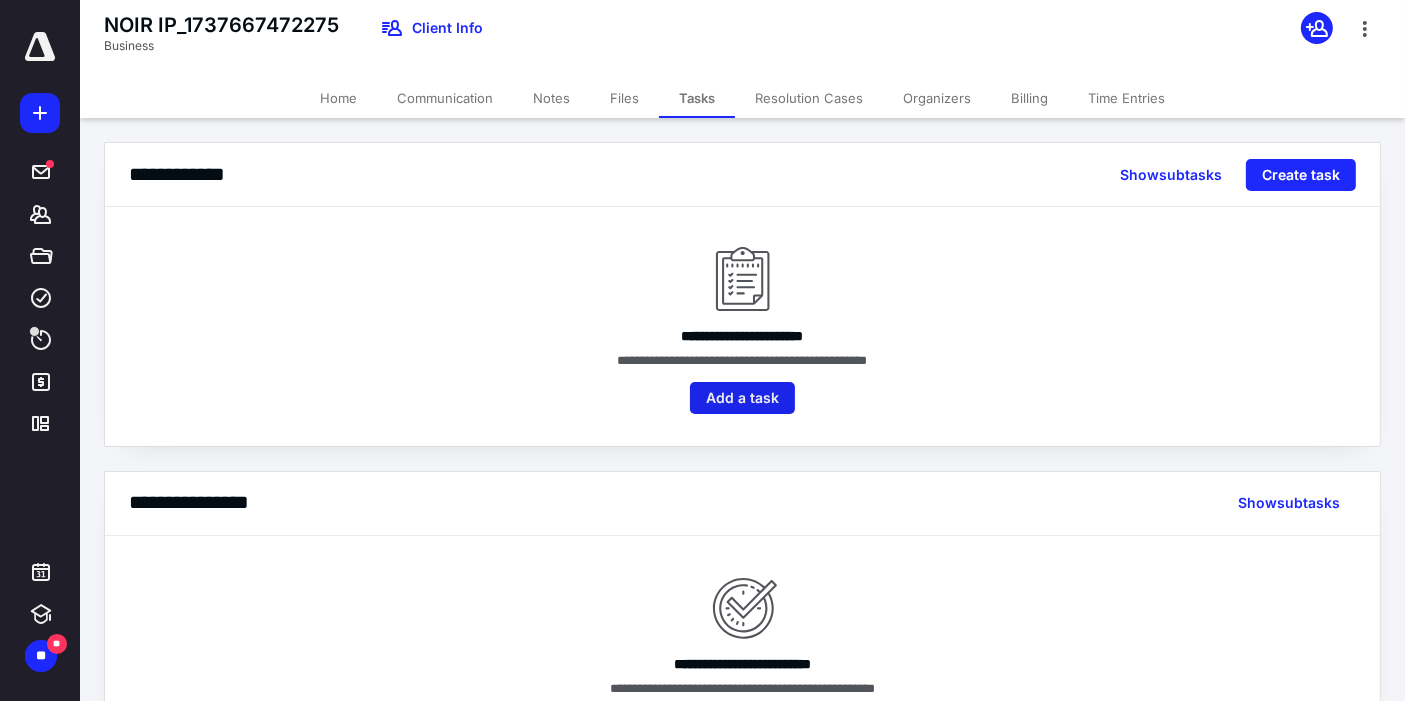 click on "Add a task" at bounding box center (742, 398) 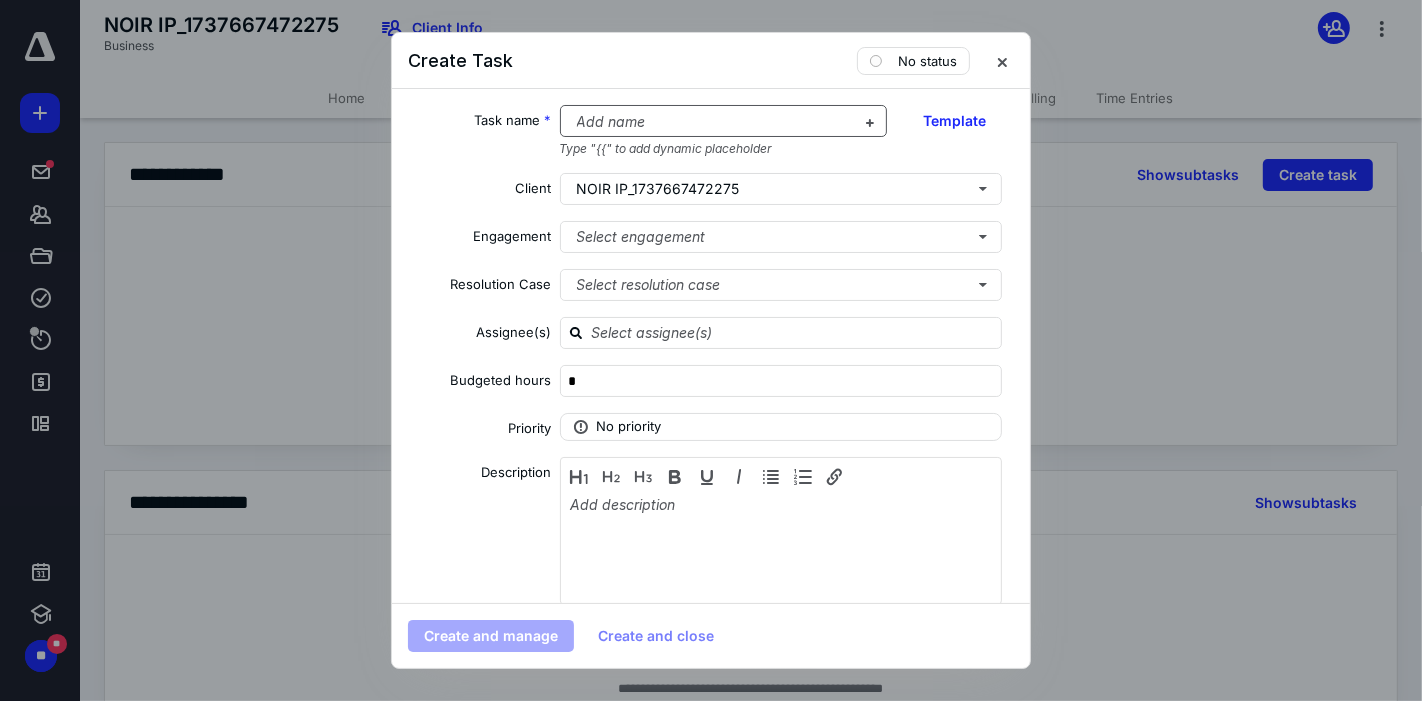 click at bounding box center (712, 122) 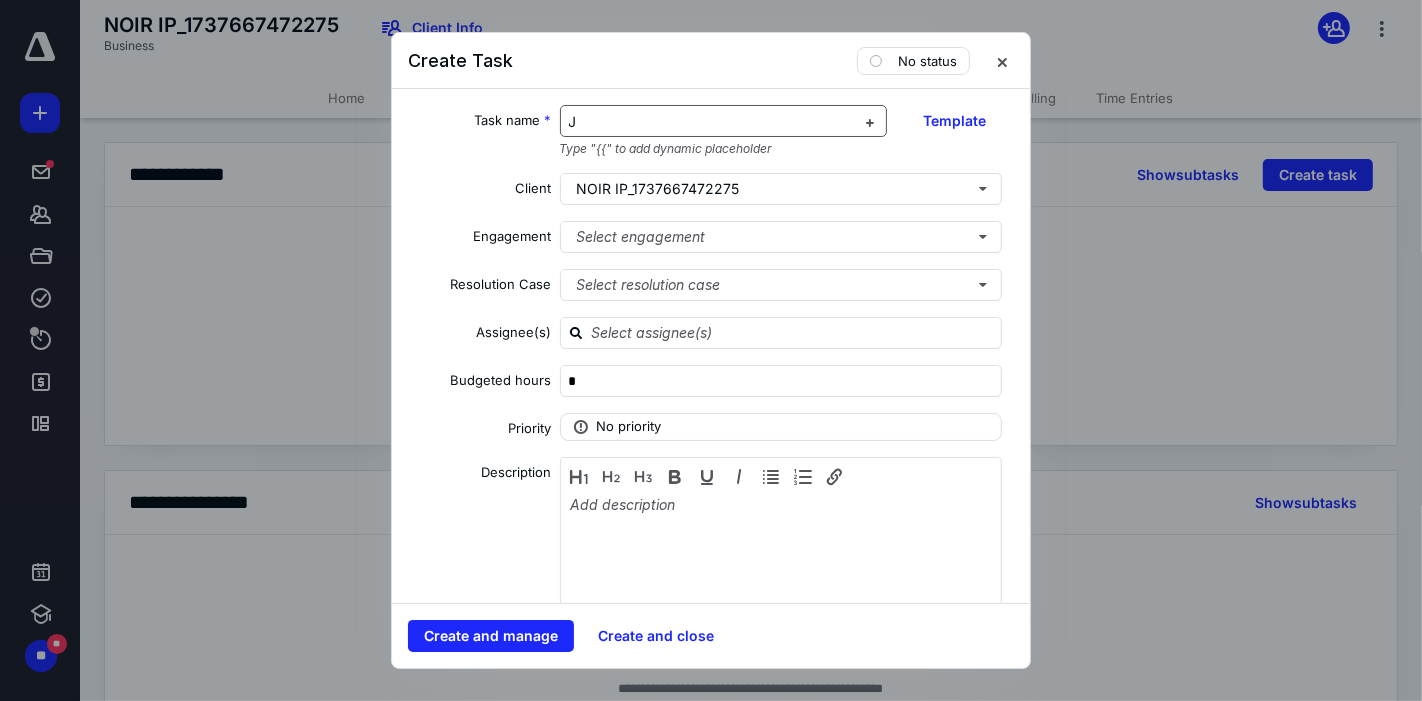 type 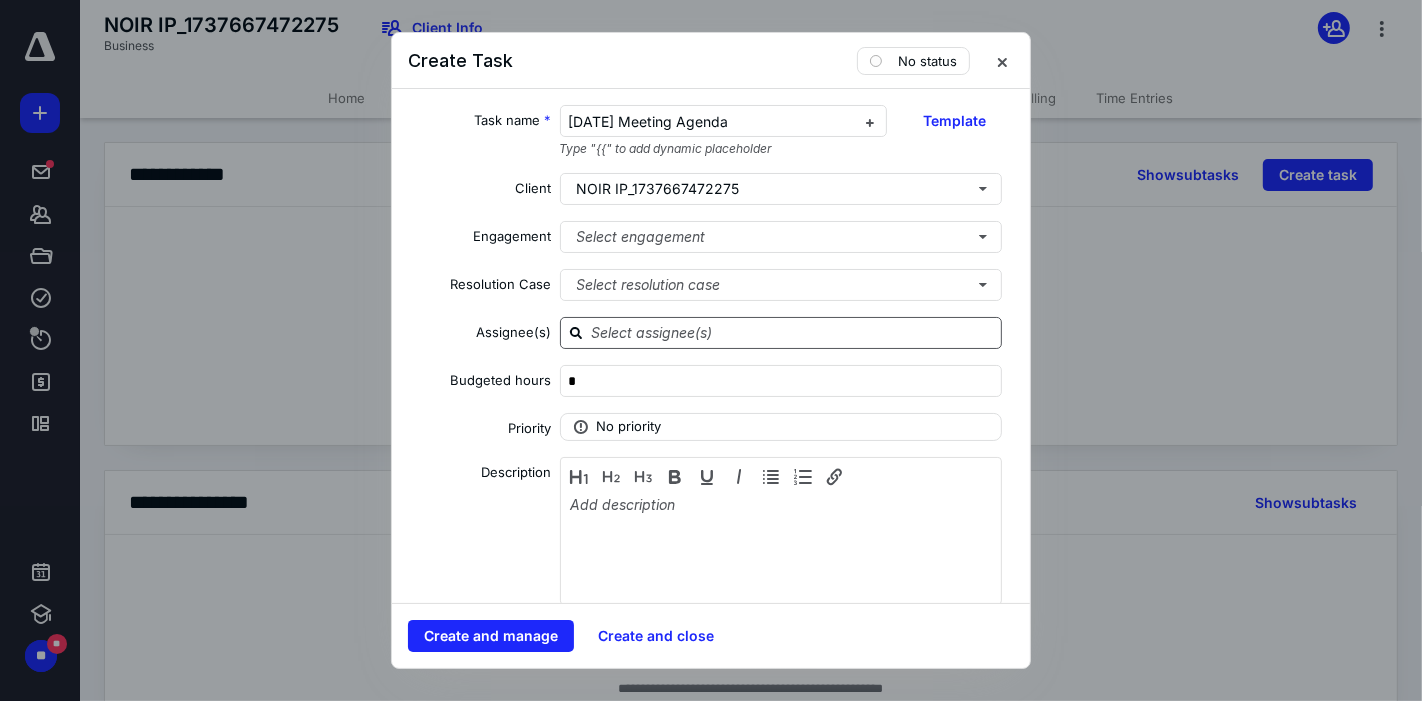 click at bounding box center (793, 332) 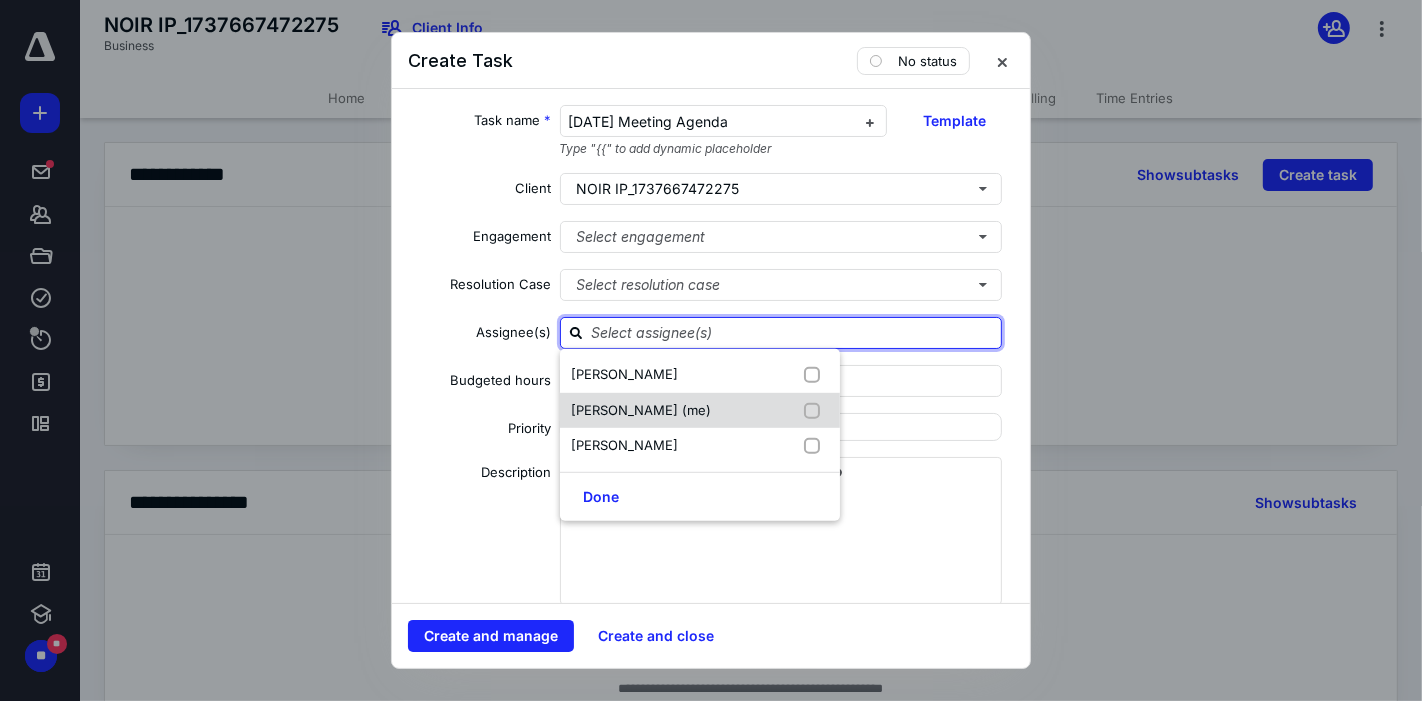 click on "[PERSON_NAME] (me)" at bounding box center (700, 410) 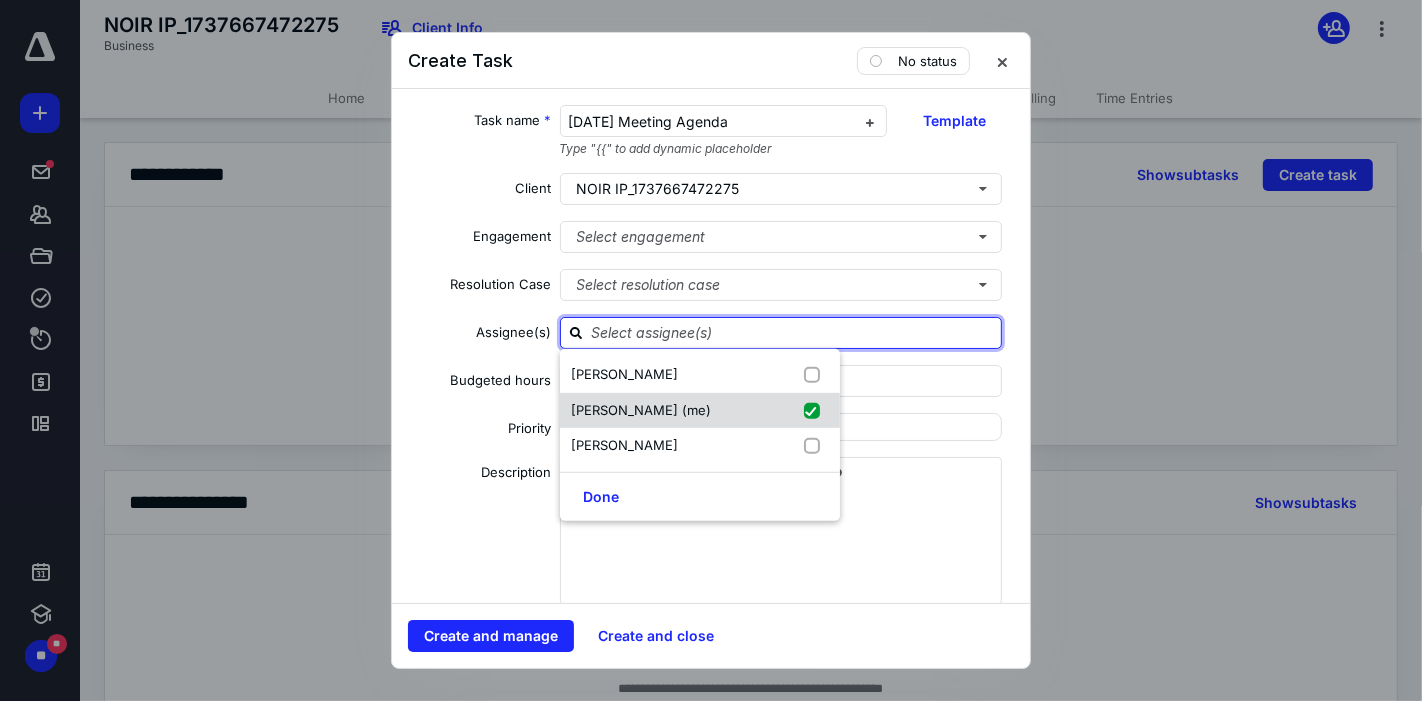 checkbox on "true" 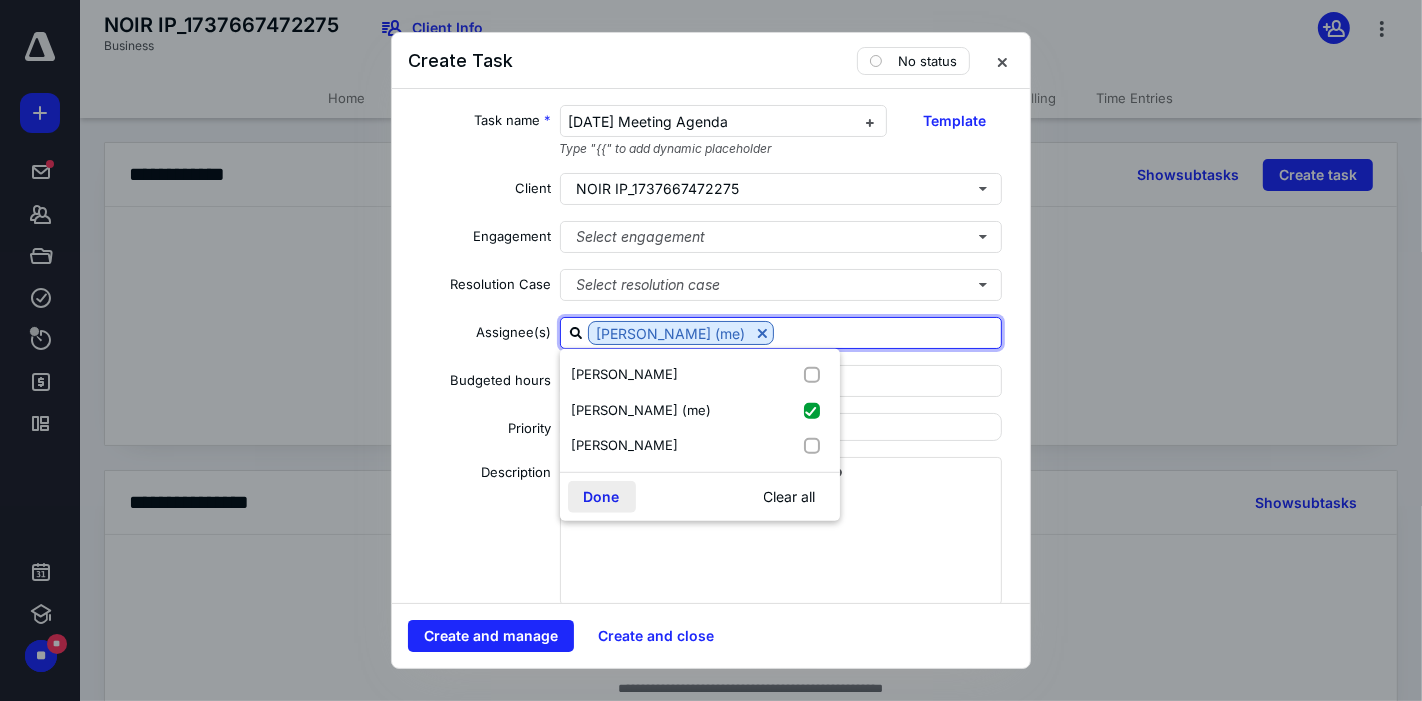 click on "Done" at bounding box center [602, 496] 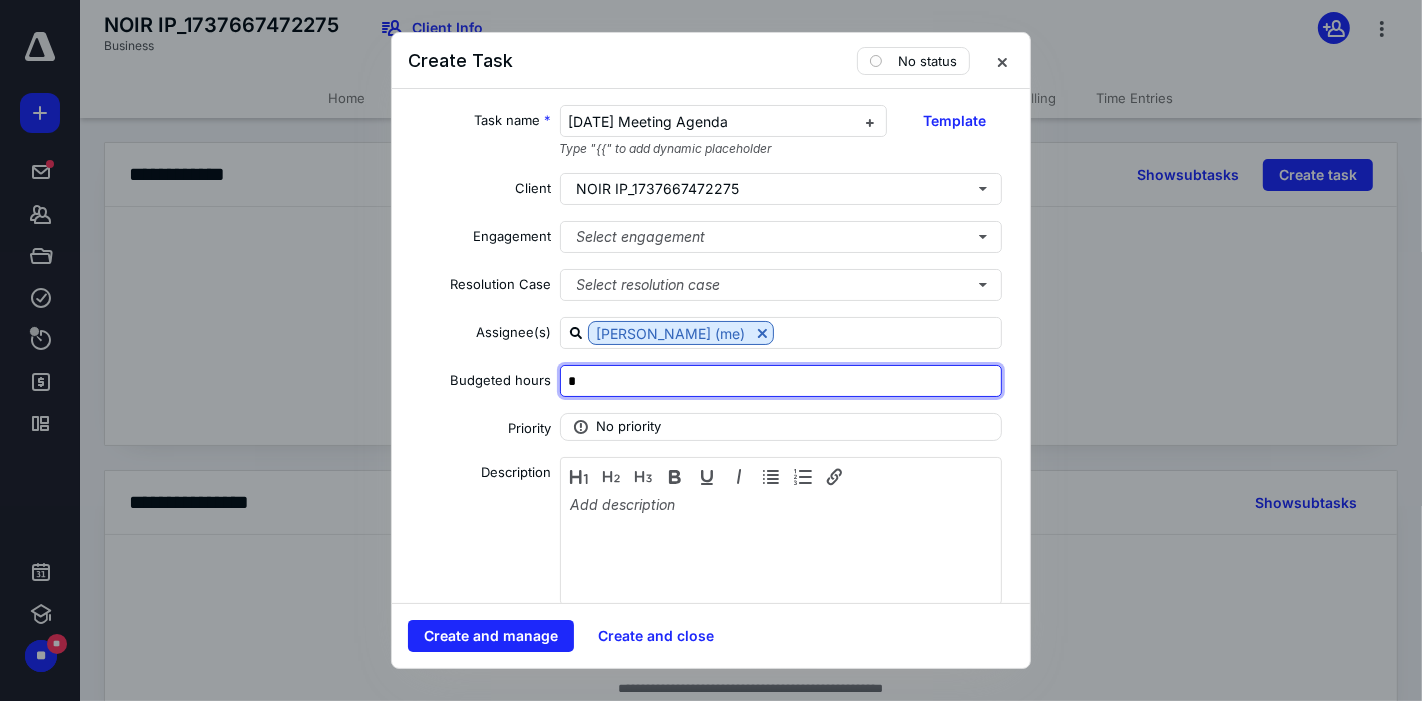 click on "*" at bounding box center [781, 381] 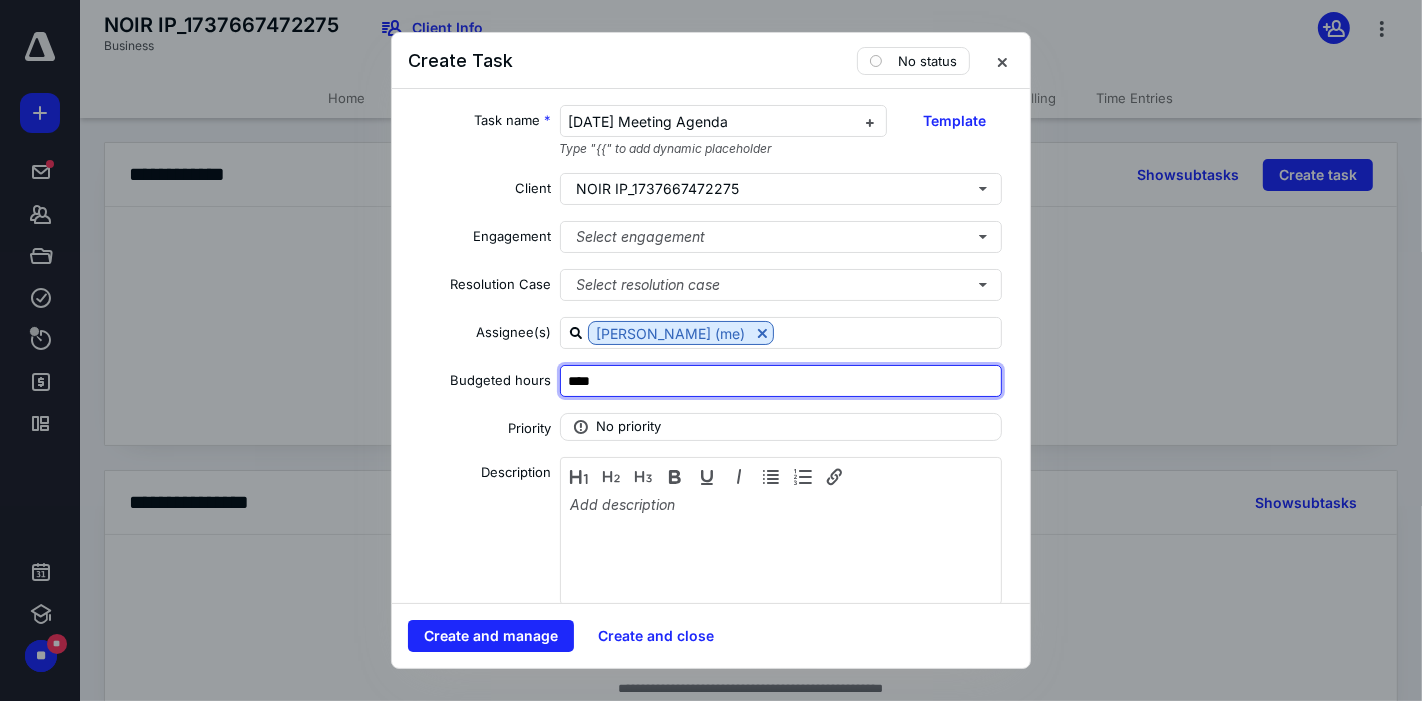 type on "****" 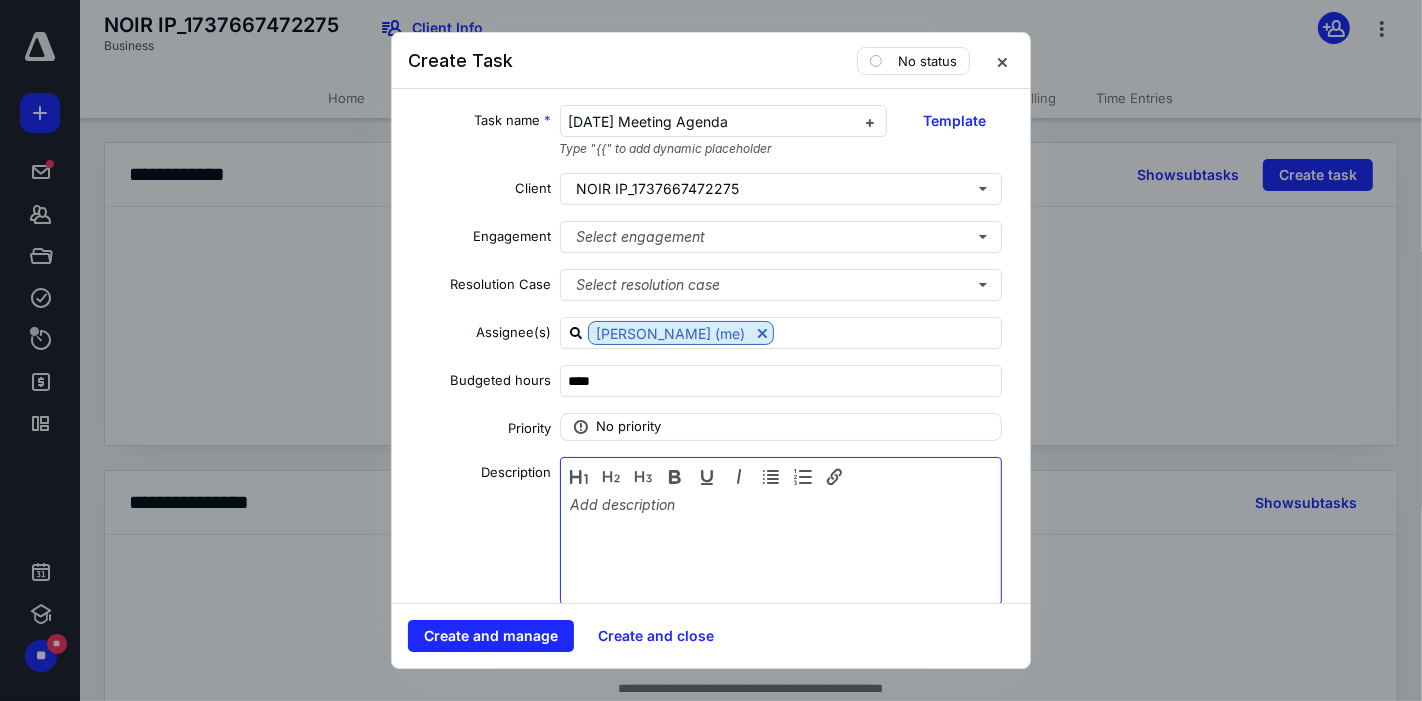 click at bounding box center (781, 546) 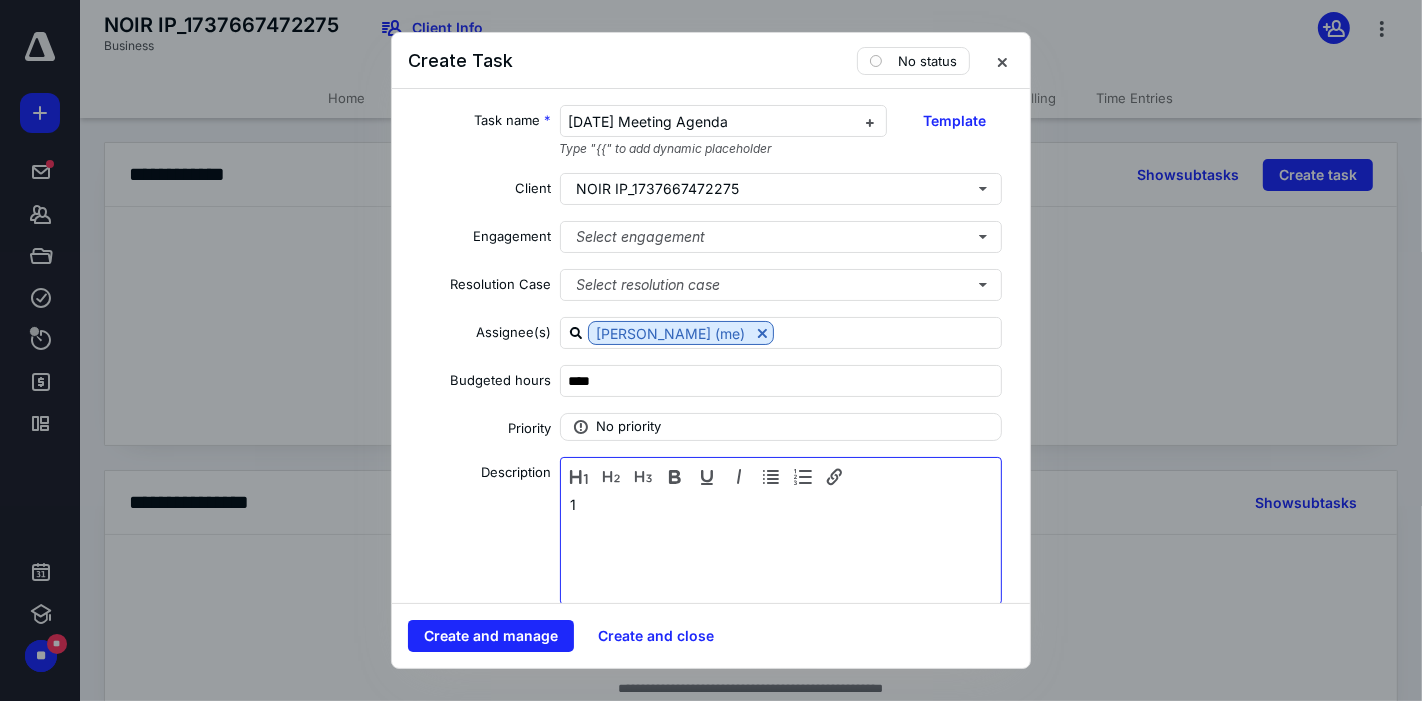 type 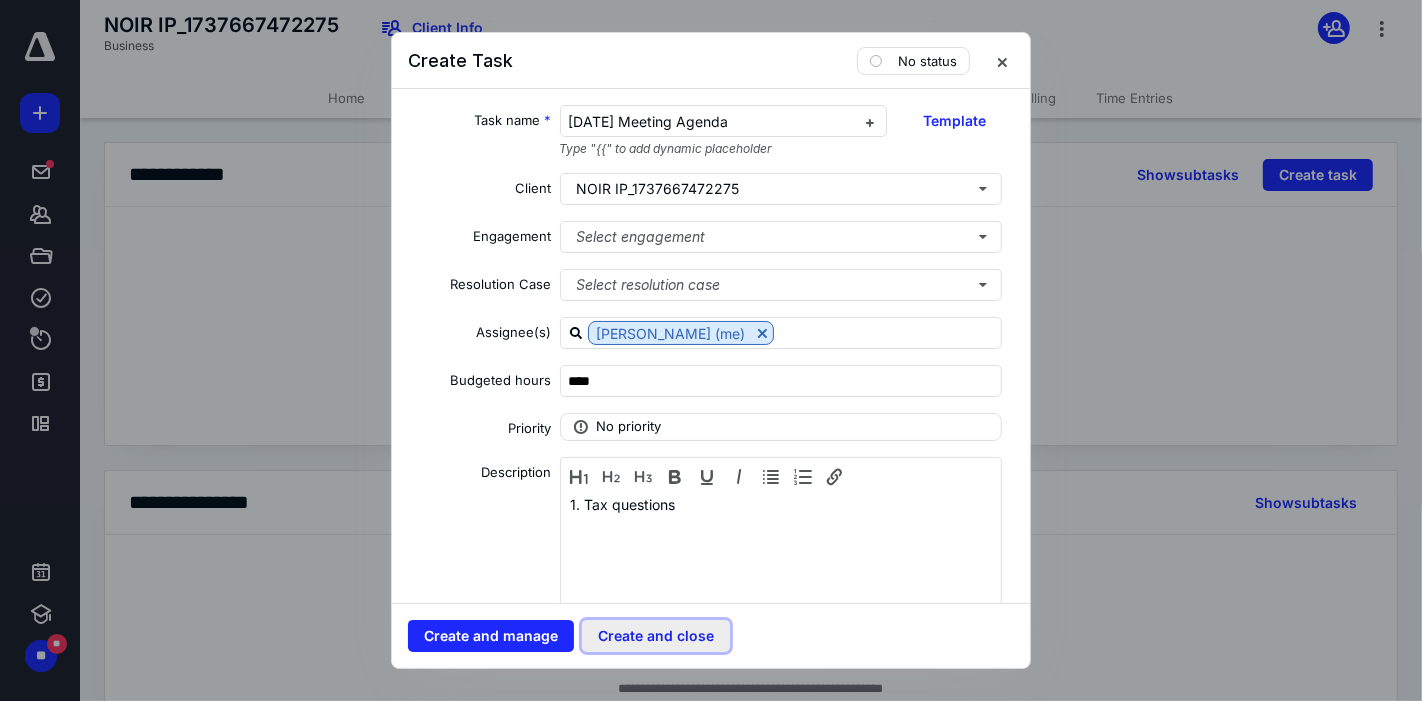 click on "Create and close" at bounding box center (656, 636) 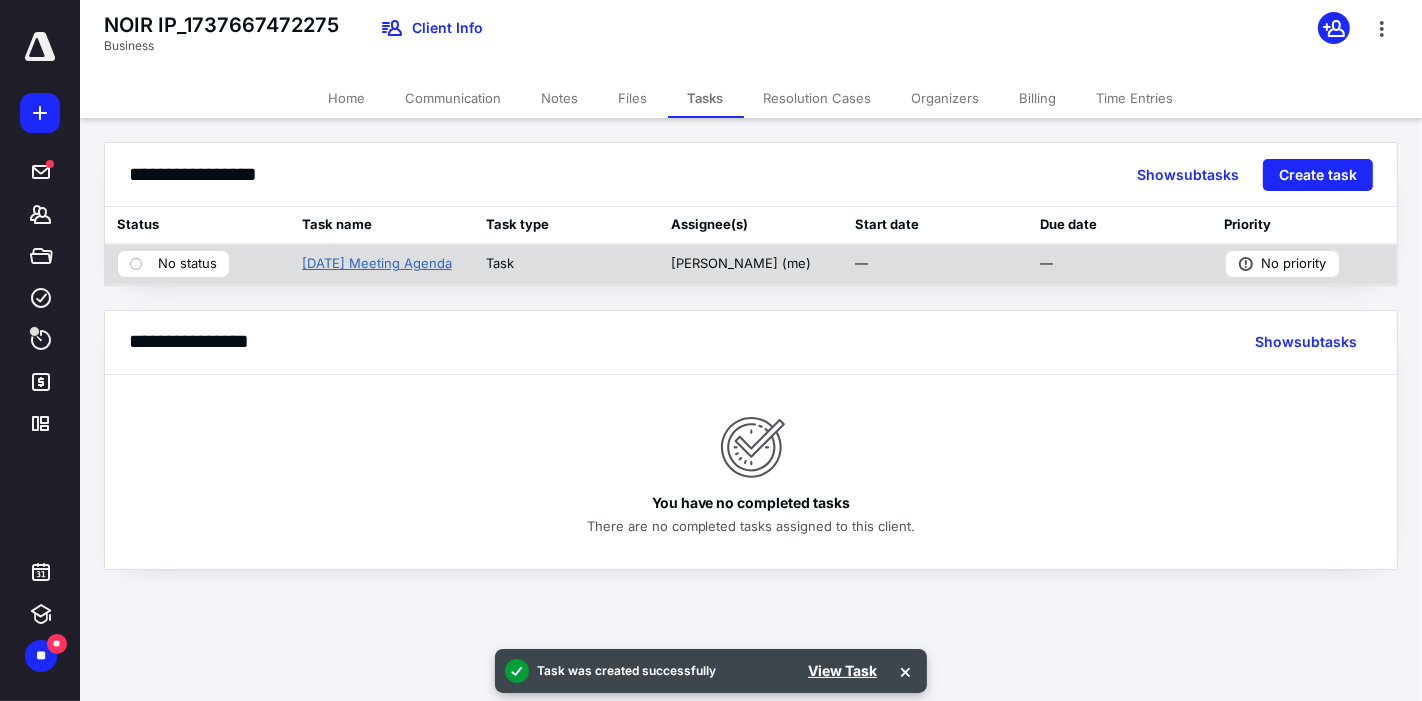 click on "July 2025 Meeting Agenda" at bounding box center (377, 264) 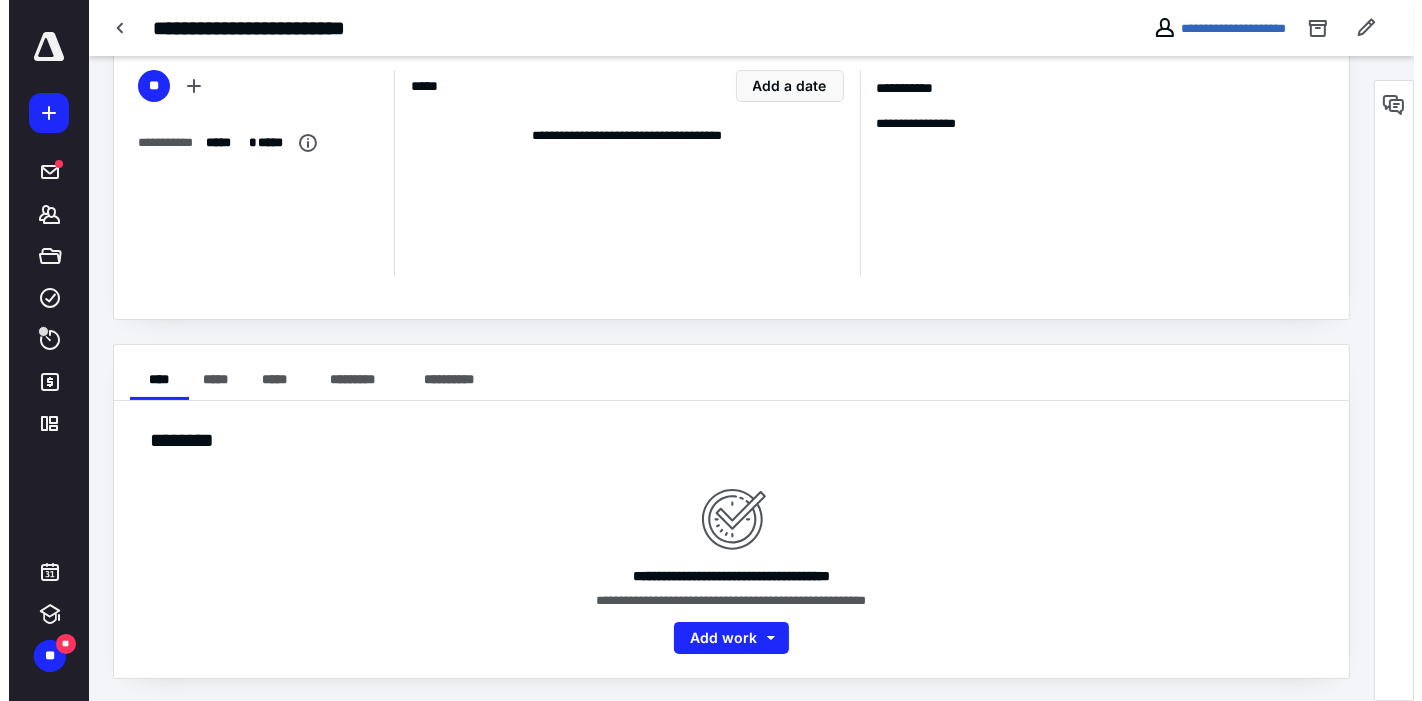 scroll, scrollTop: 0, scrollLeft: 0, axis: both 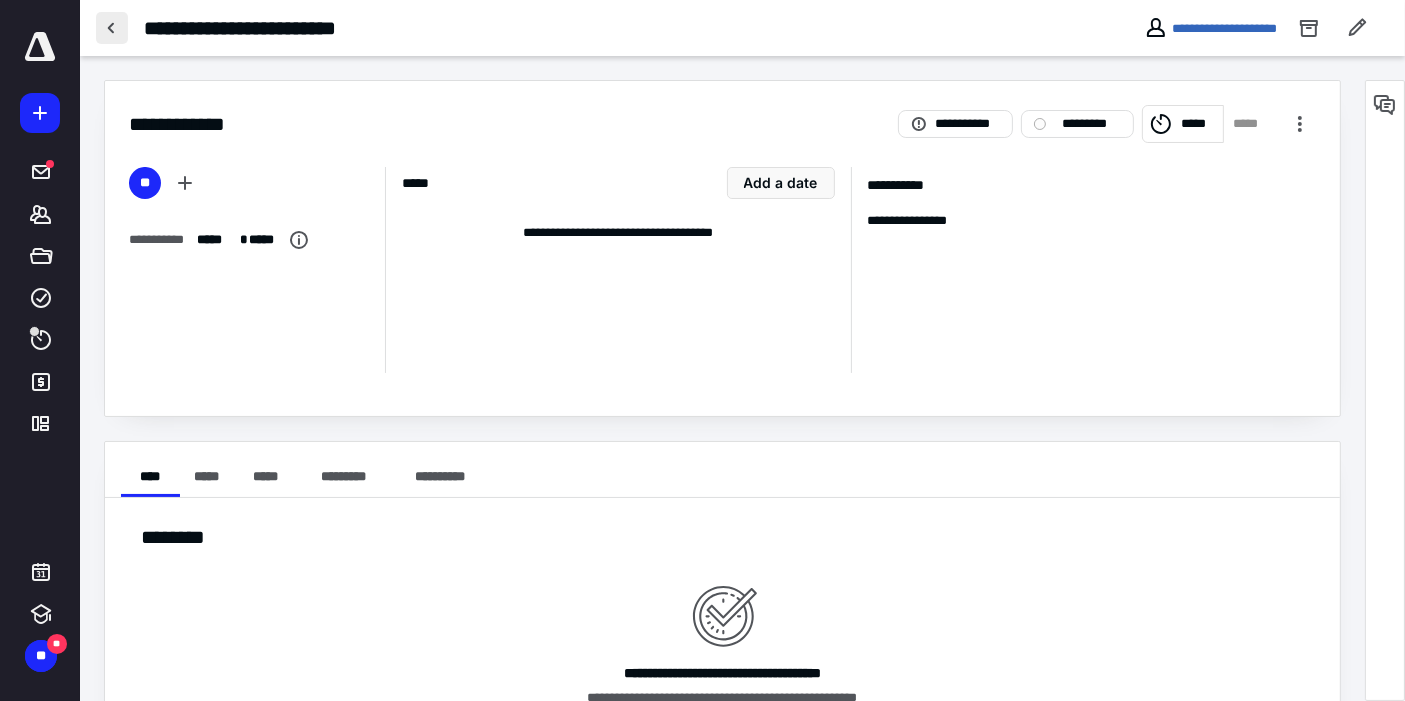 click at bounding box center [112, 28] 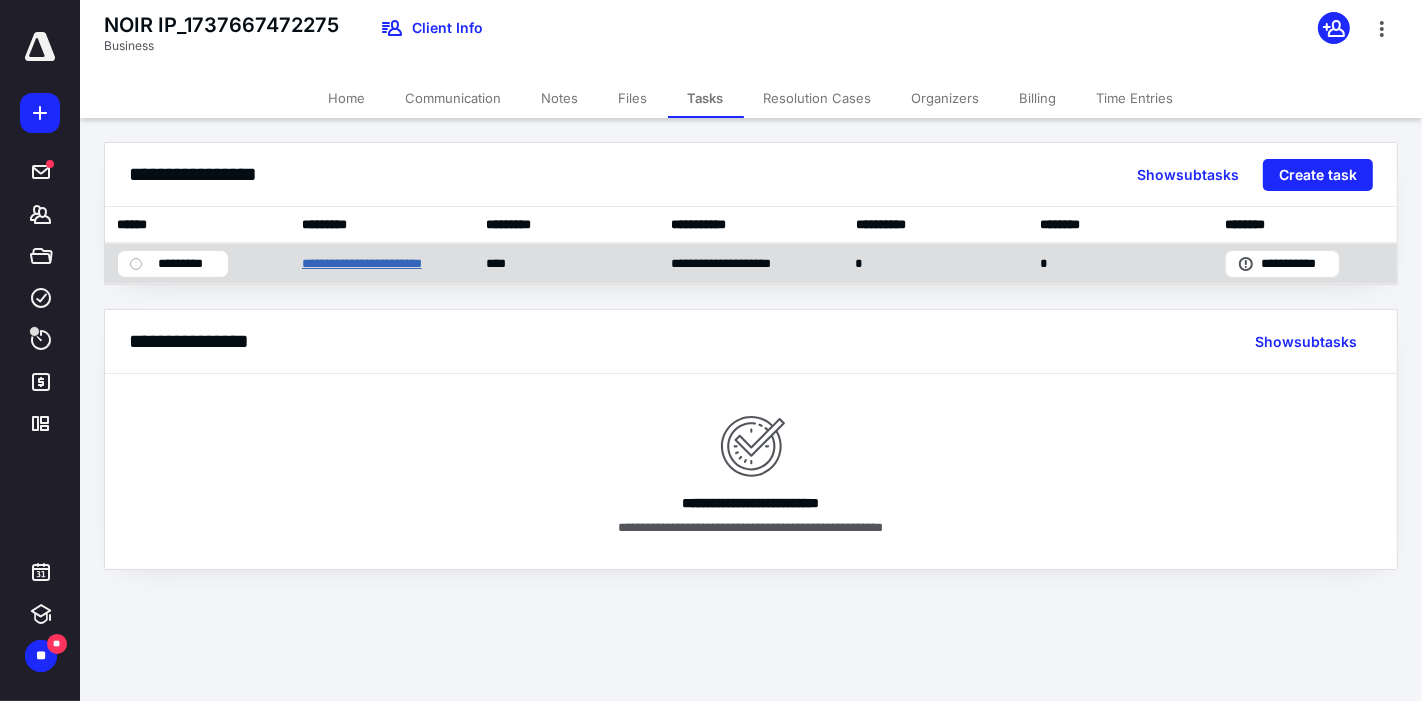click on "**********" at bounding box center [382, 263] 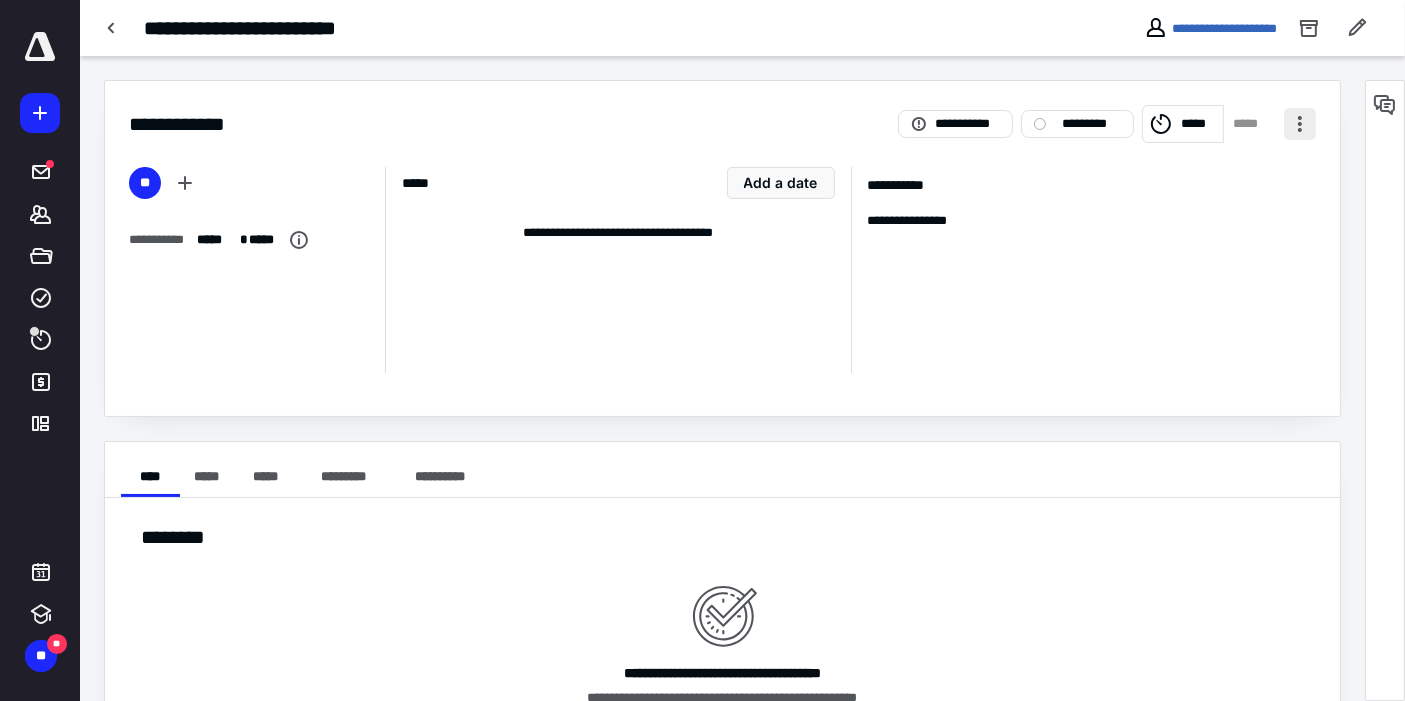 click at bounding box center [1300, 124] 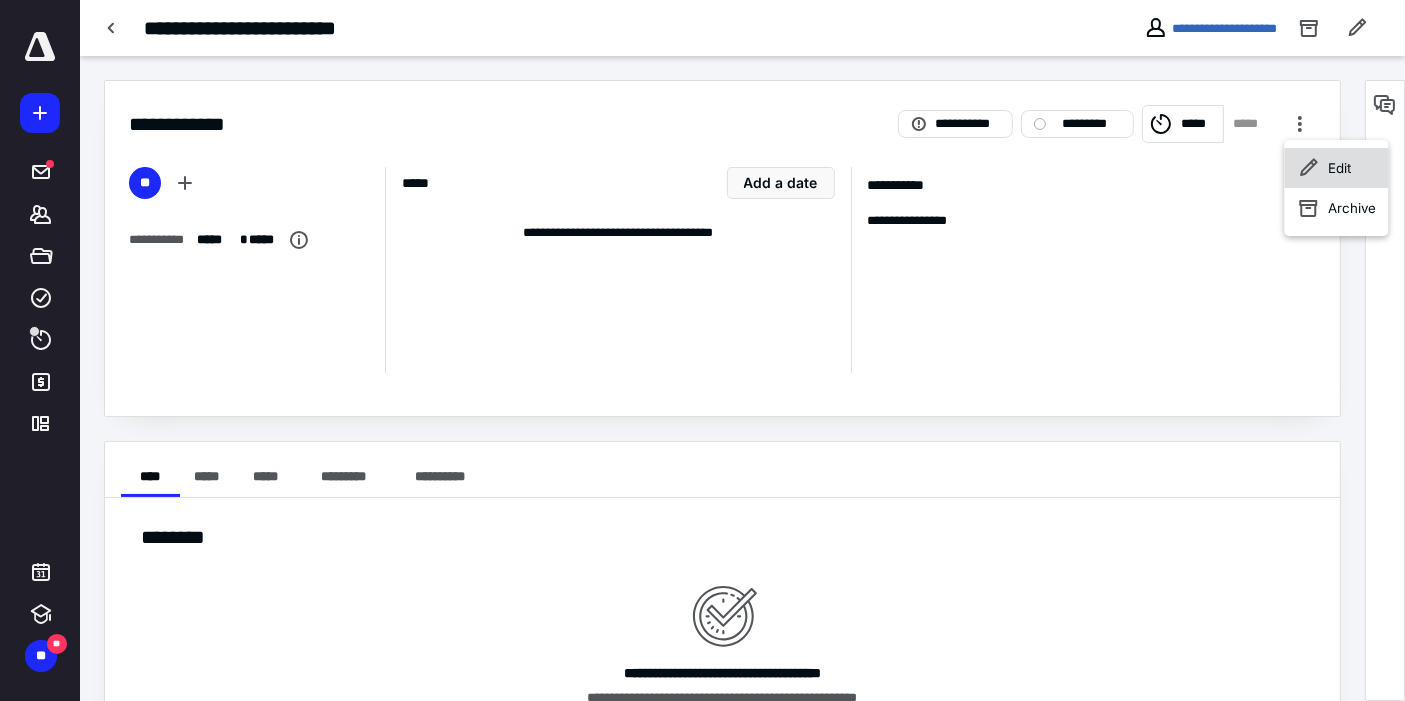 click on "Edit" at bounding box center (1339, 168) 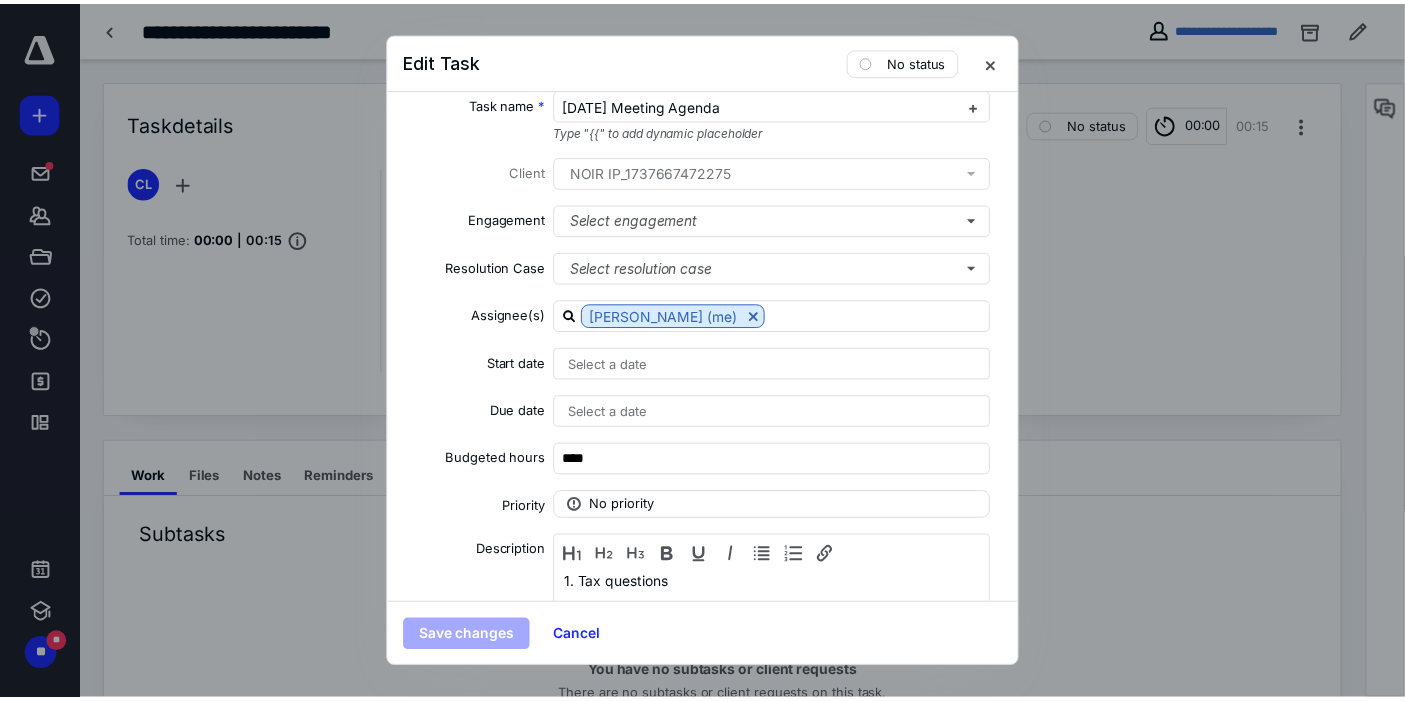 scroll, scrollTop: 0, scrollLeft: 0, axis: both 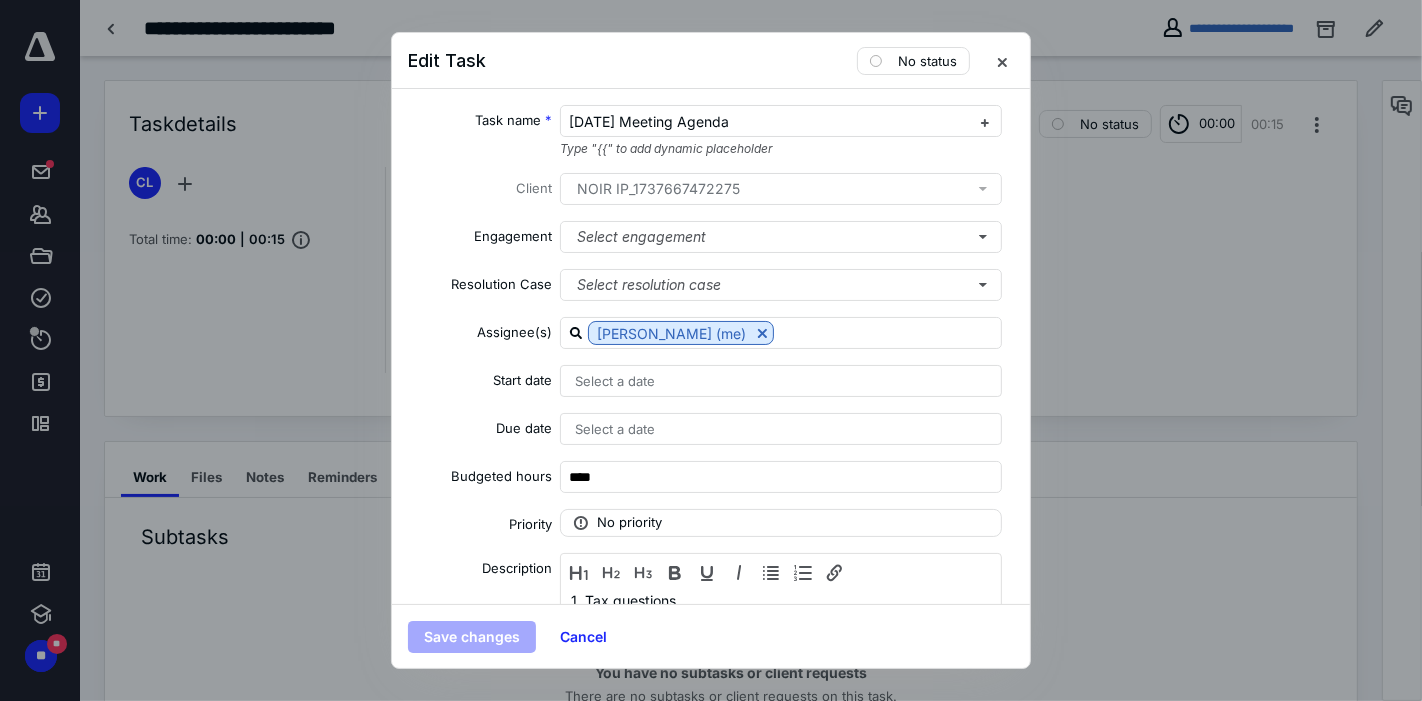 click on "Select a date" at bounding box center (615, 429) 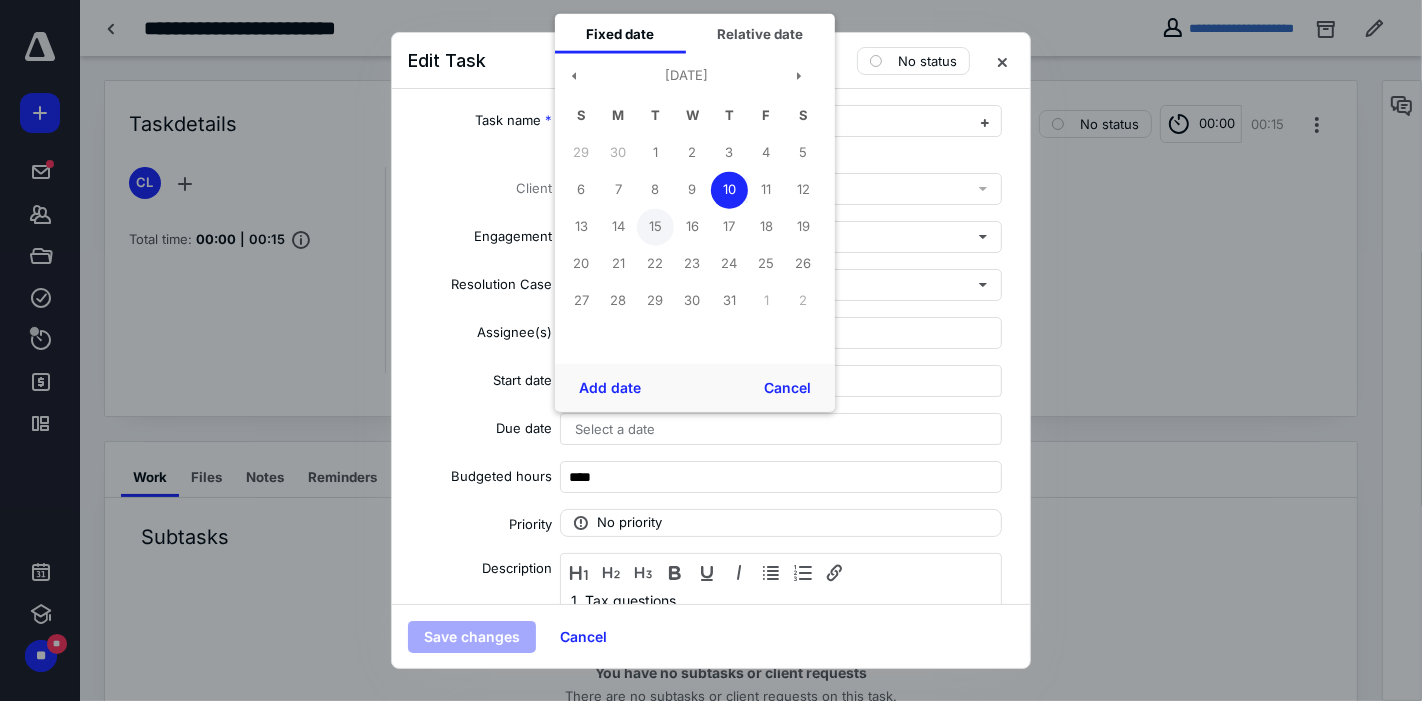 click on "15" at bounding box center (655, 226) 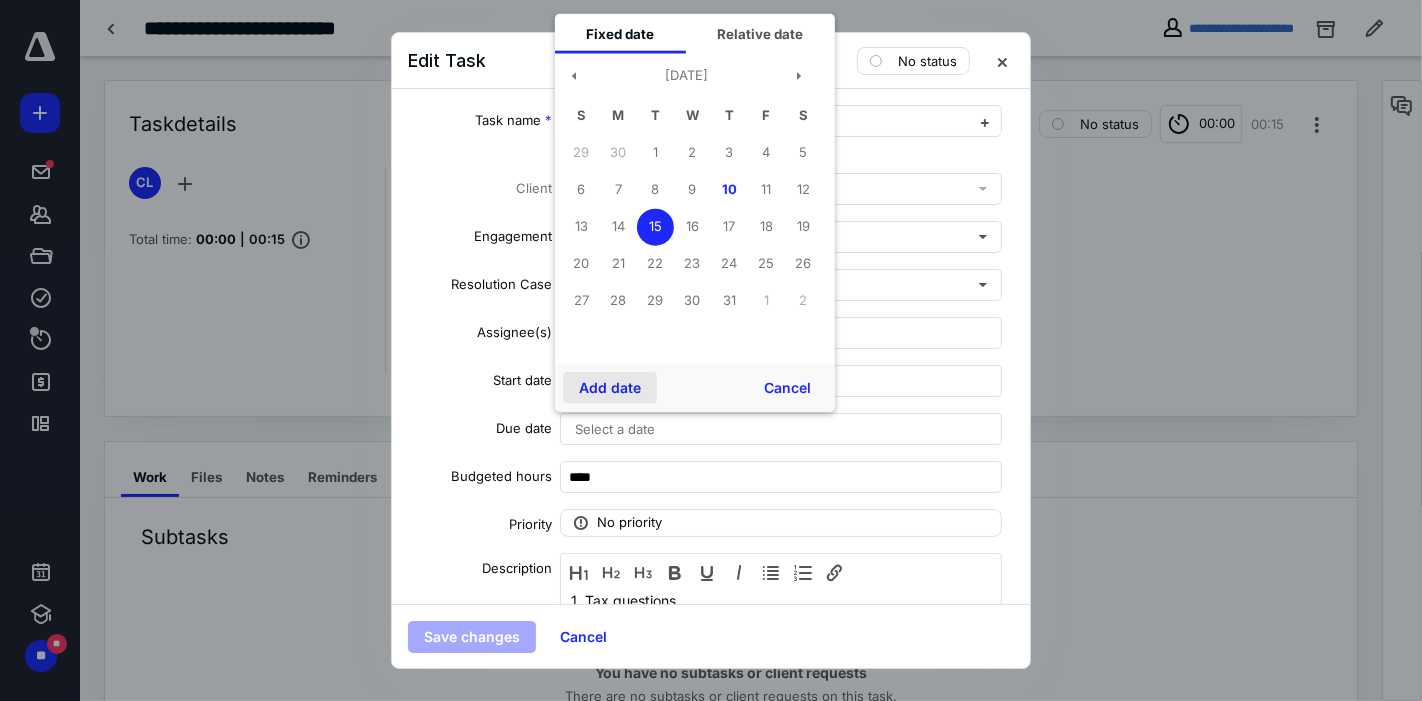 click on "Add date" at bounding box center (610, 388) 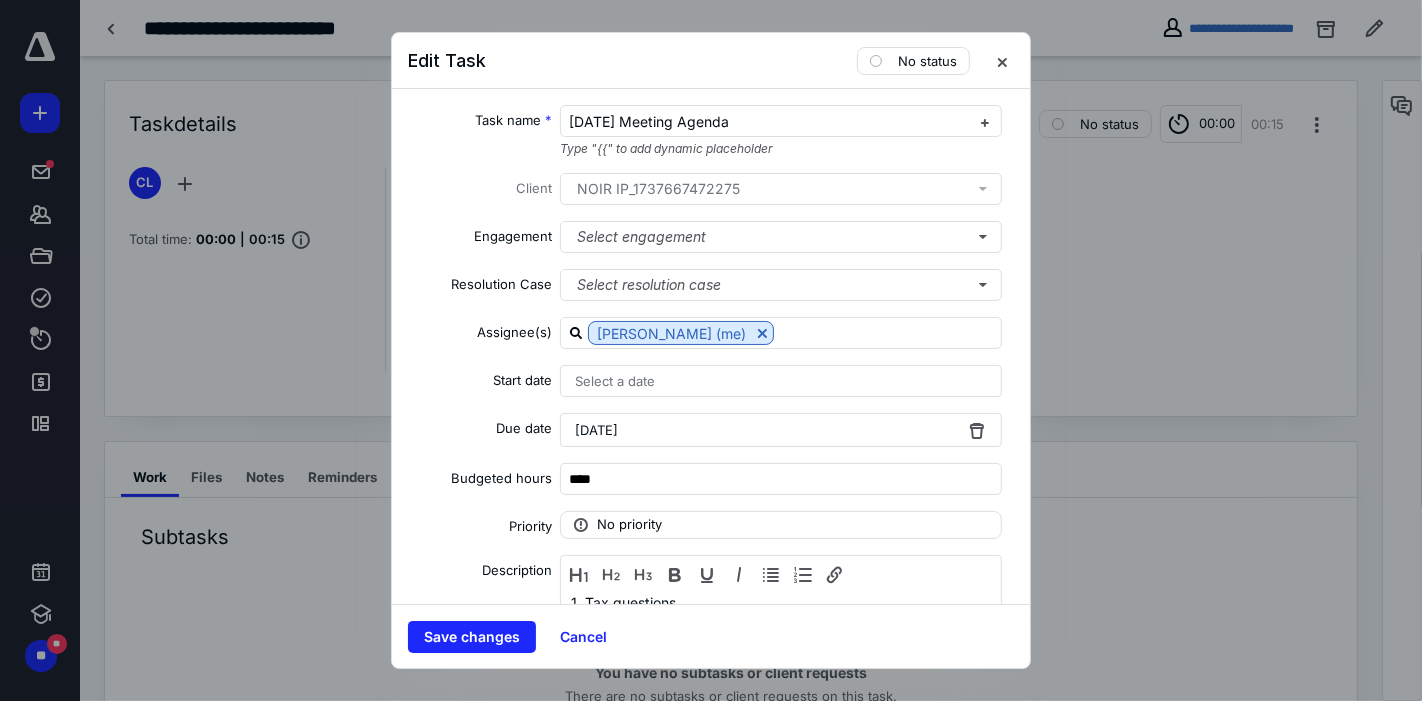 click on "Select a date" at bounding box center (781, 381) 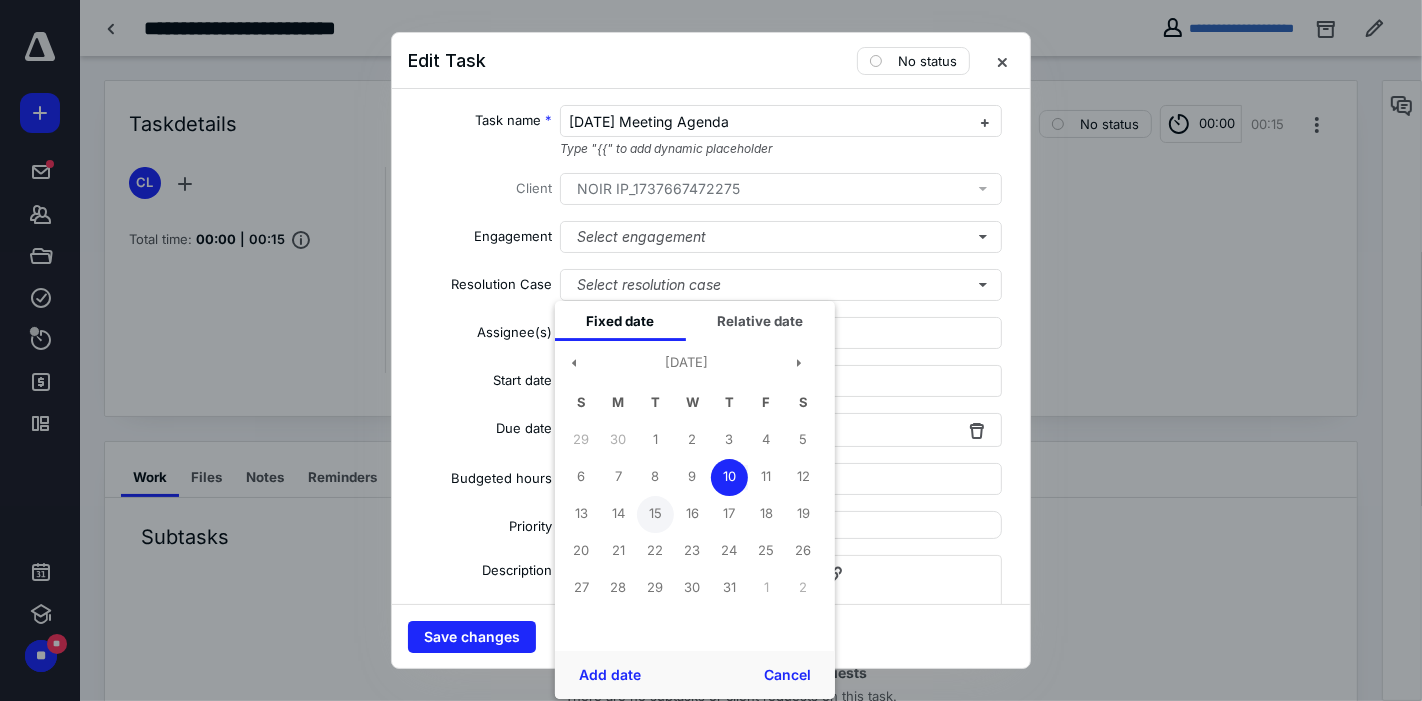 click on "15" at bounding box center (655, 514) 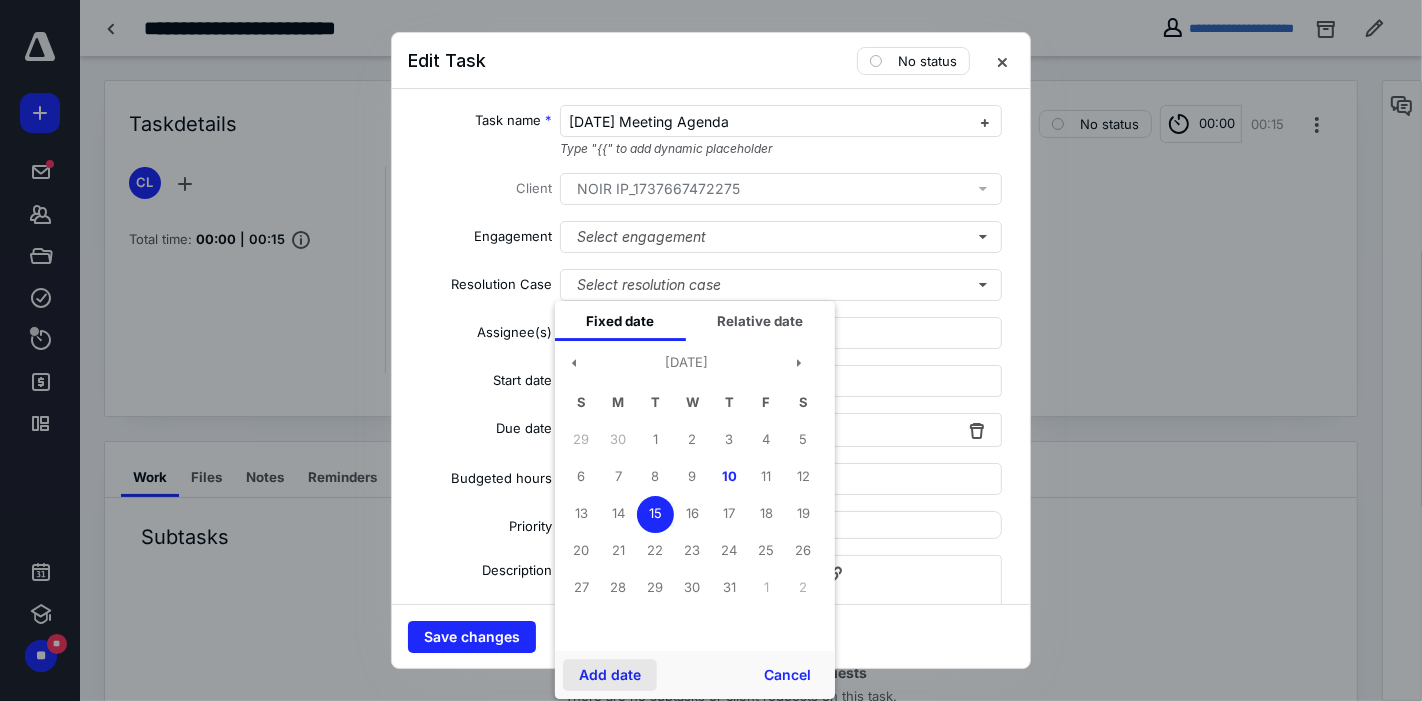 click on "Add date" at bounding box center (610, 675) 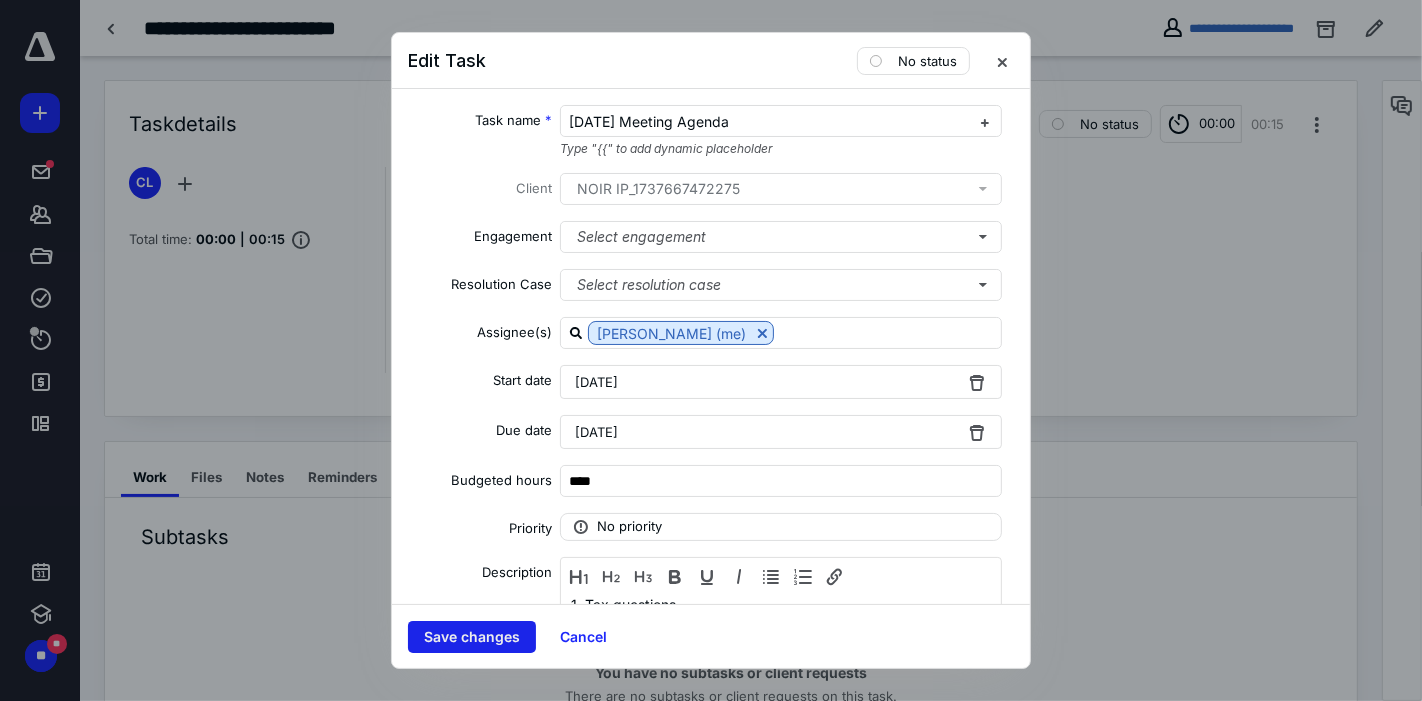 click on "Save changes" at bounding box center (472, 637) 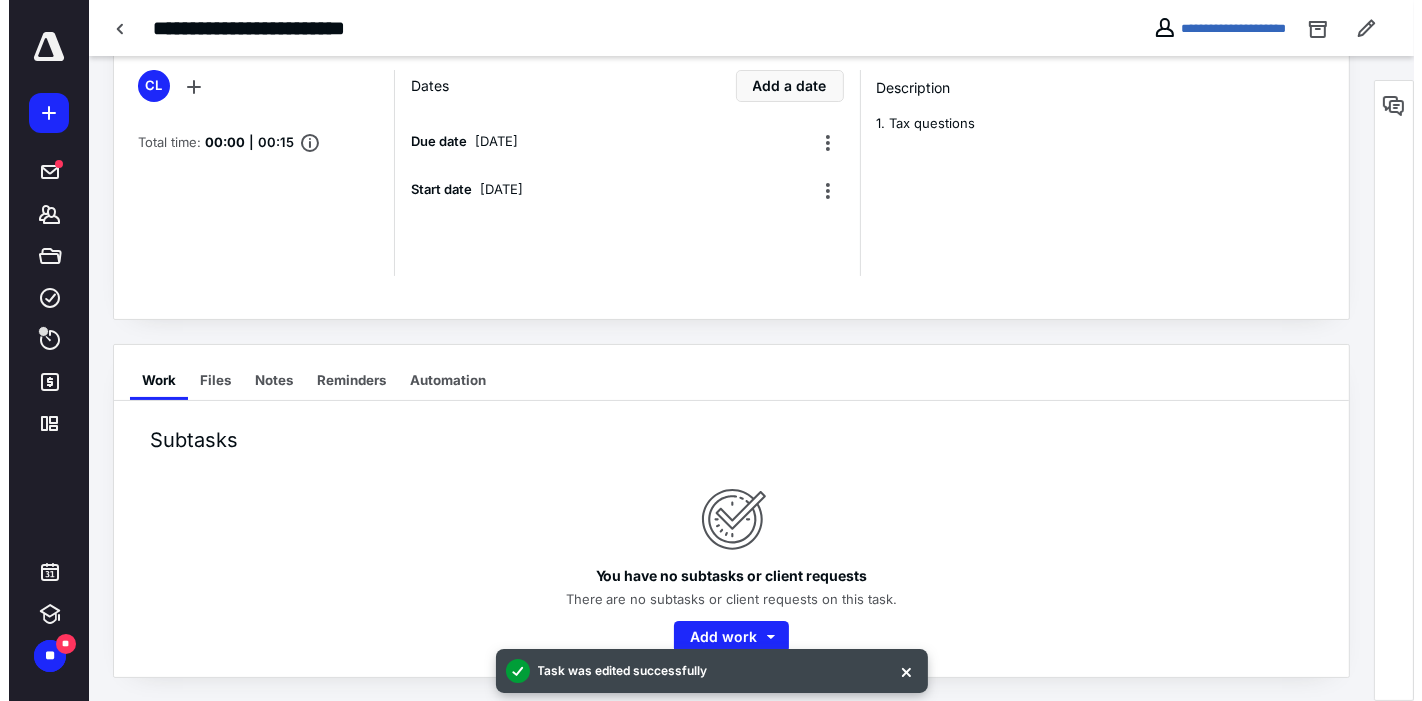 scroll, scrollTop: 0, scrollLeft: 0, axis: both 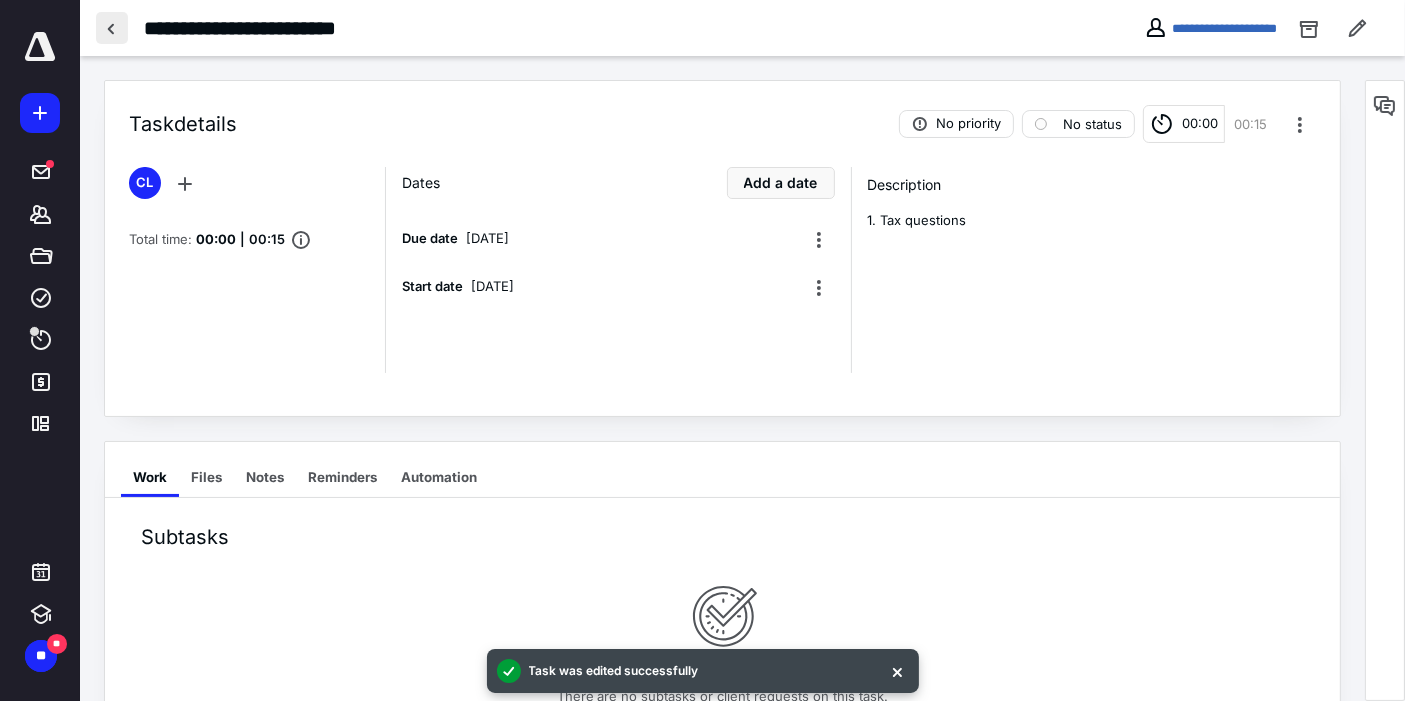 click at bounding box center [112, 28] 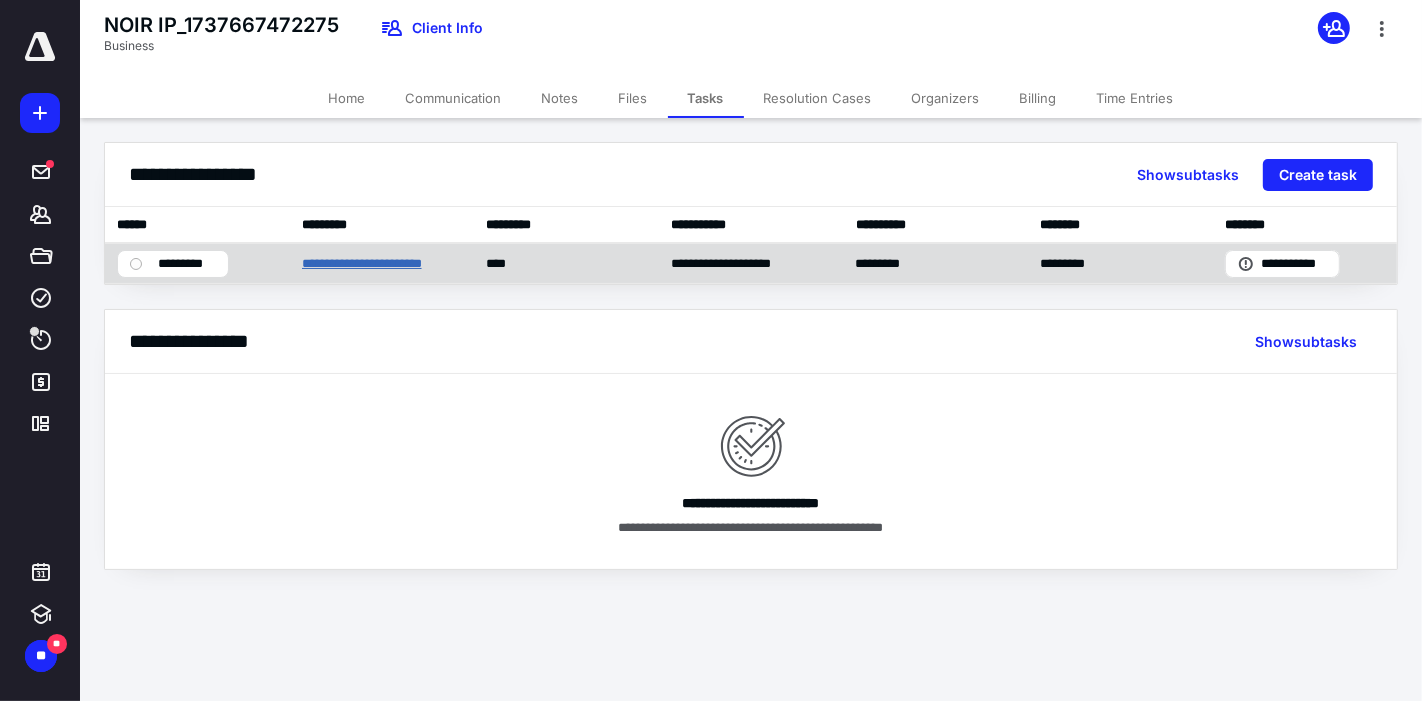 click on "**********" at bounding box center (382, 263) 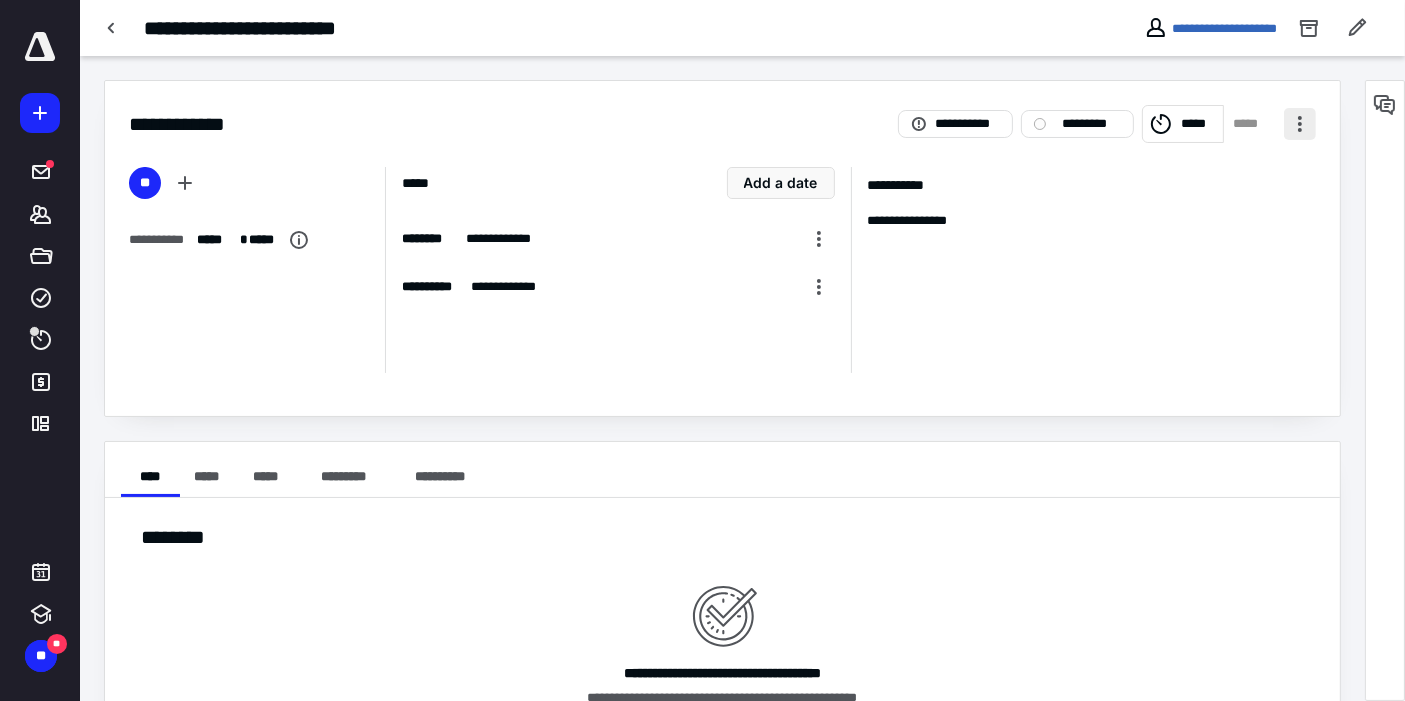 click at bounding box center (1300, 124) 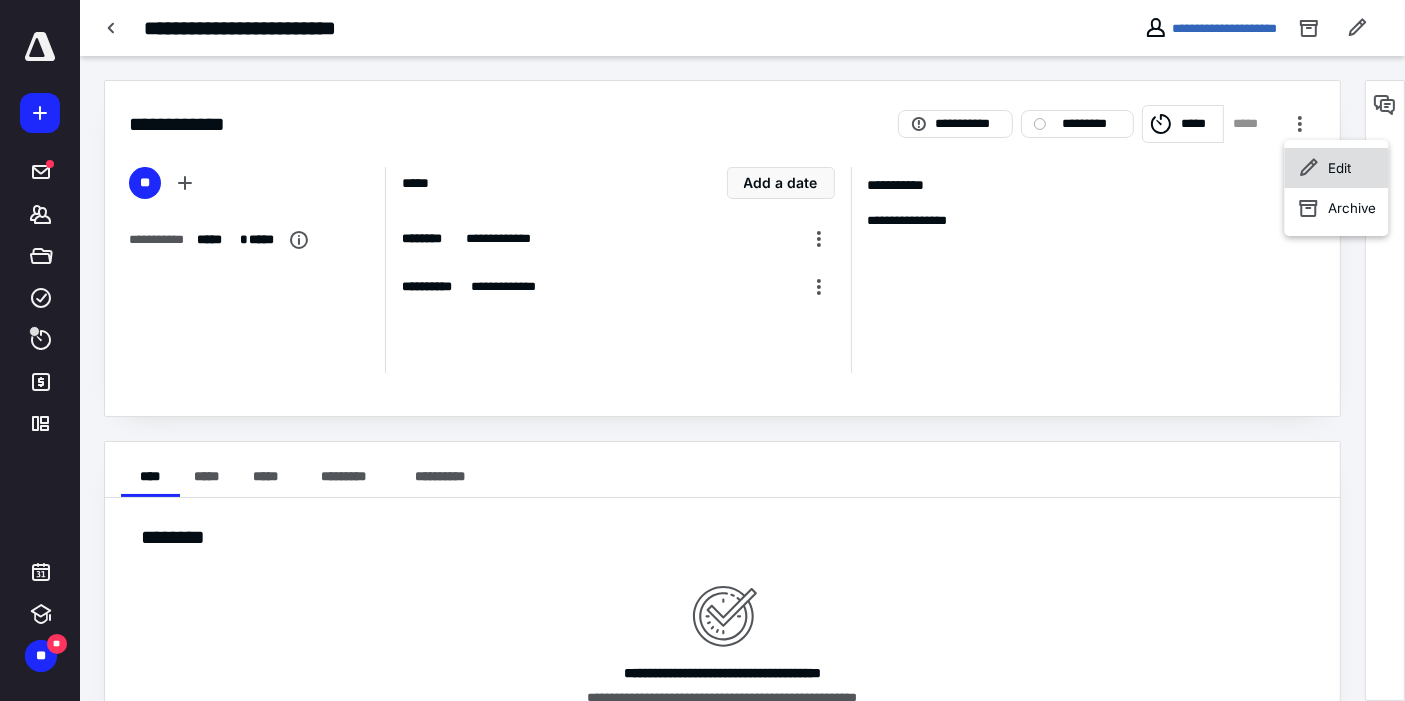 click 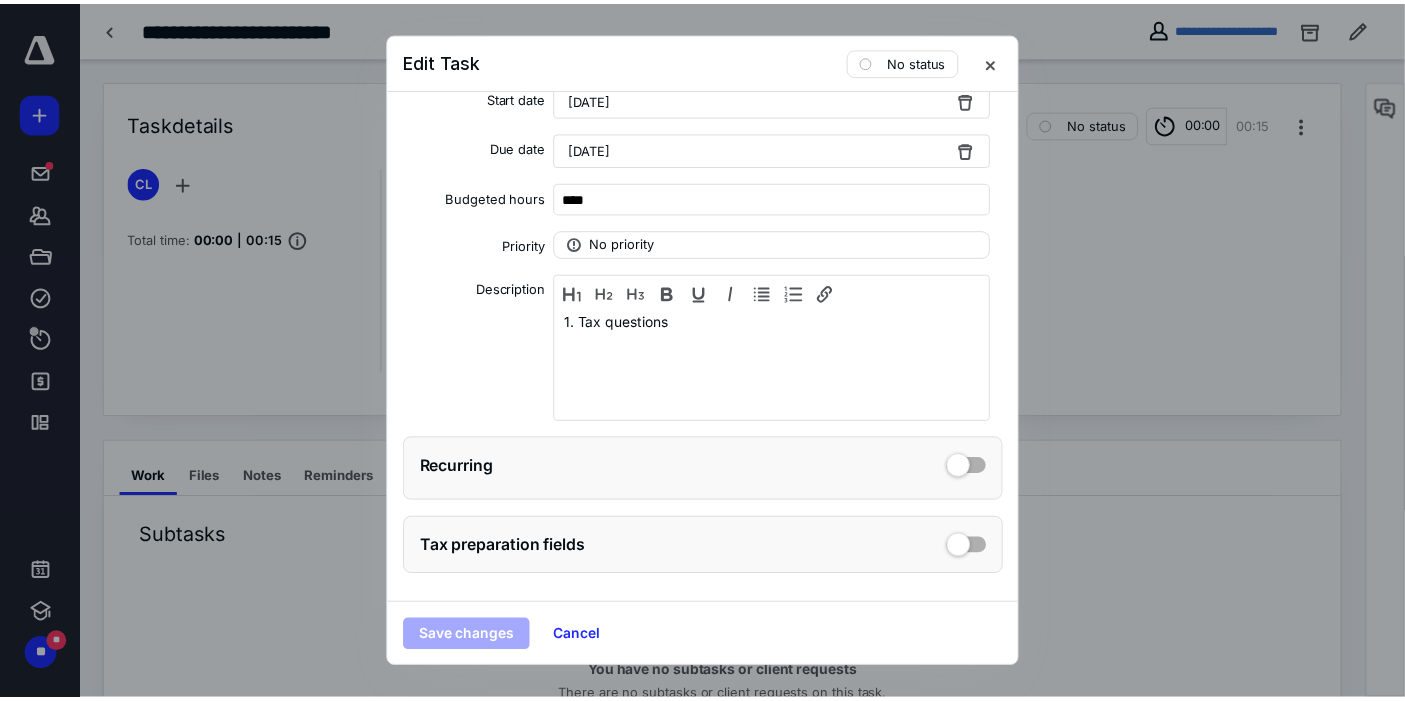 scroll, scrollTop: 284, scrollLeft: 0, axis: vertical 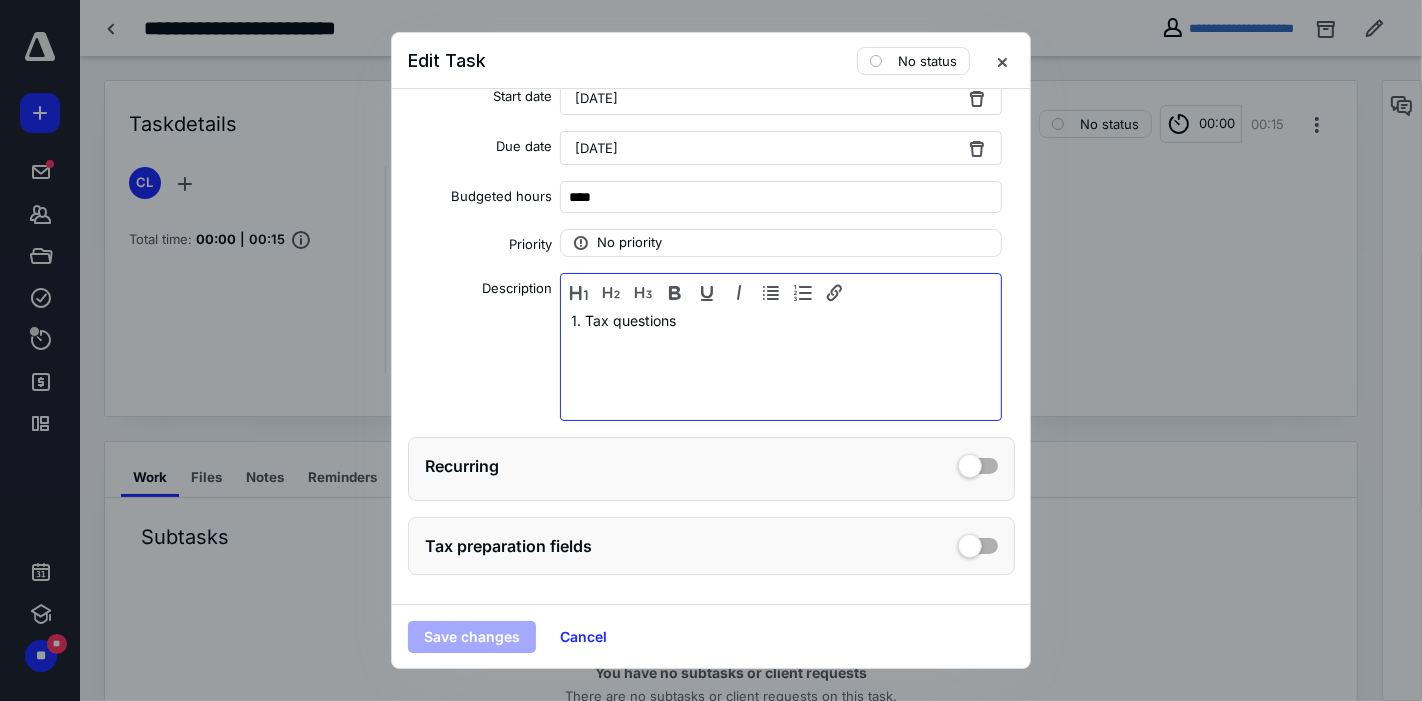 click on "1. Tax questions" at bounding box center [781, 362] 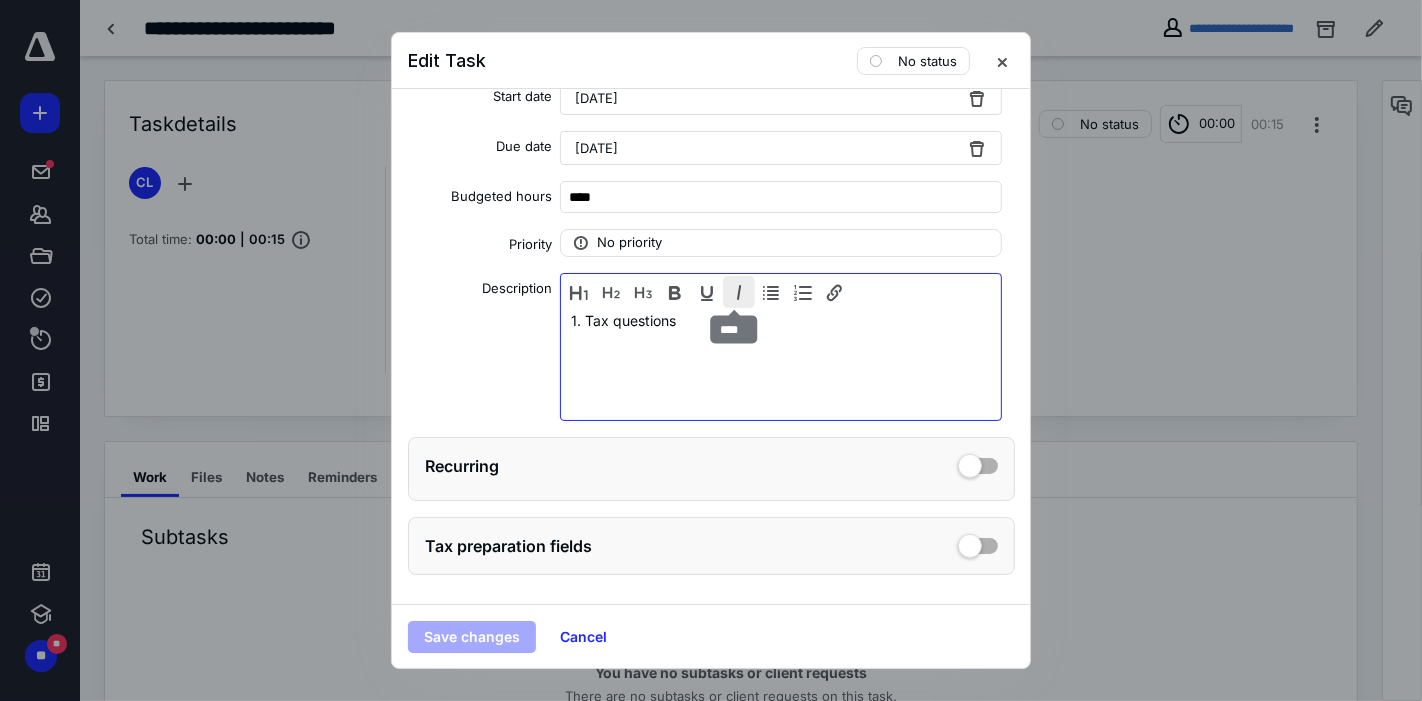 type 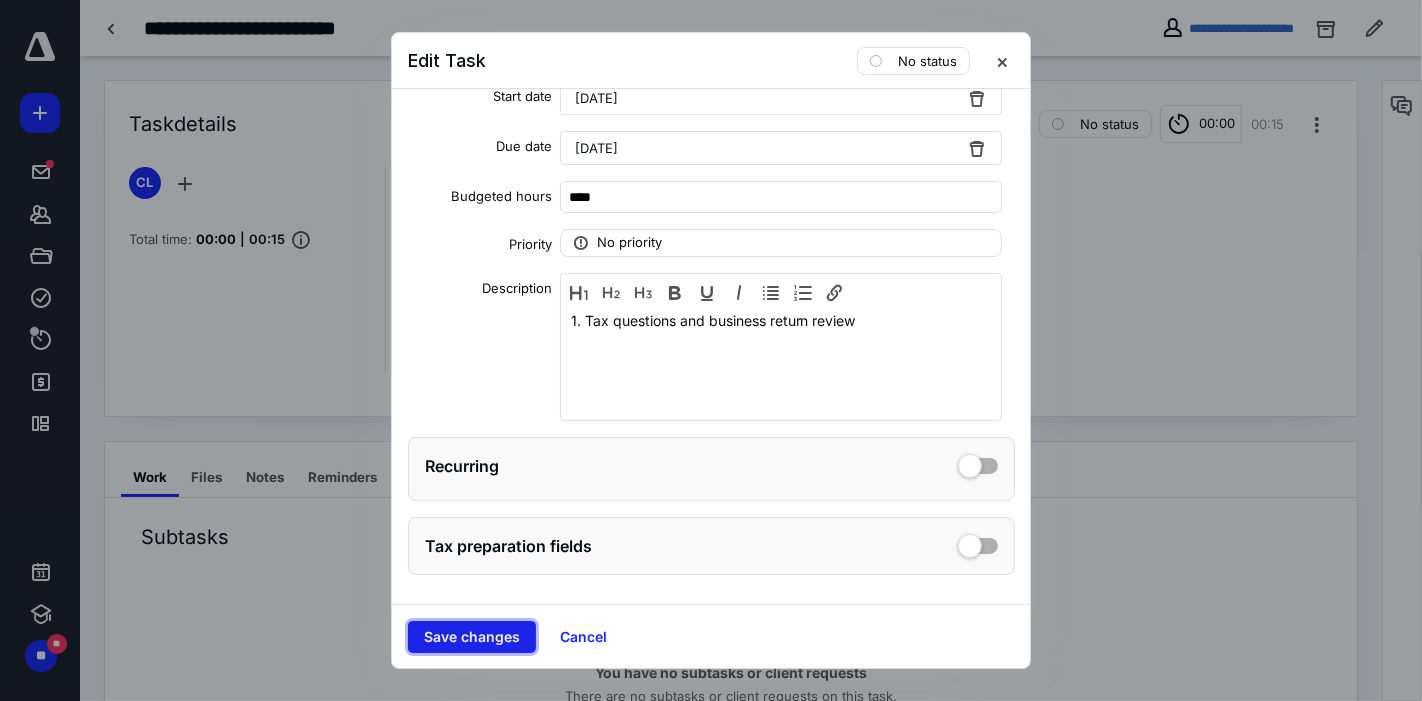 click on "Save changes" at bounding box center [472, 637] 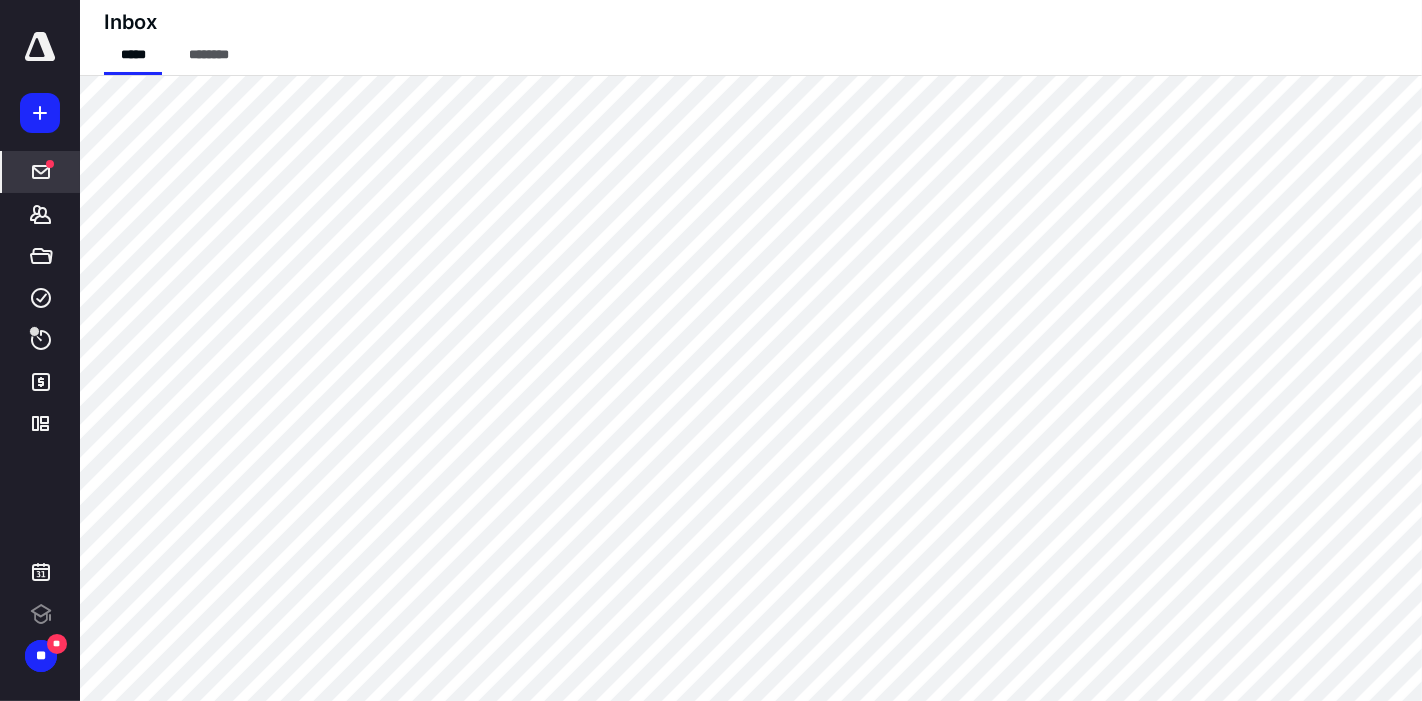 scroll, scrollTop: 0, scrollLeft: 0, axis: both 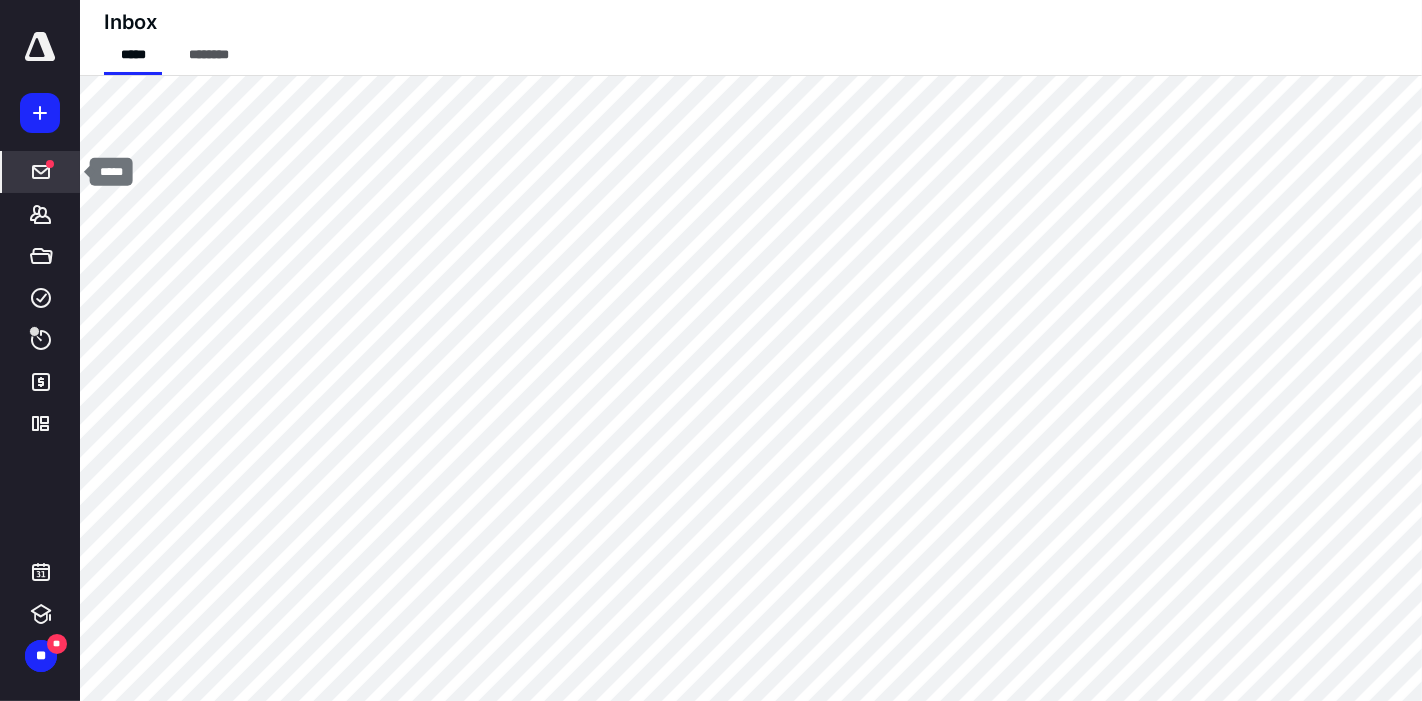click at bounding box center (50, 164) 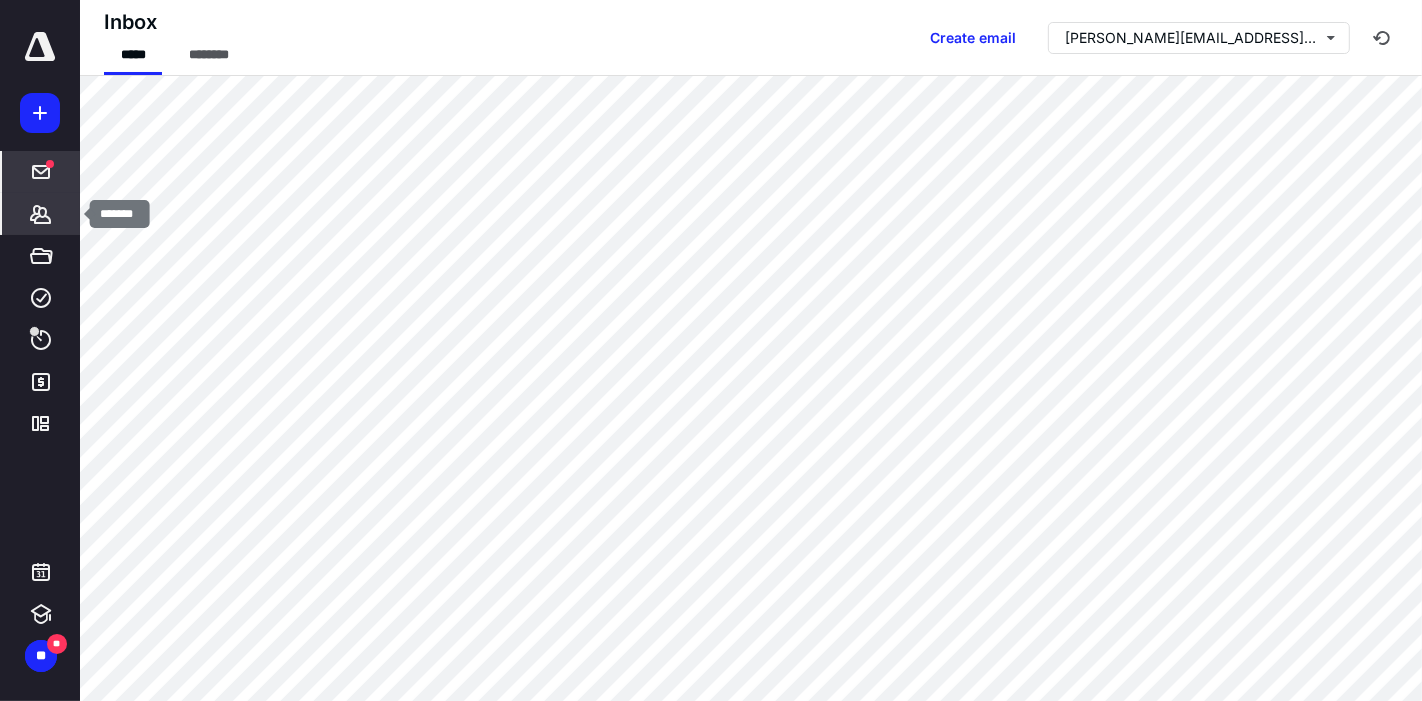 click on "*******" at bounding box center (41, 214) 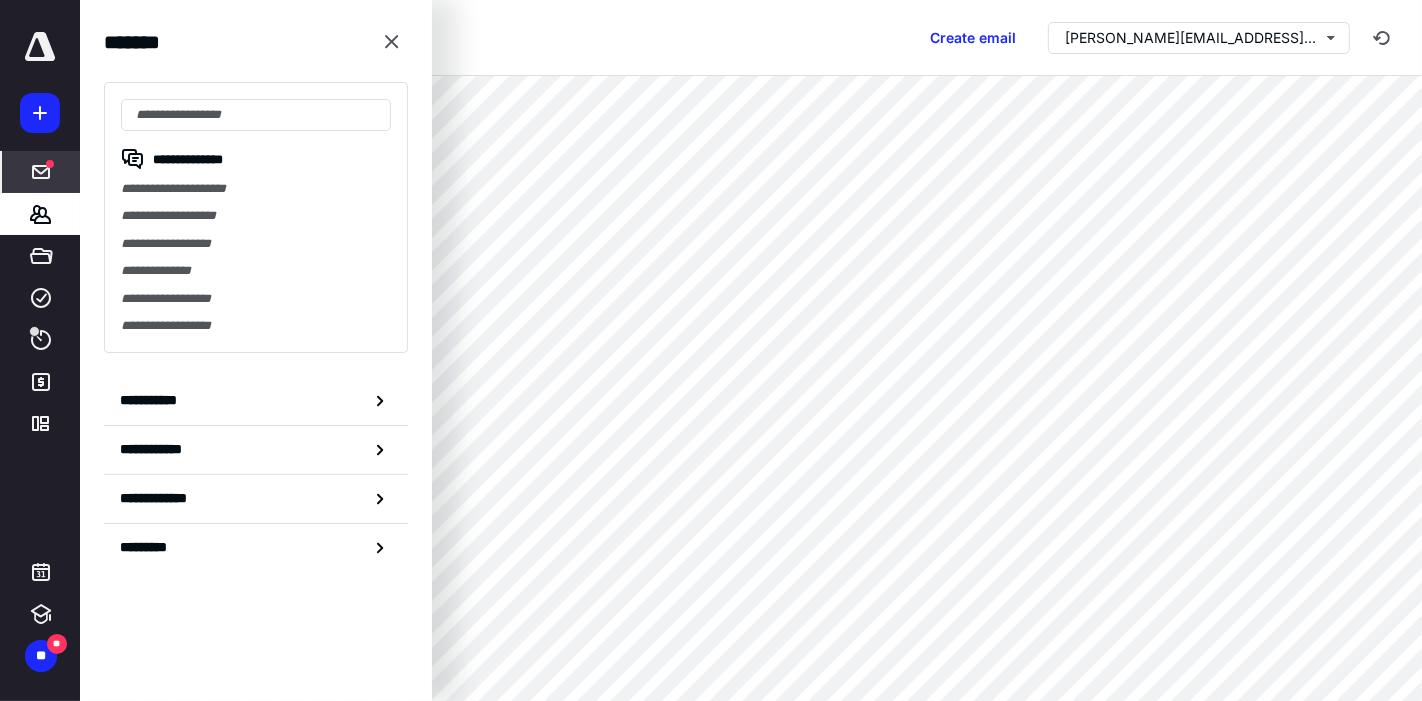 click on "Inbox ***** ******** Create email clynch@trydent.org" at bounding box center [751, 38] 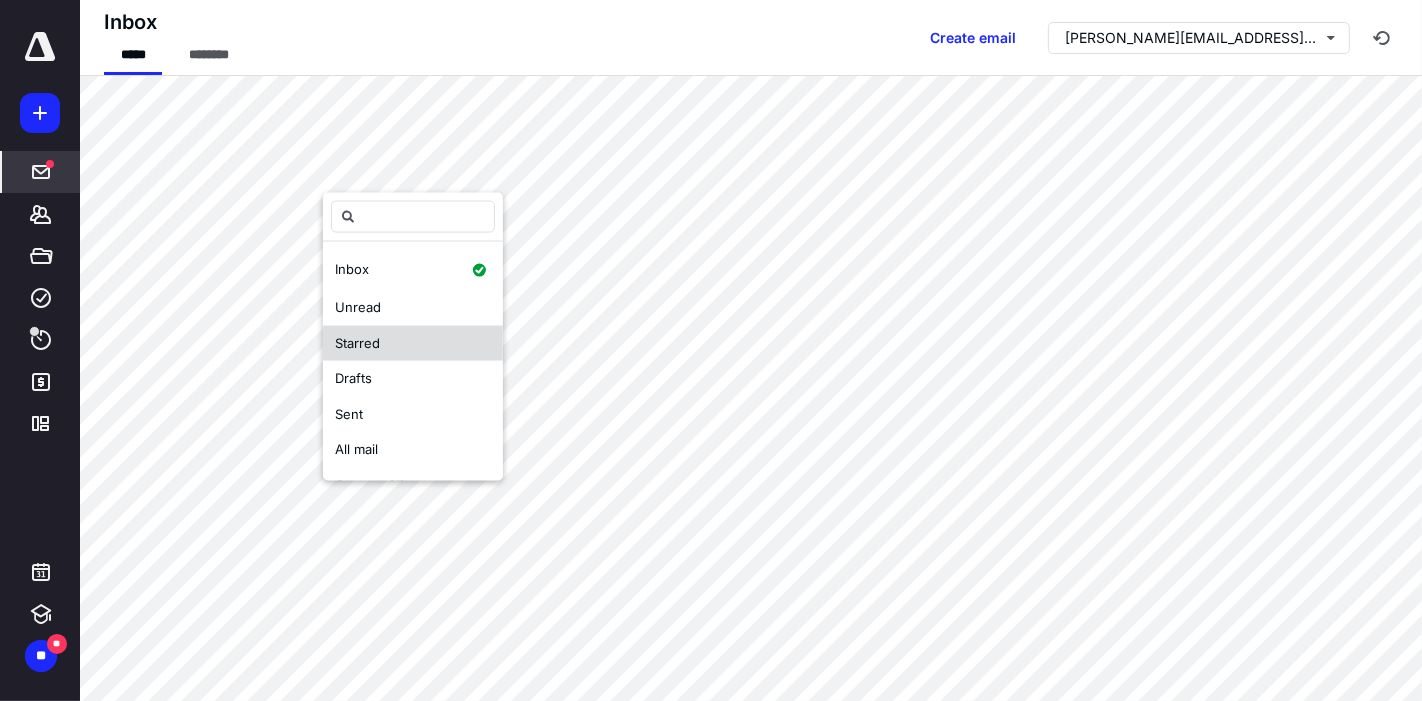 click on "Starred" at bounding box center (413, 343) 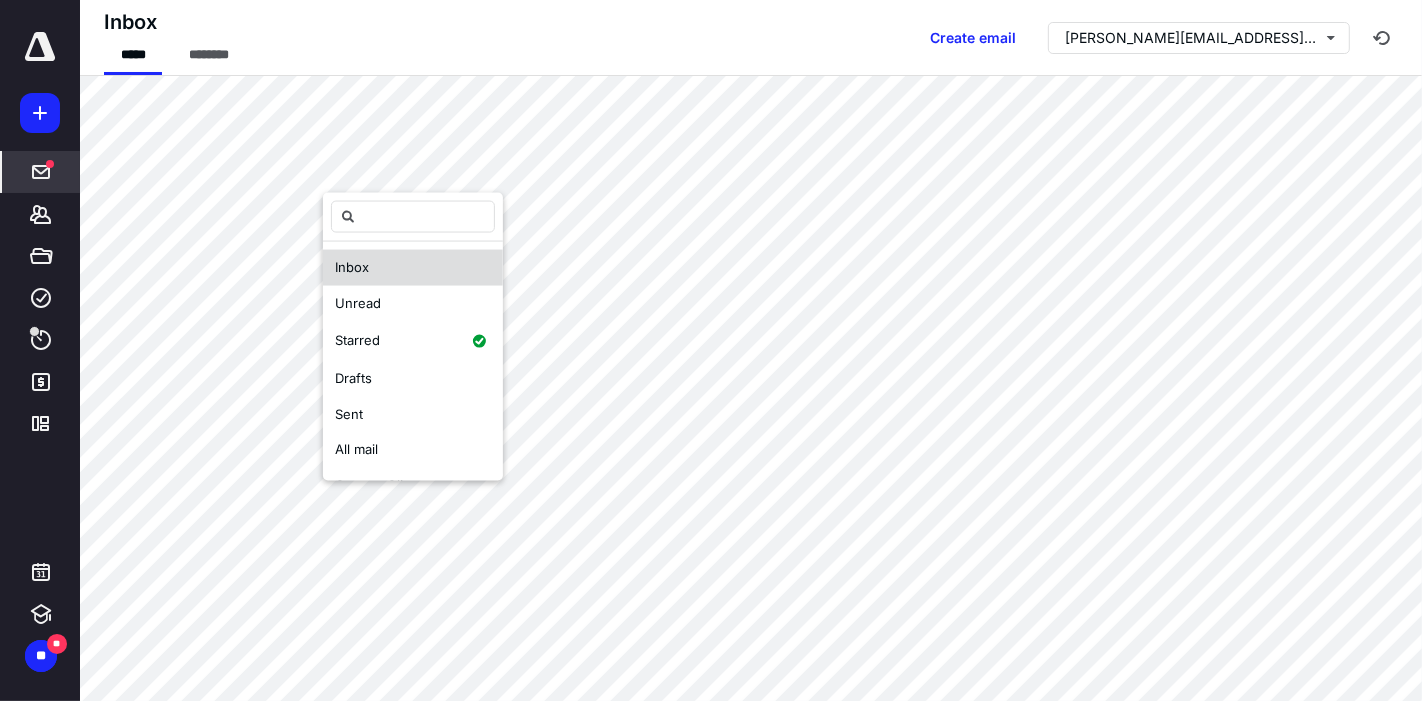 click on "Inbox" at bounding box center (413, 268) 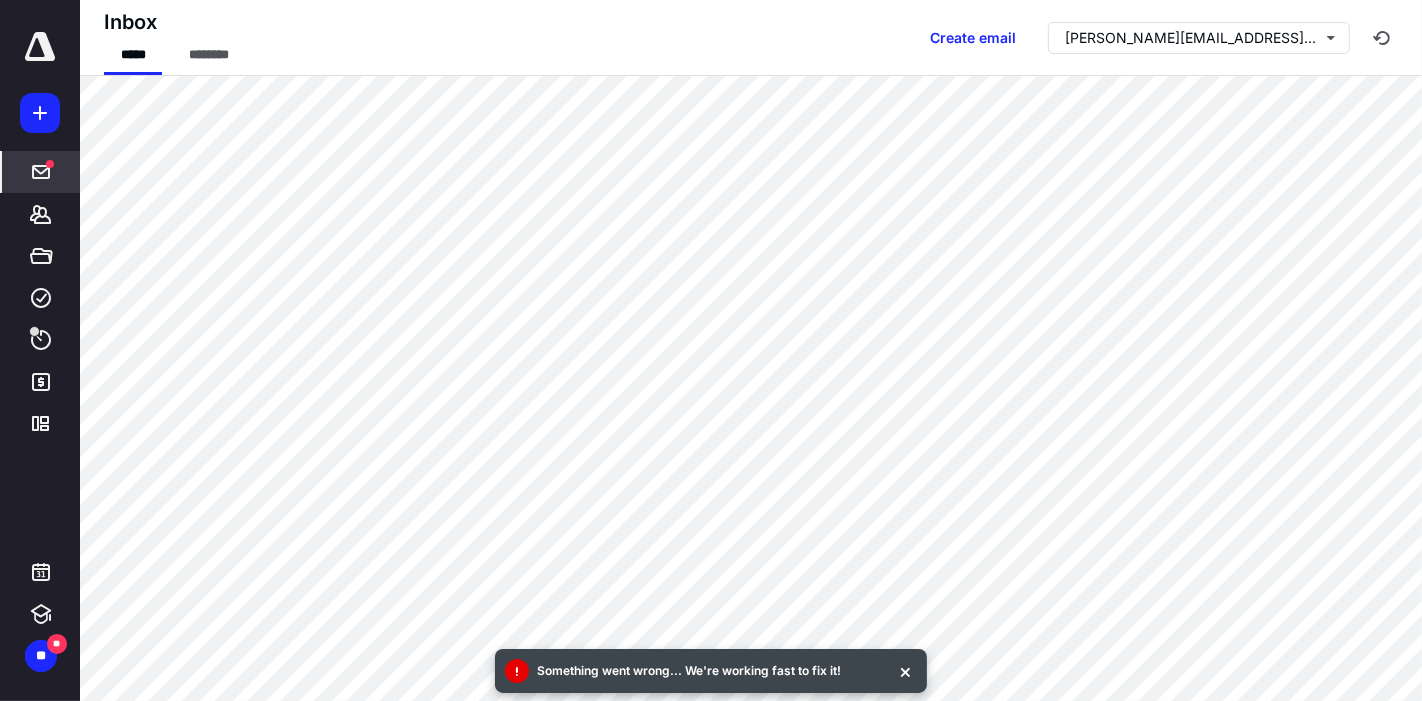 click on "Inbox ***** ******** Create email clynch@trydent.org" at bounding box center (751, 38) 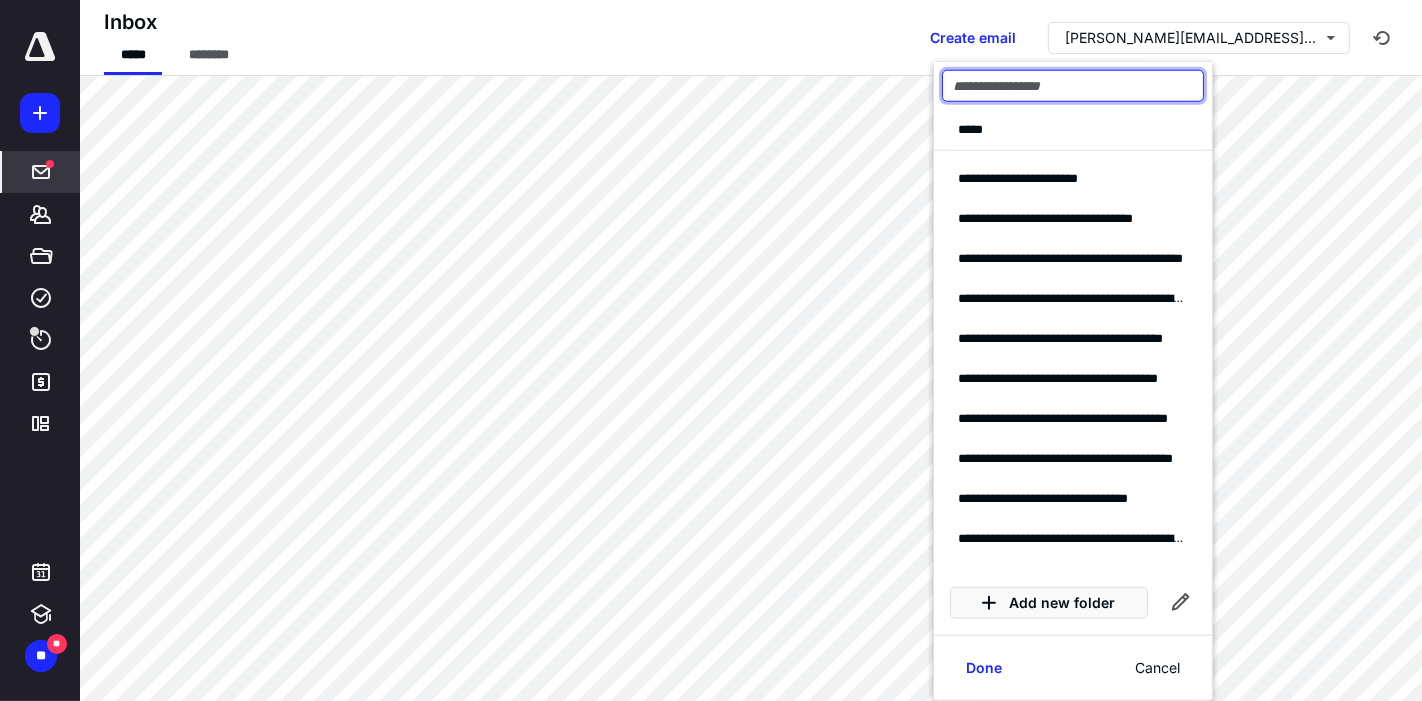 click at bounding box center [1073, 86] 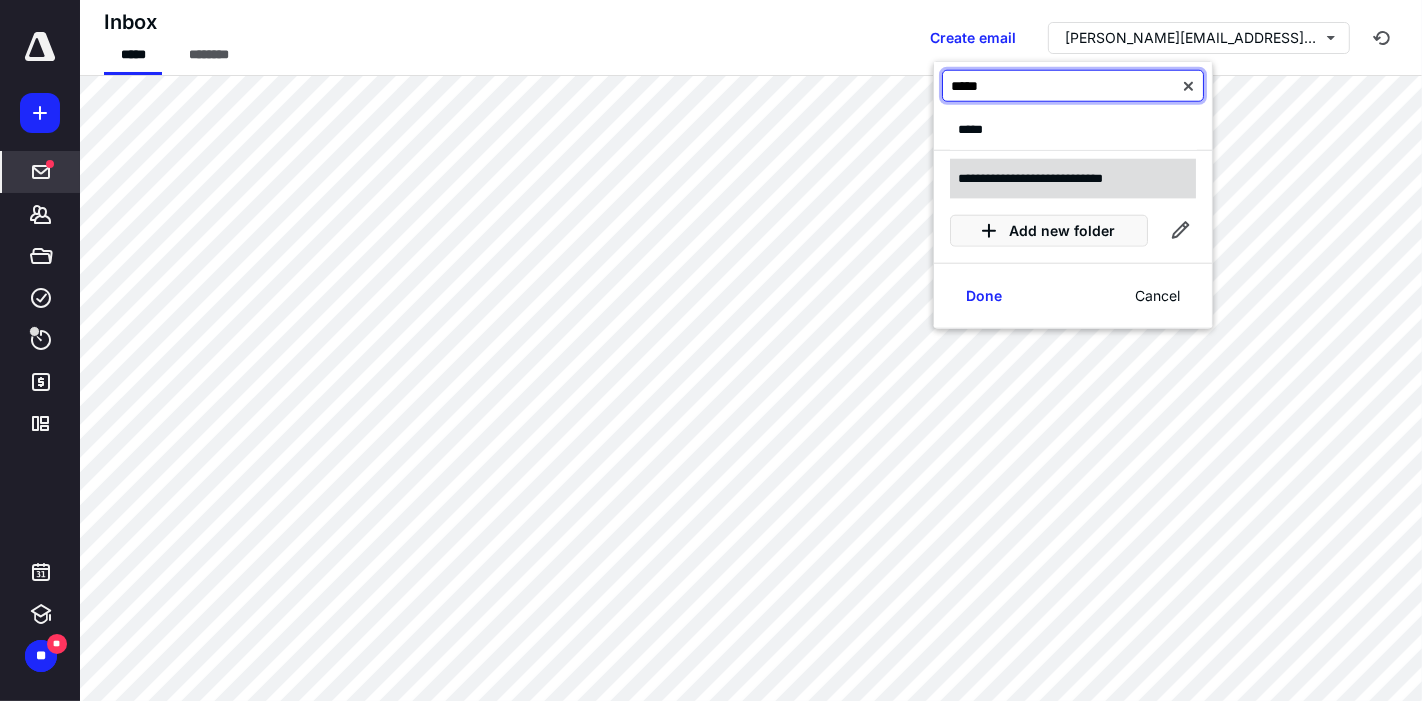 type on "*****" 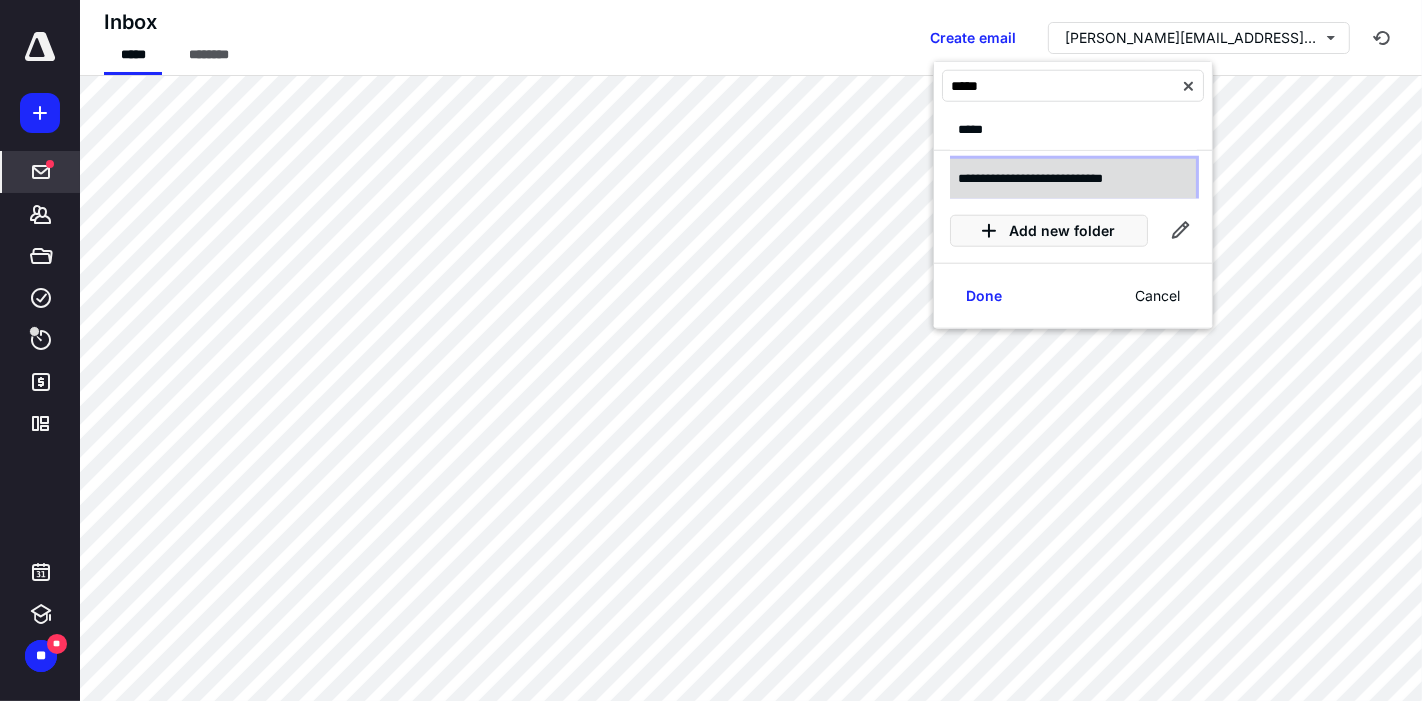 click on "**********" at bounding box center [1055, 178] 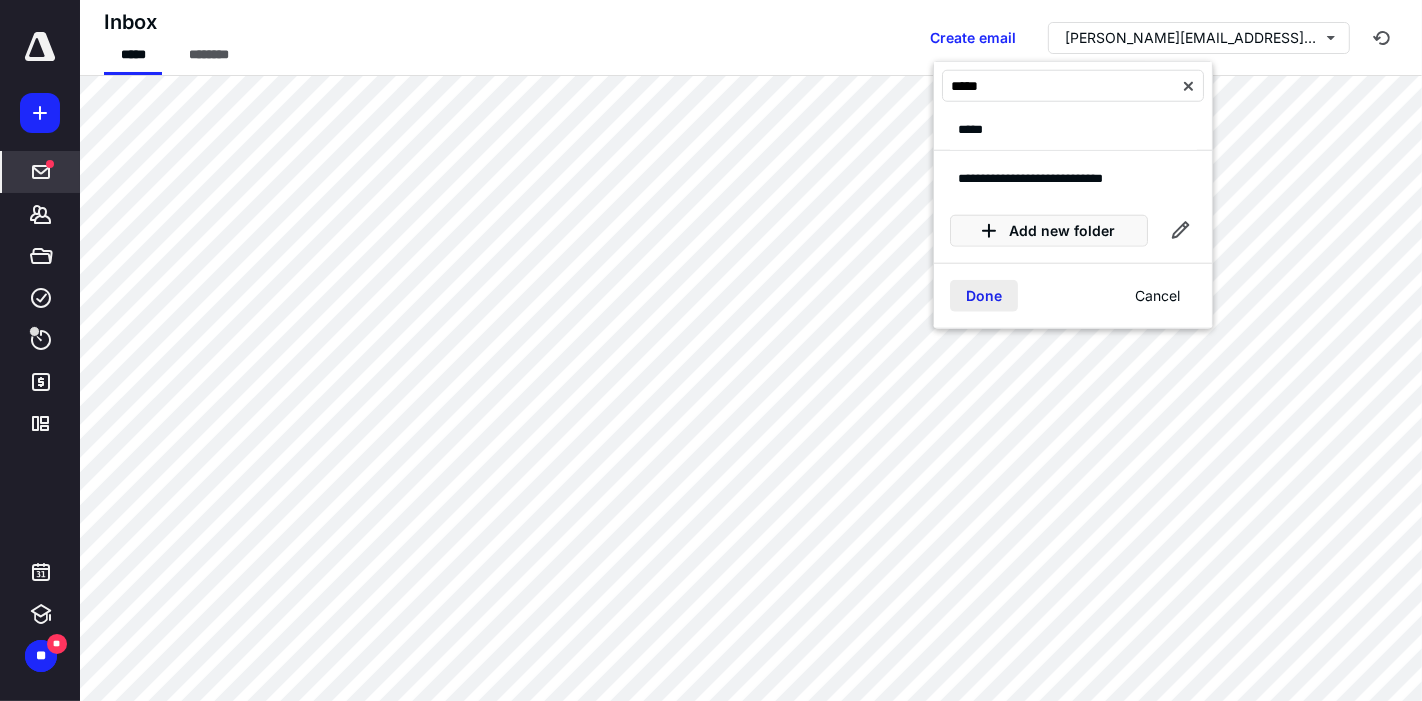 click on "Done" at bounding box center [984, 296] 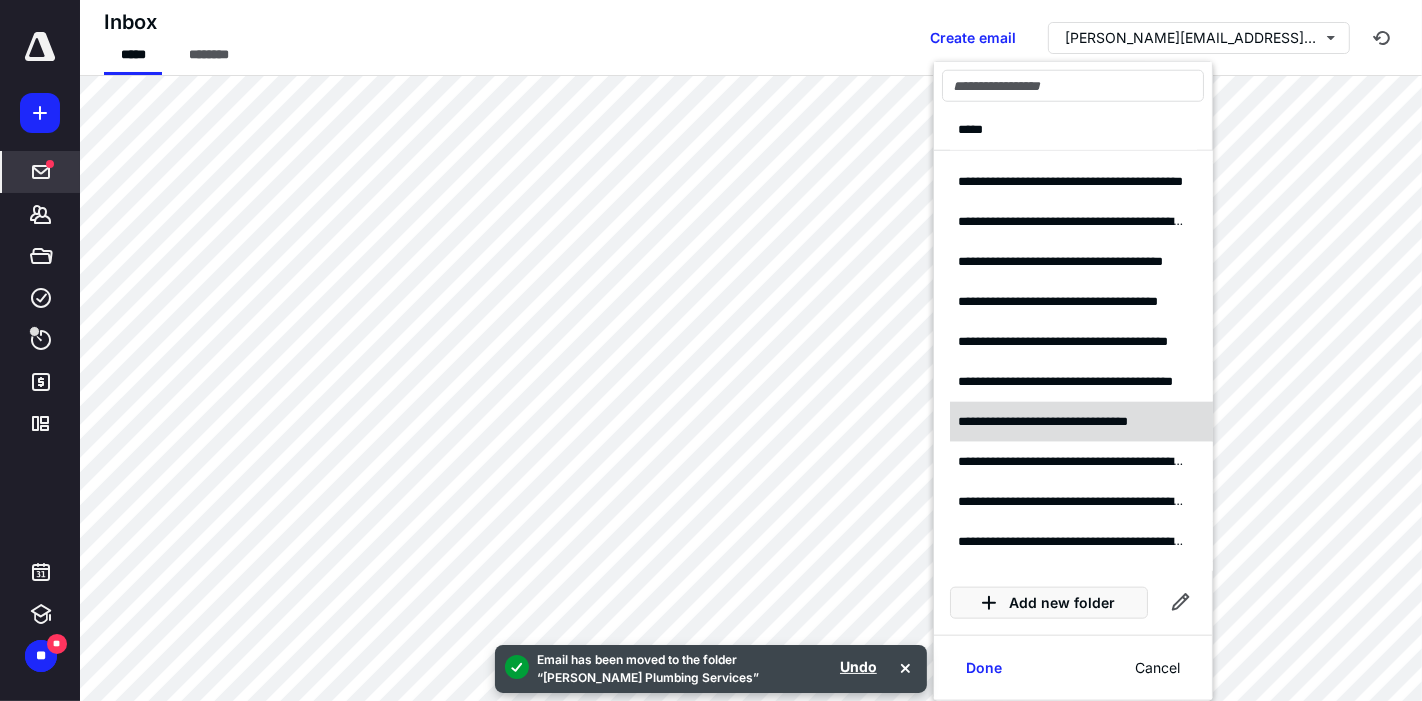 scroll, scrollTop: 111, scrollLeft: 0, axis: vertical 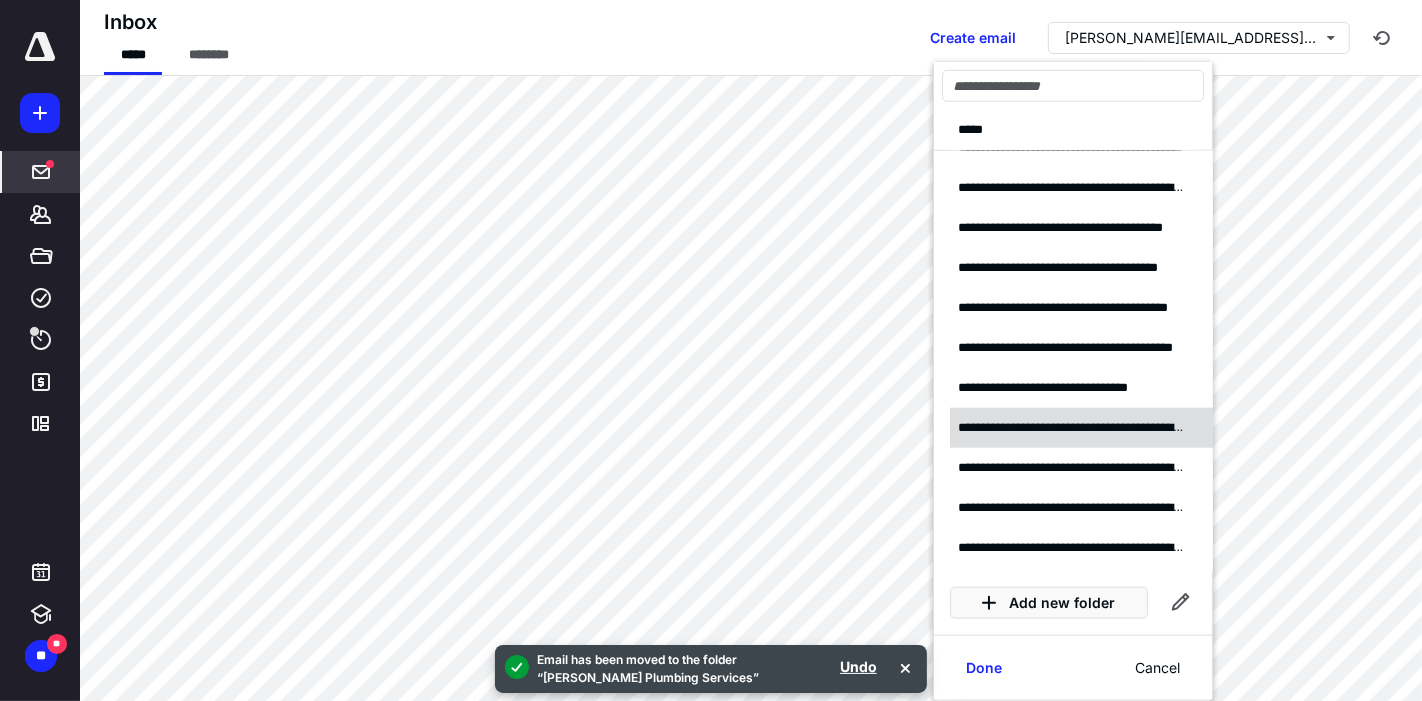 click on "**********" at bounding box center [1072, 427] 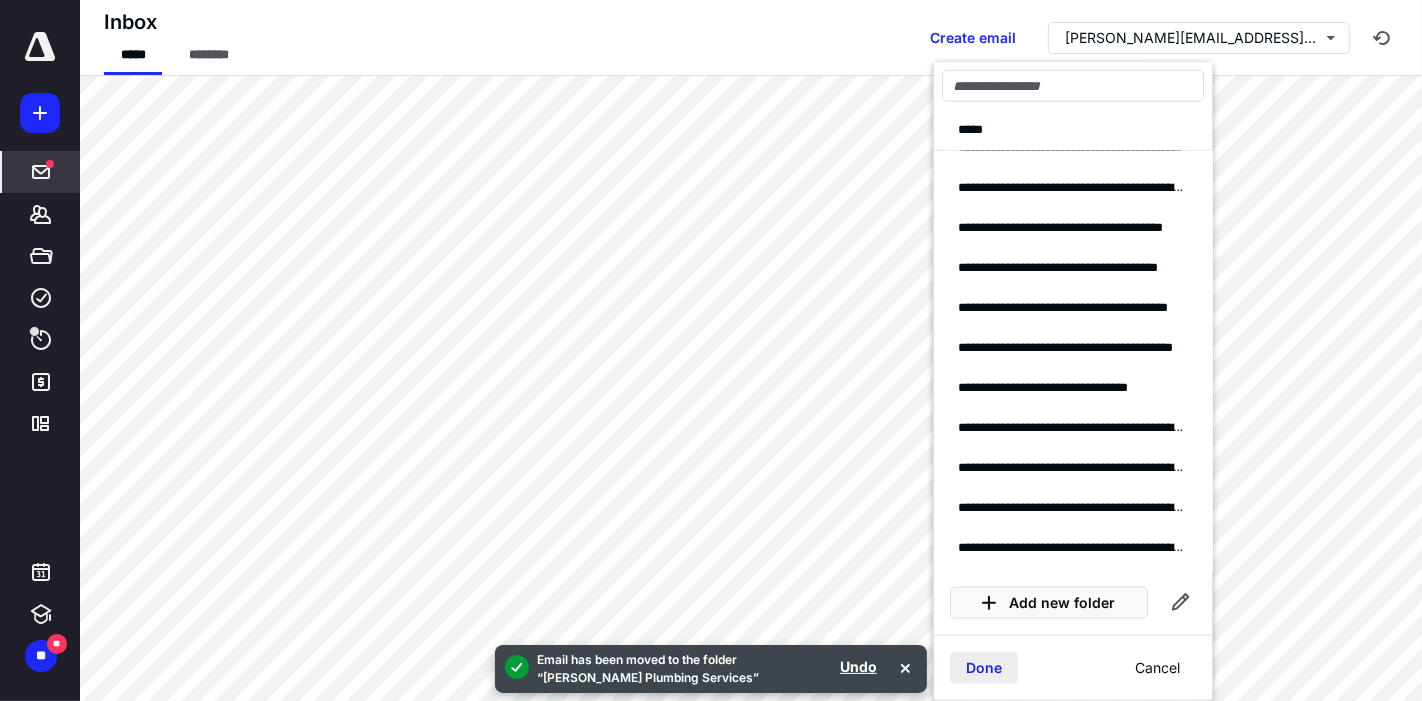 click on "Done" at bounding box center [984, 668] 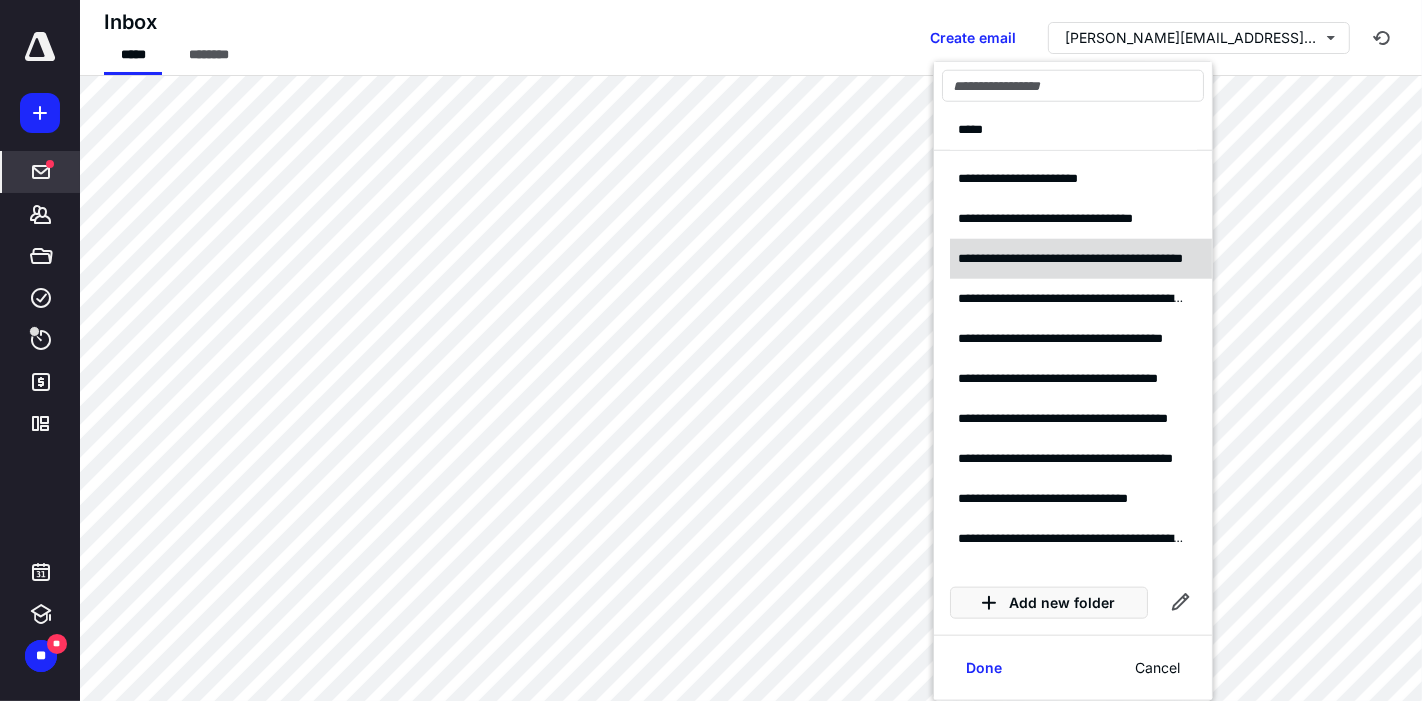 click on "**********" at bounding box center (1081, 259) 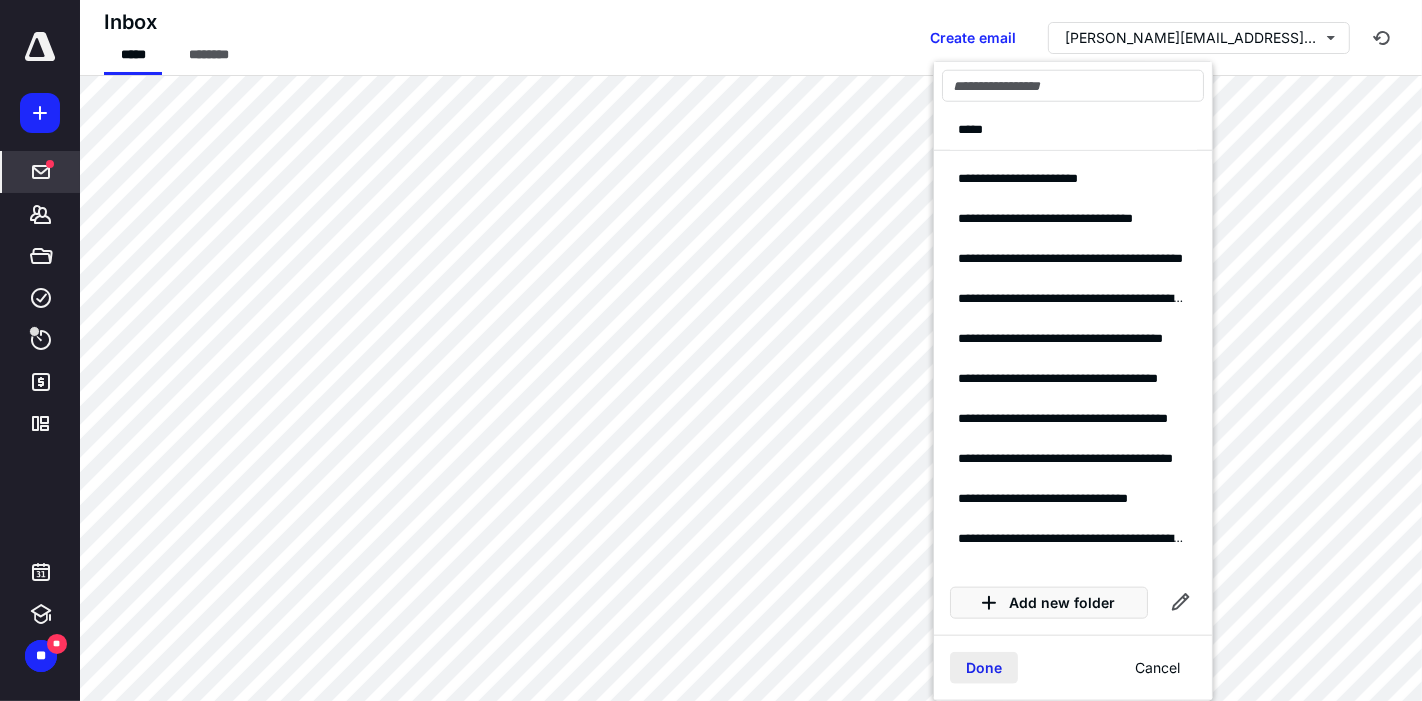 click on "Done" at bounding box center (984, 668) 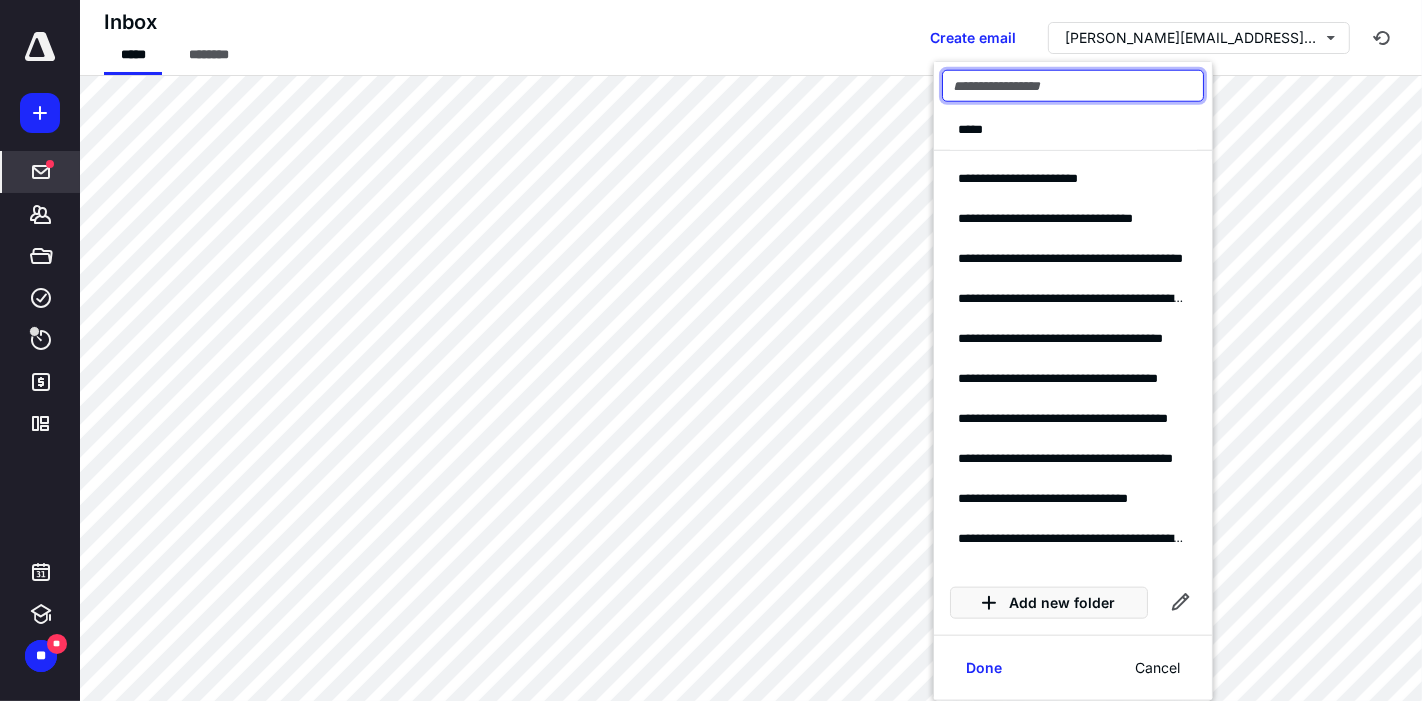 click at bounding box center [1073, 86] 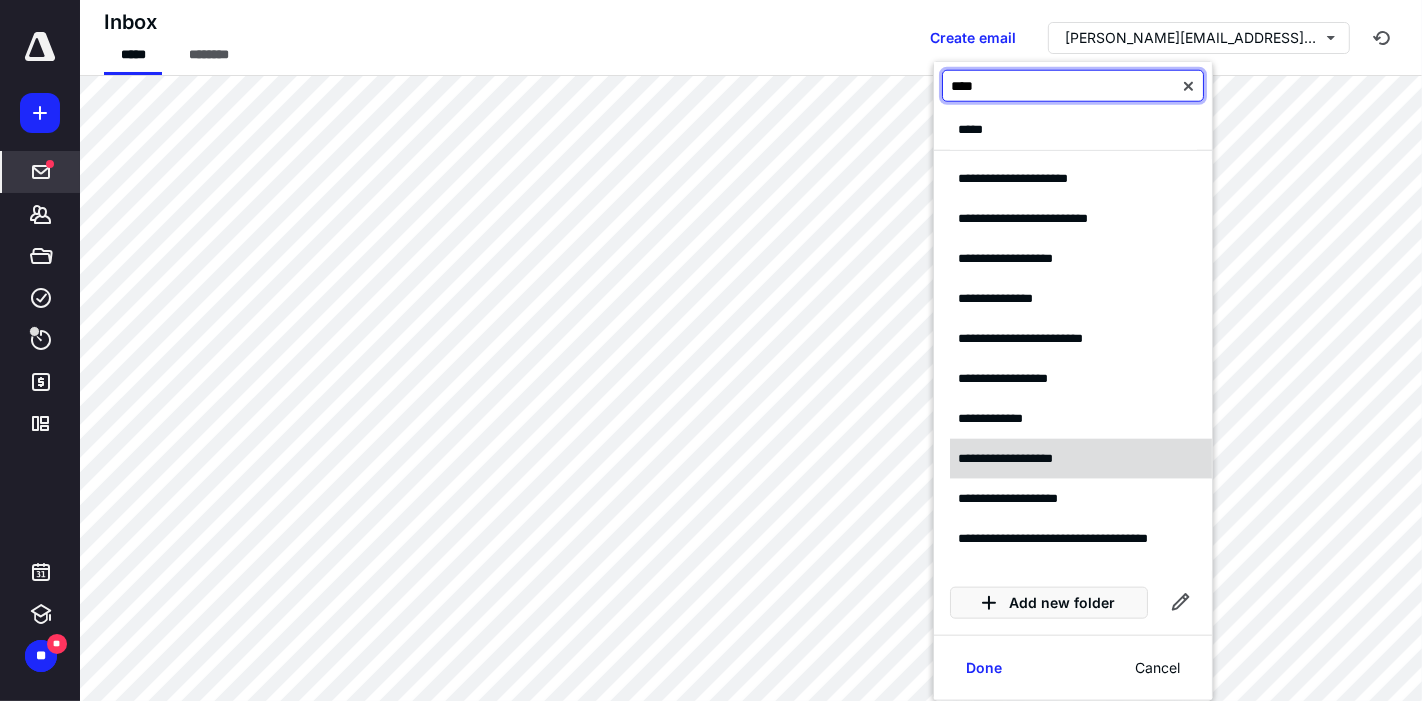 type on "****" 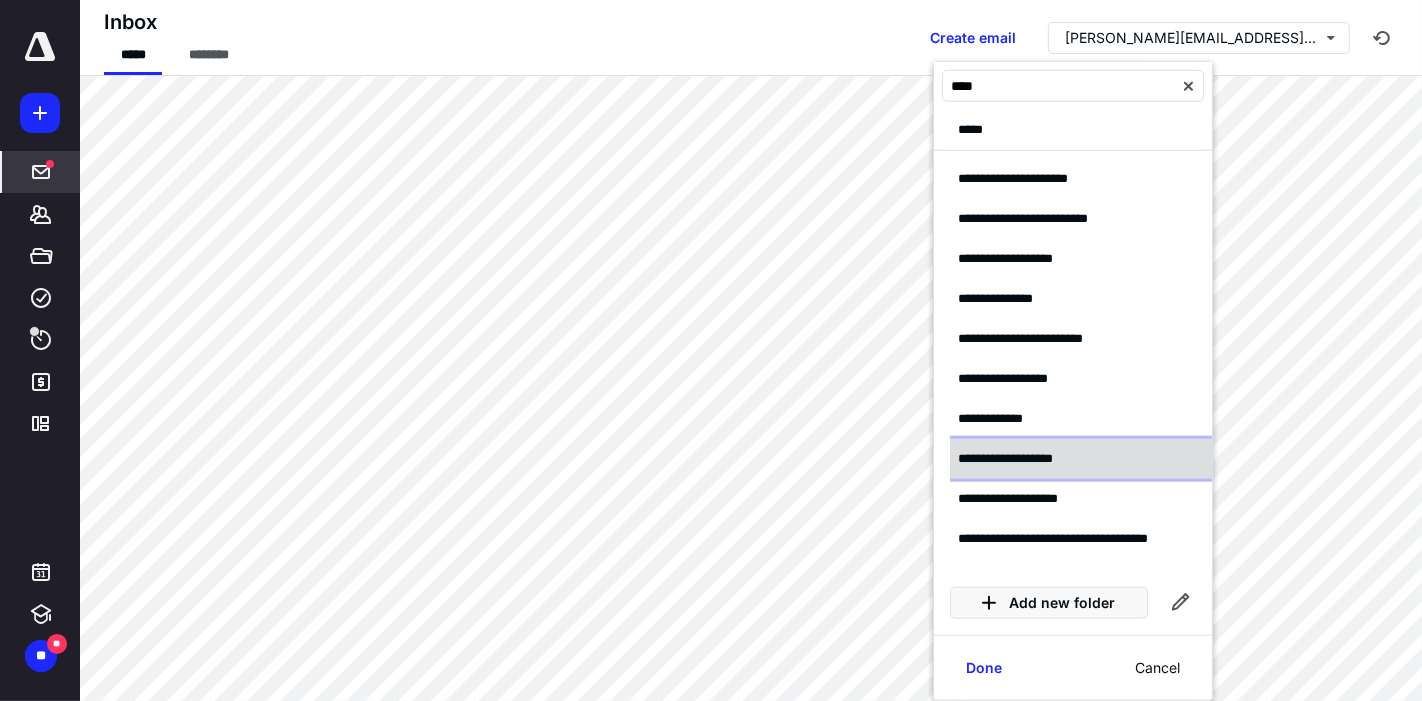 click on "**********" at bounding box center [1081, 459] 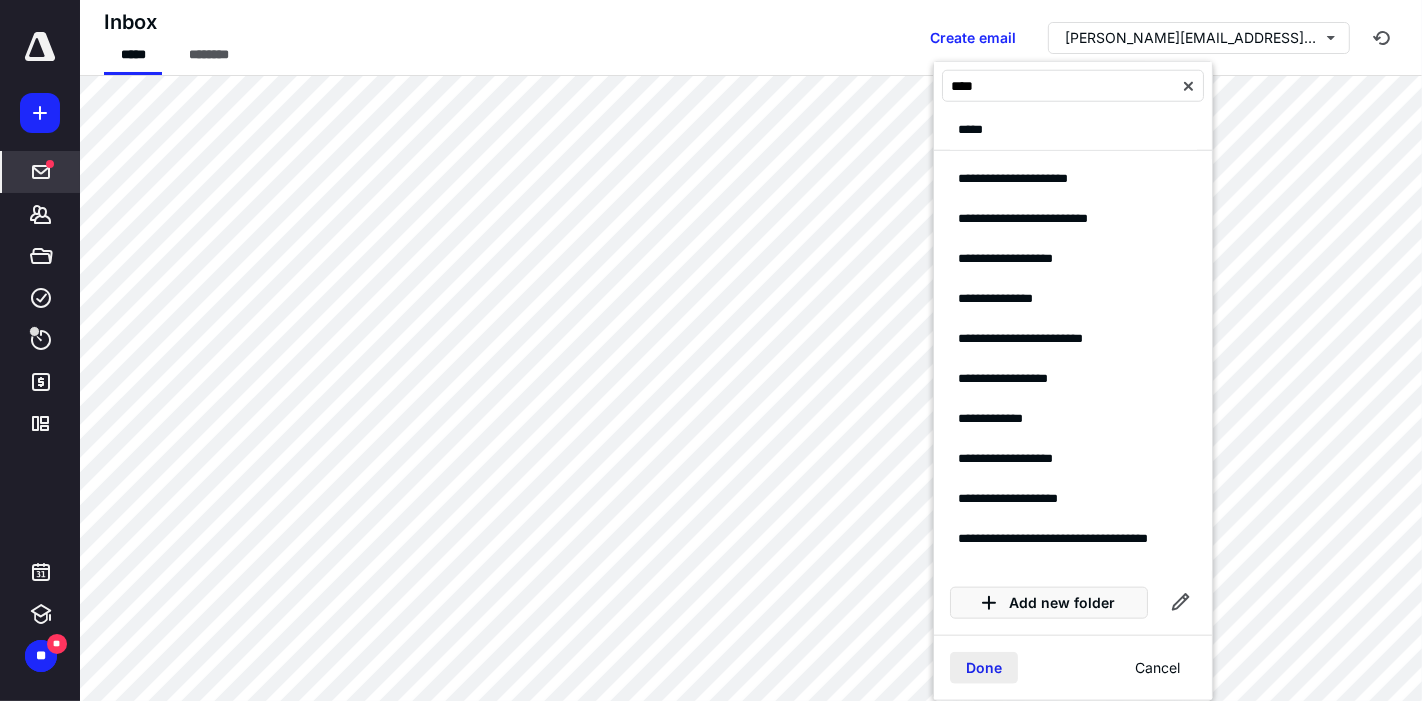 click on "Done" at bounding box center [984, 668] 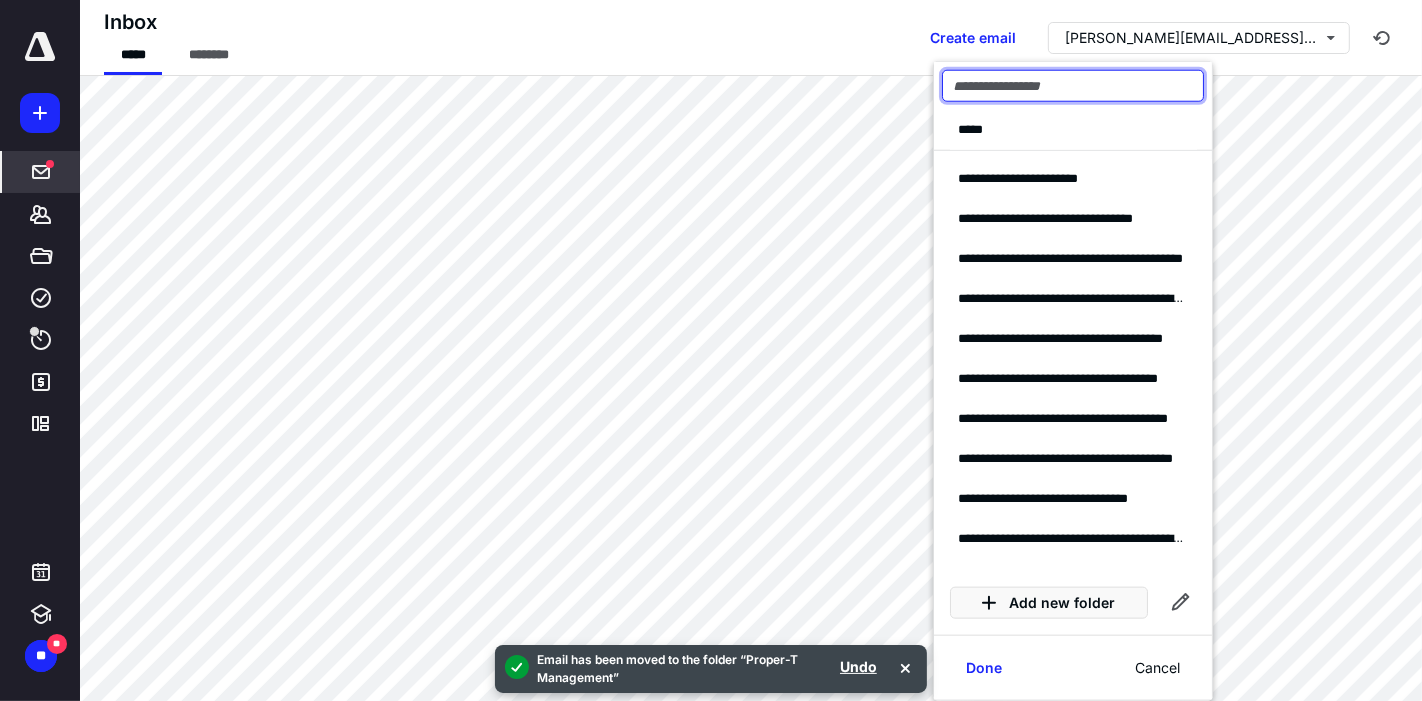 click at bounding box center (1073, 86) 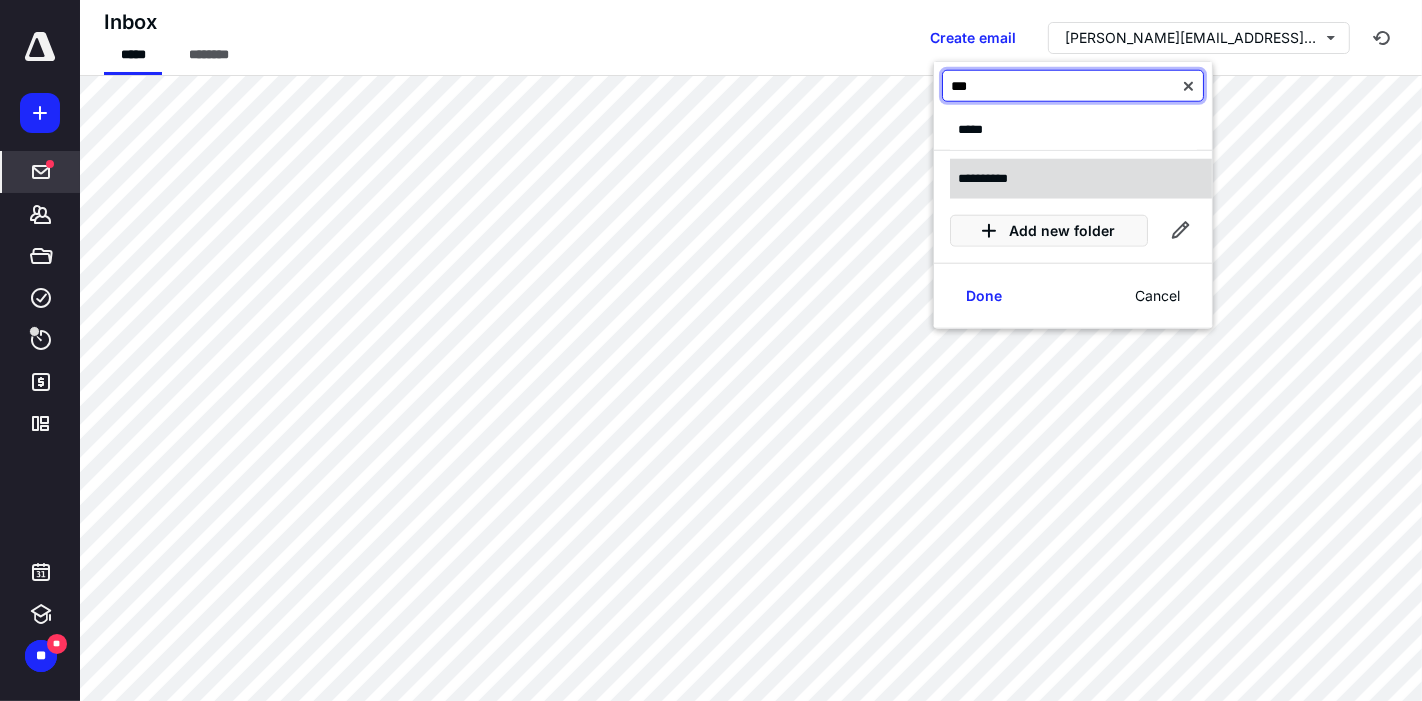 type on "***" 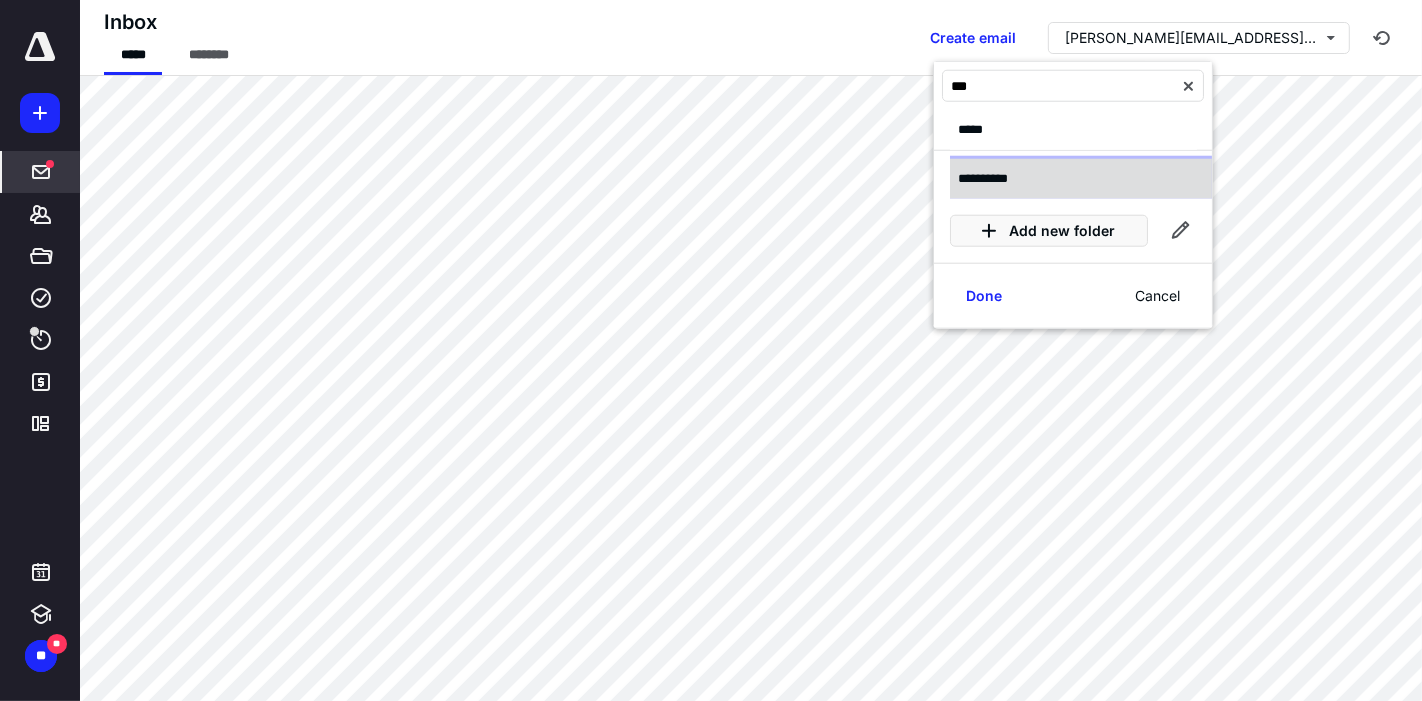 click on "**********" at bounding box center (998, 178) 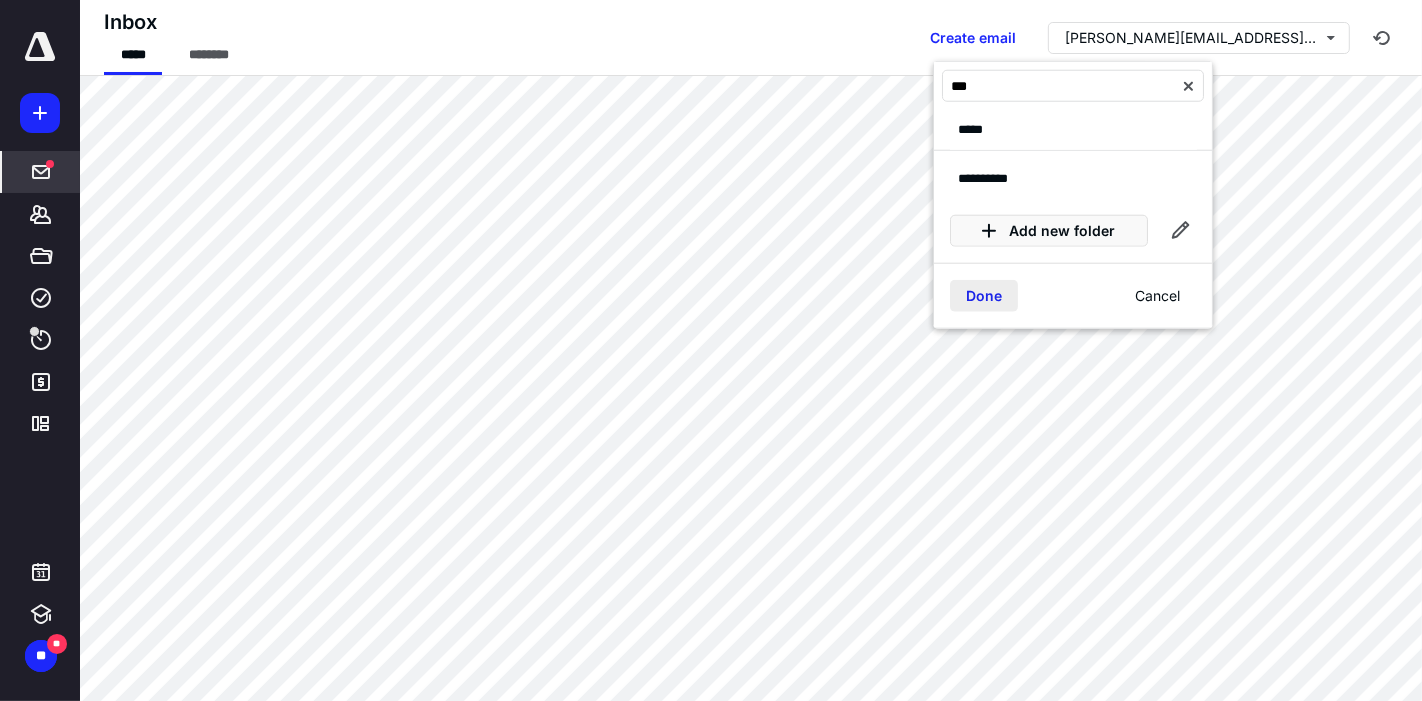 click on "Done" at bounding box center (984, 296) 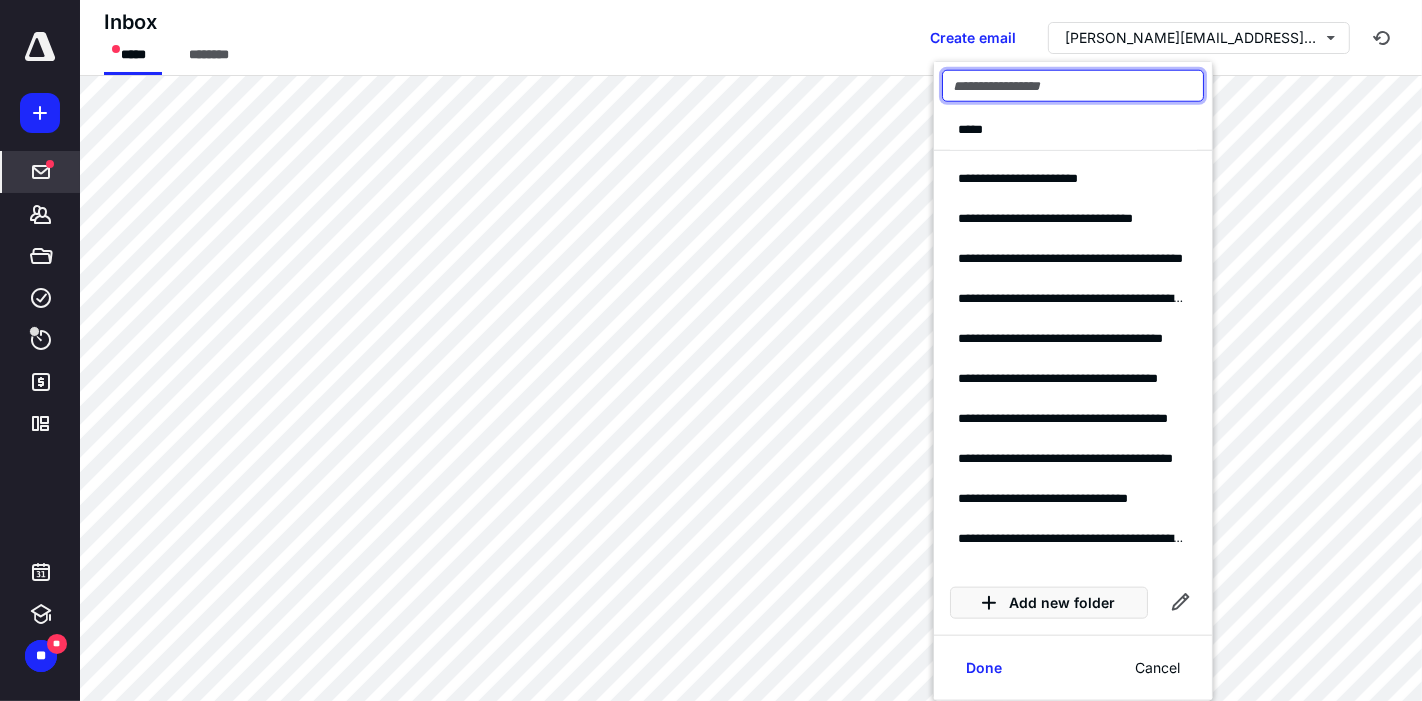 click at bounding box center [1073, 86] 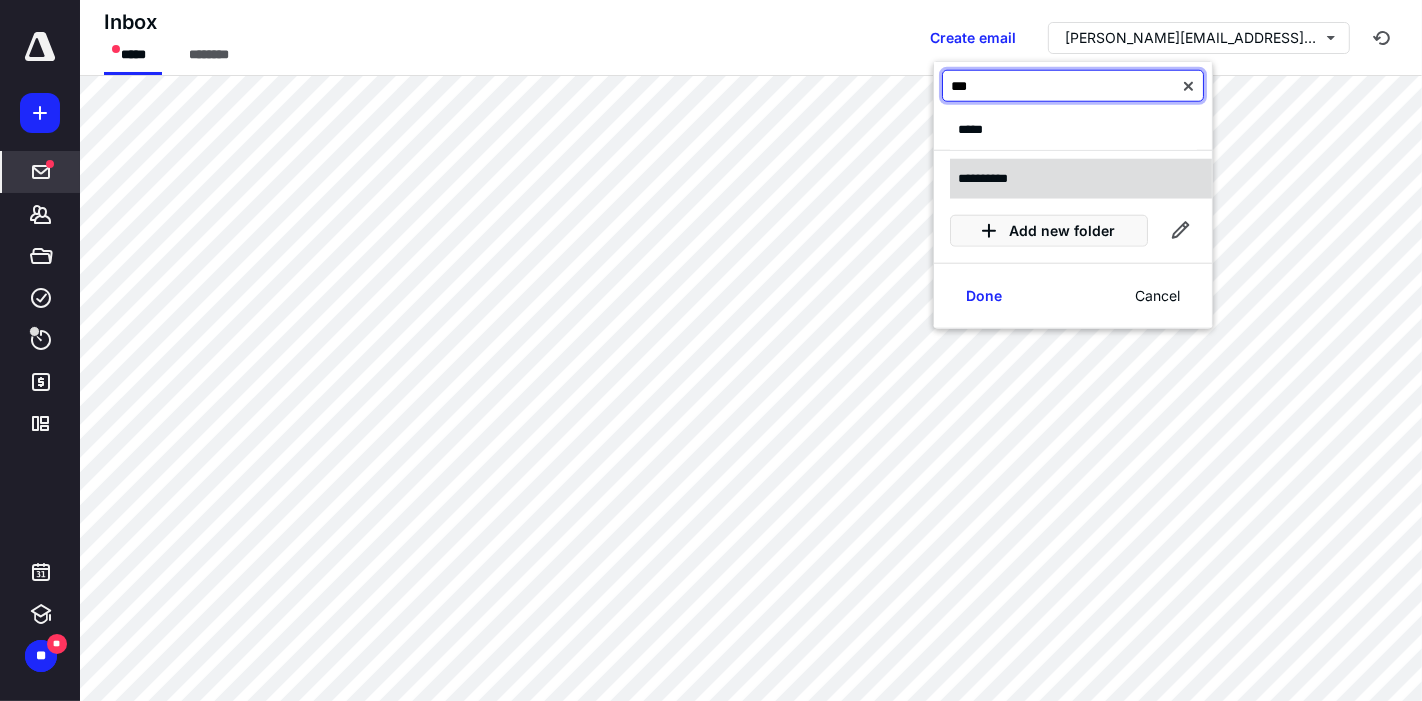 type on "***" 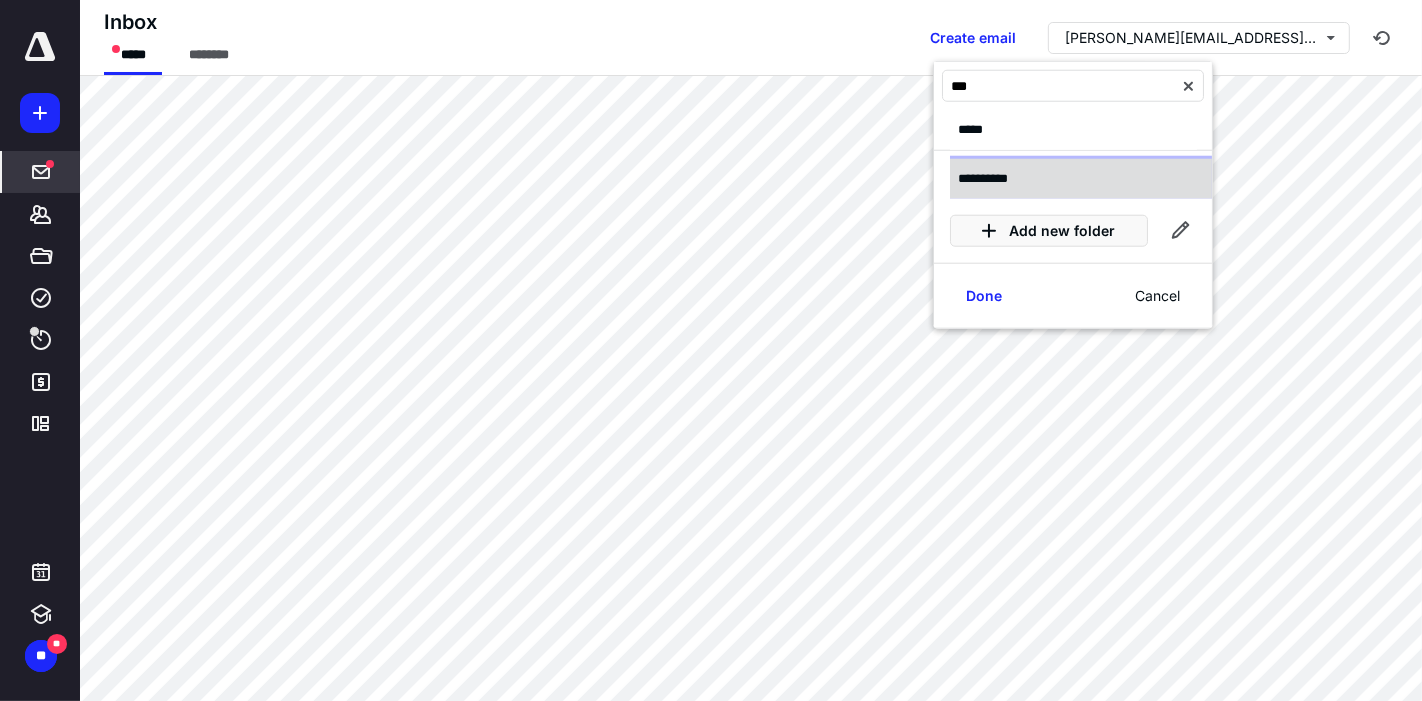 click on "**********" at bounding box center (1081, 179) 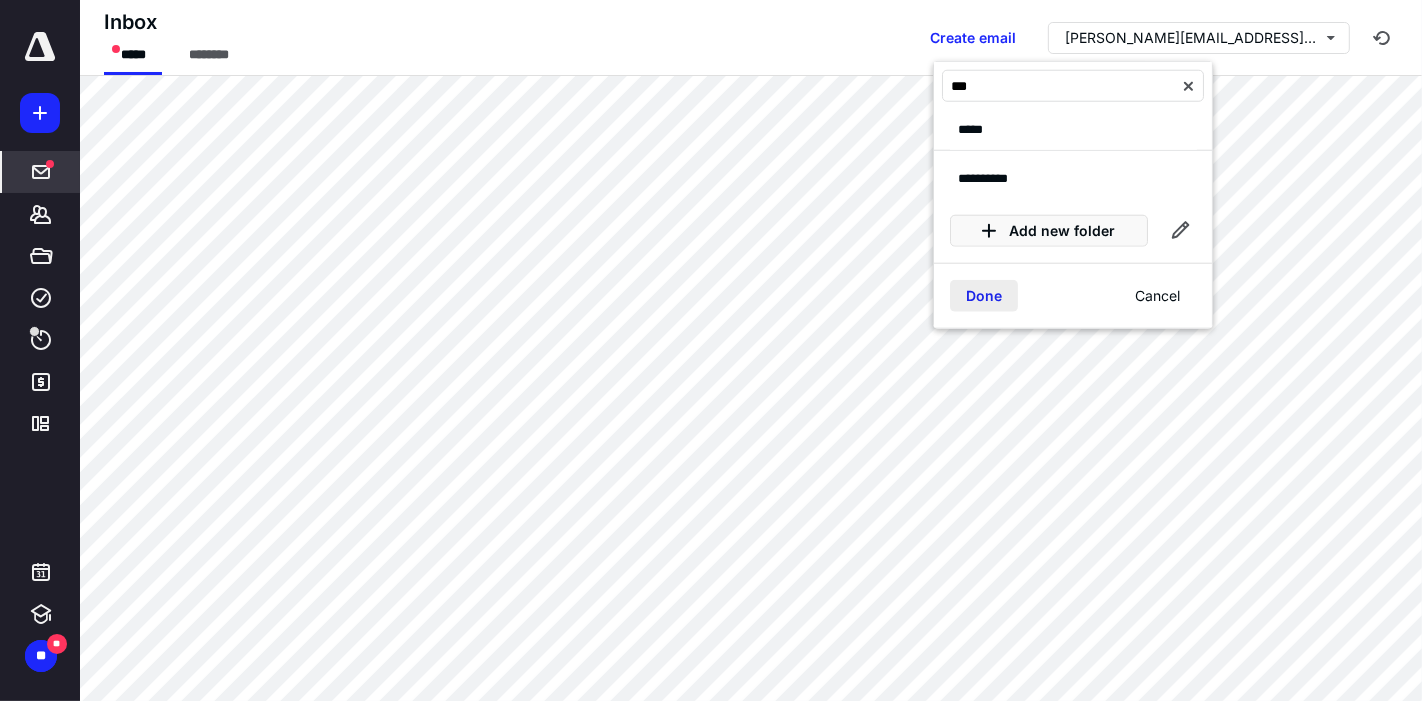 click on "Done" at bounding box center [984, 296] 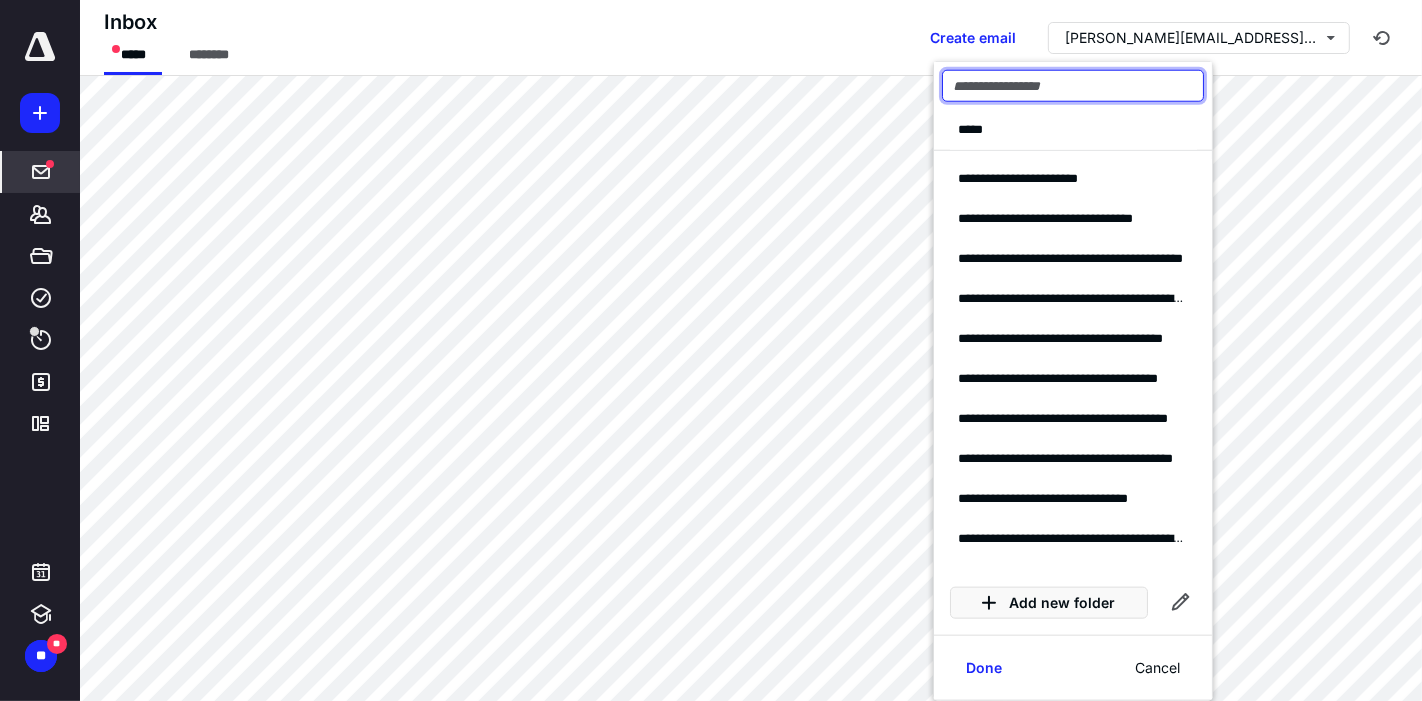 click at bounding box center [1073, 86] 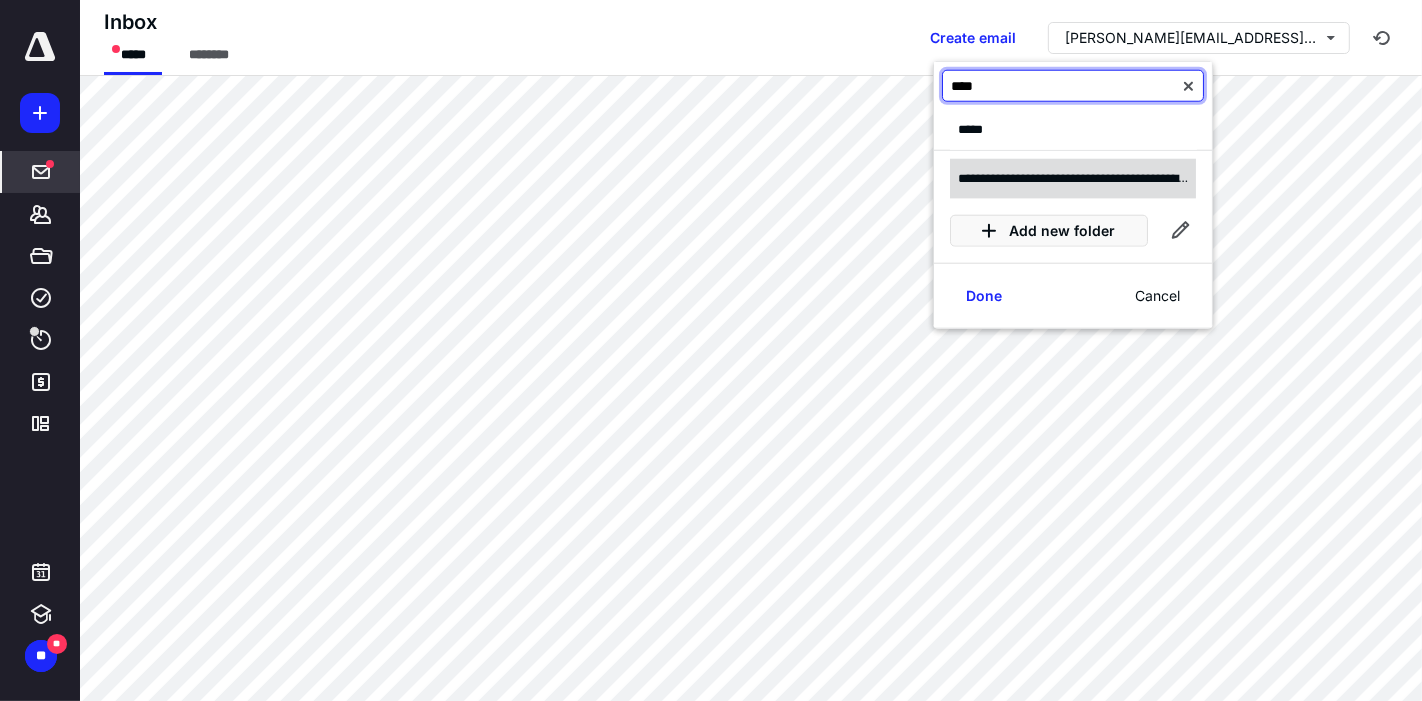 type on "****" 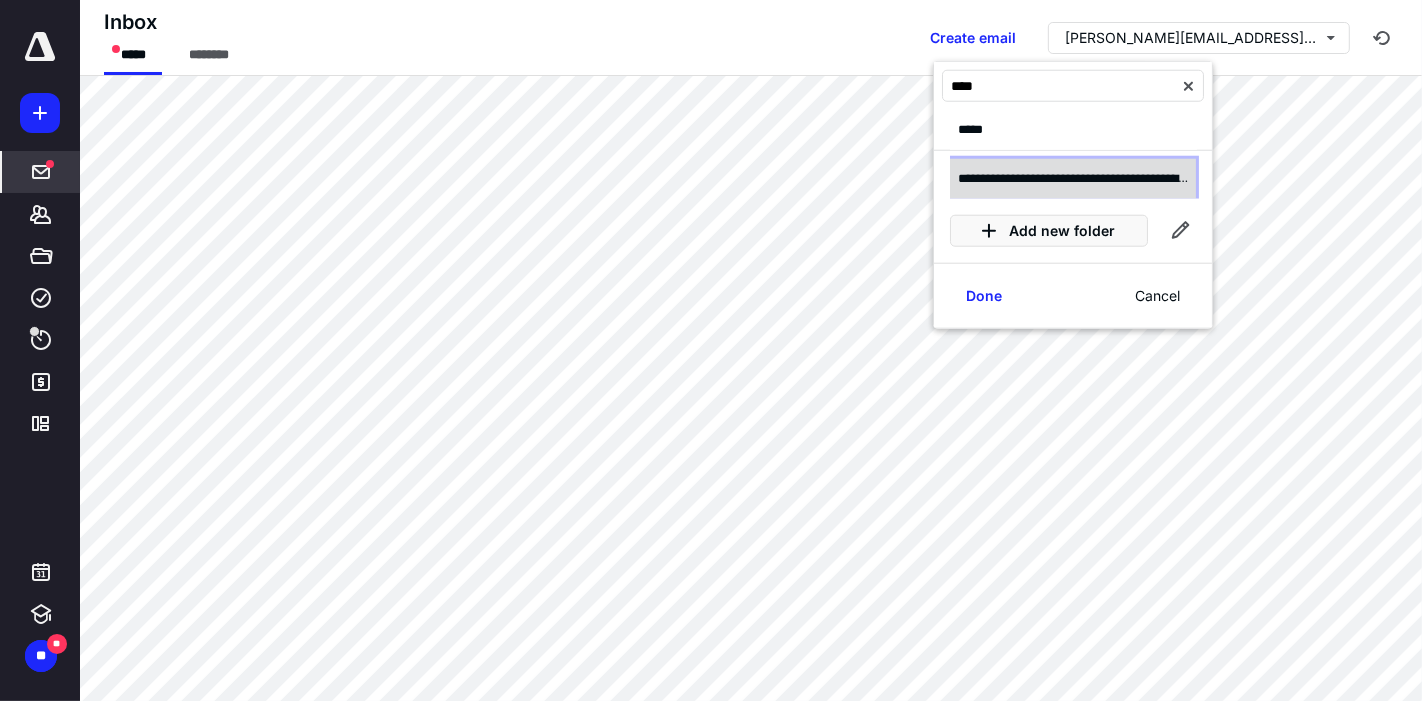 click on "**********" at bounding box center [1073, 178] 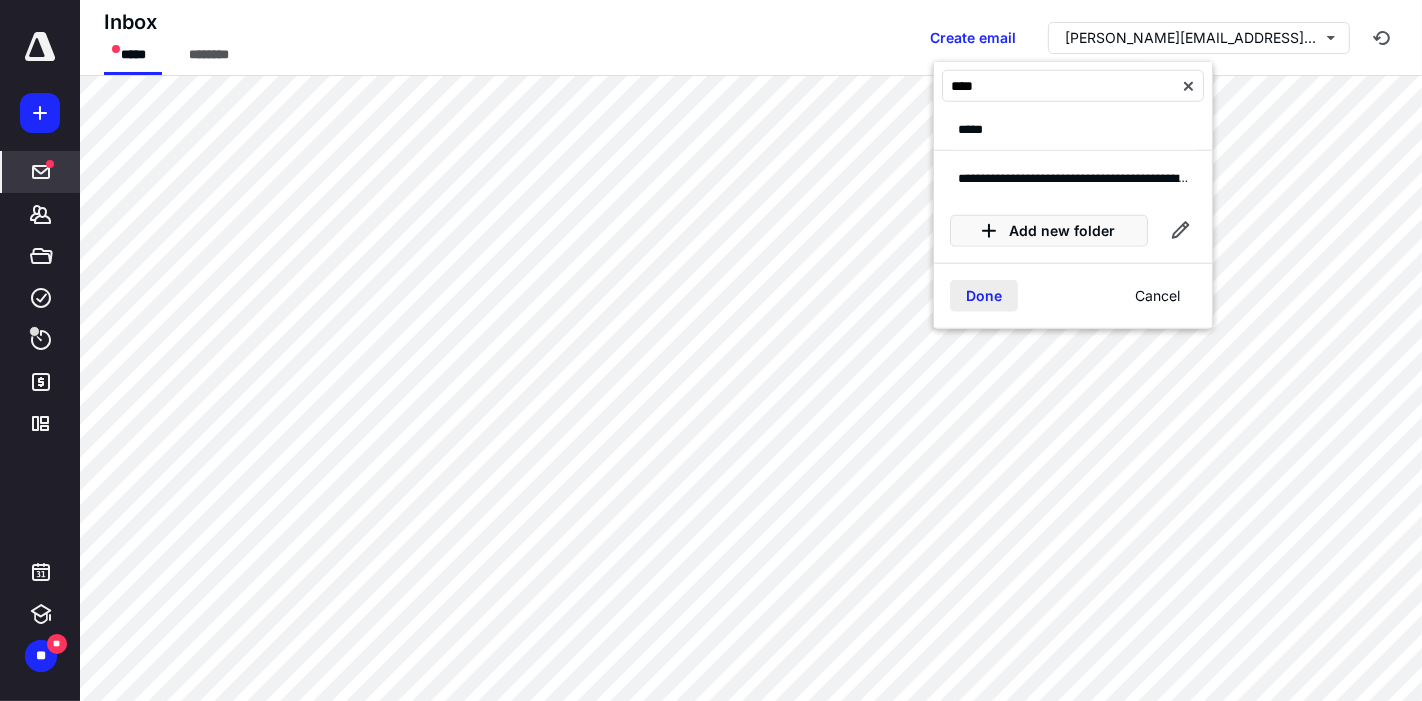 click on "Done" at bounding box center (984, 296) 